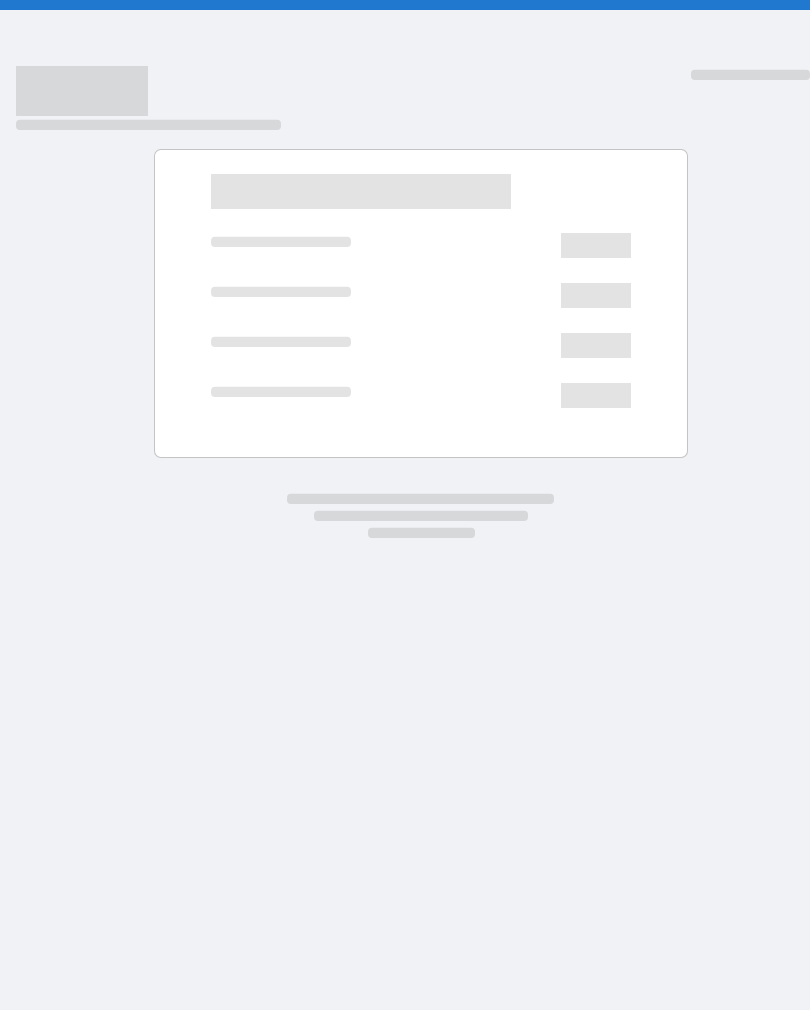 scroll, scrollTop: 0, scrollLeft: 0, axis: both 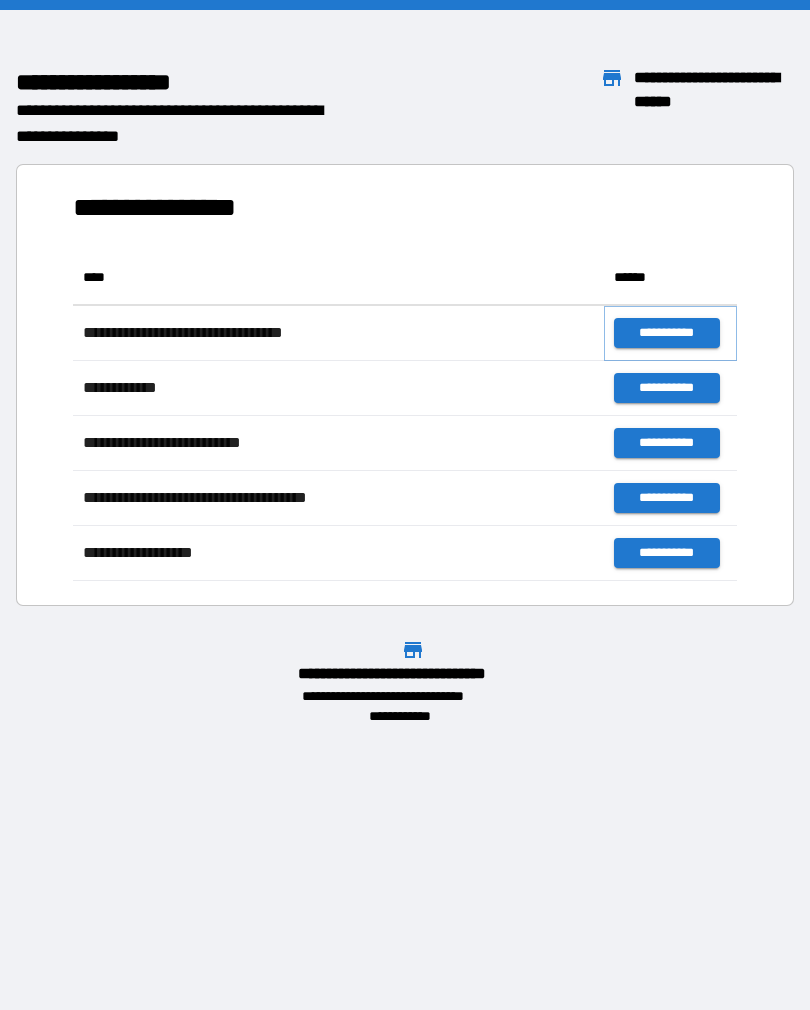 click on "**********" at bounding box center [666, 333] 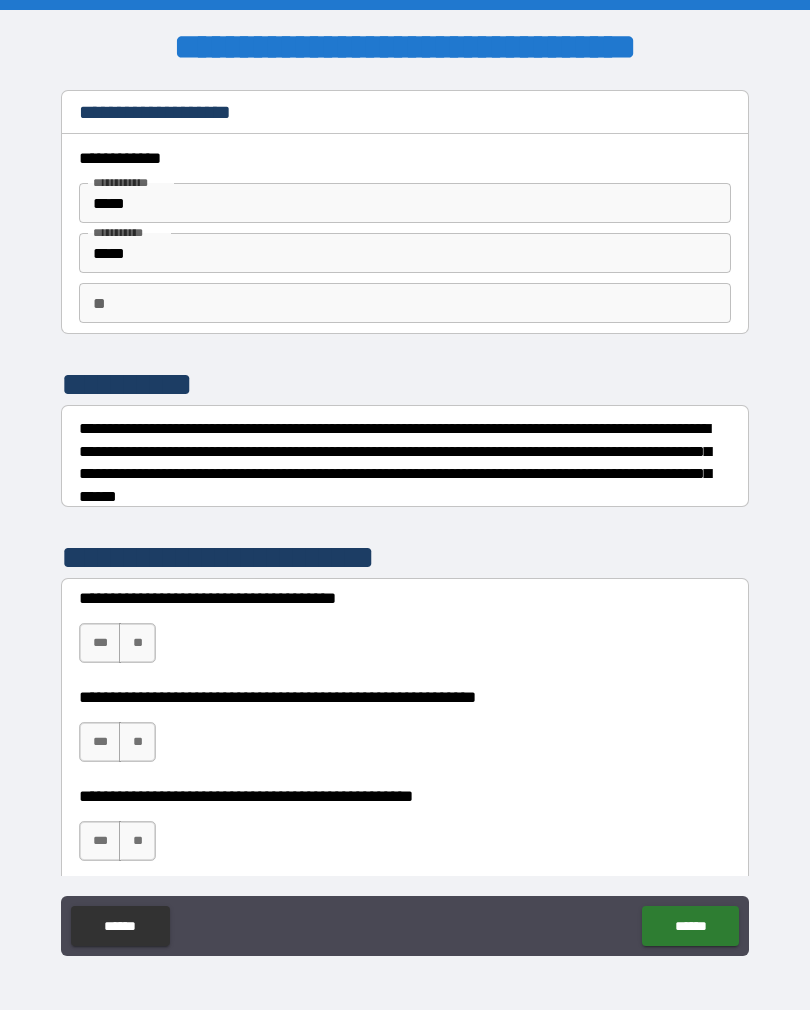 click on "**" at bounding box center [405, 303] 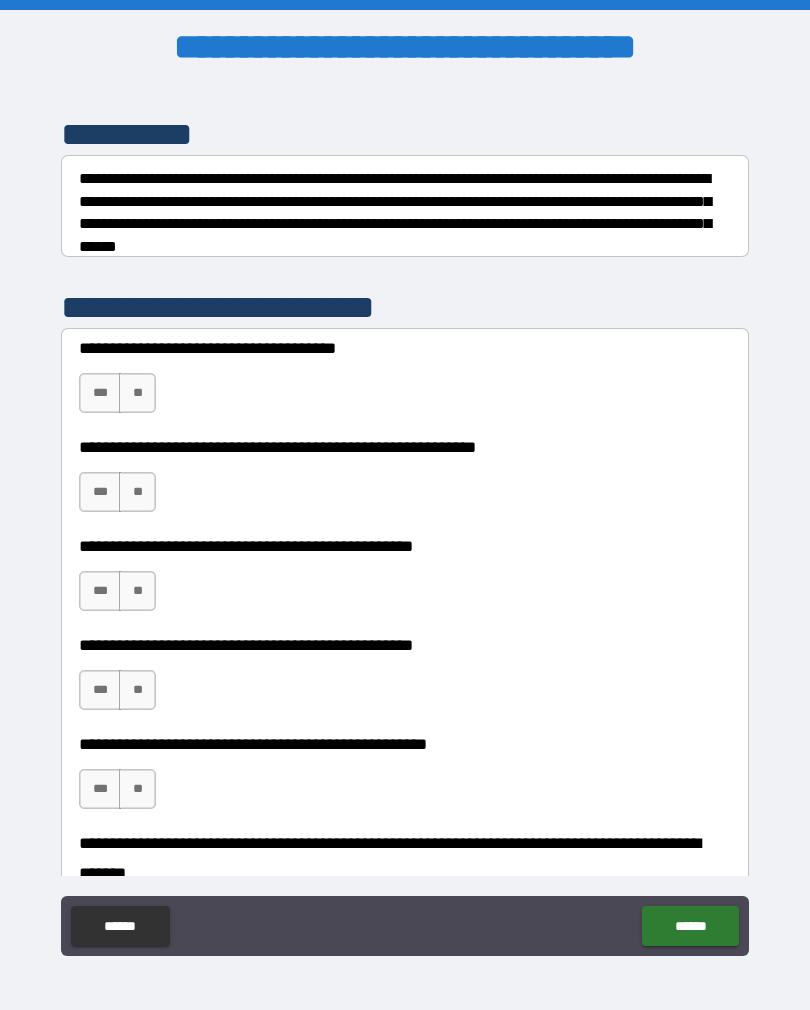 scroll, scrollTop: 250, scrollLeft: 0, axis: vertical 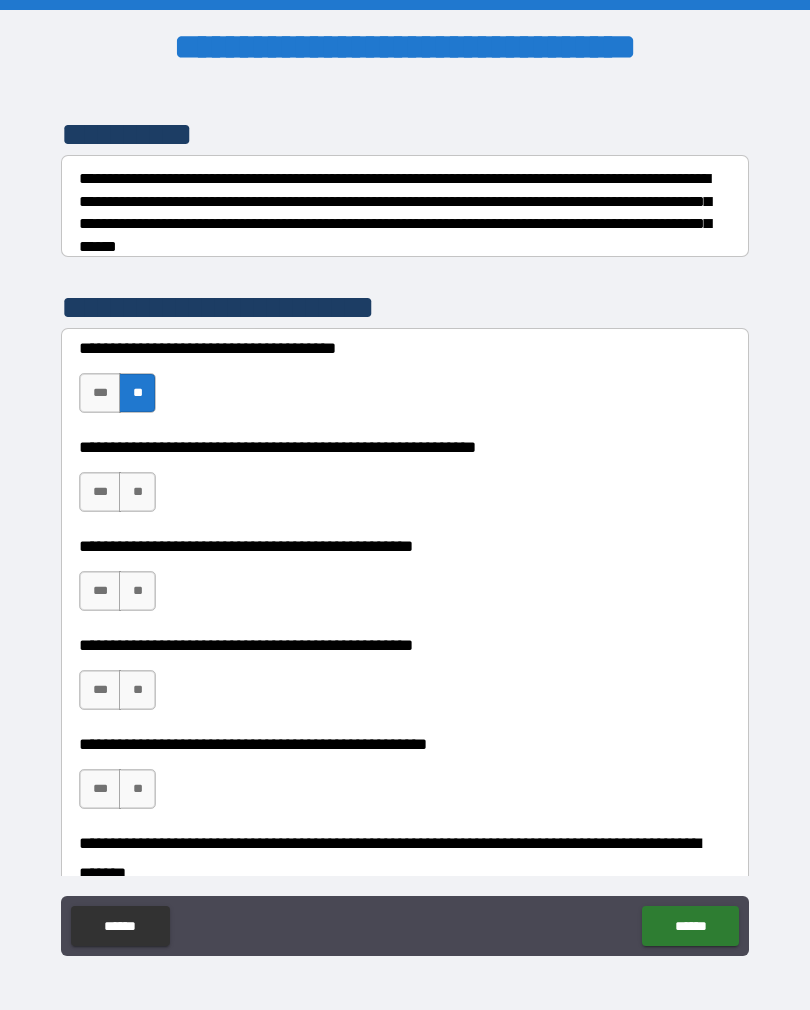 click on "***" at bounding box center (100, 492) 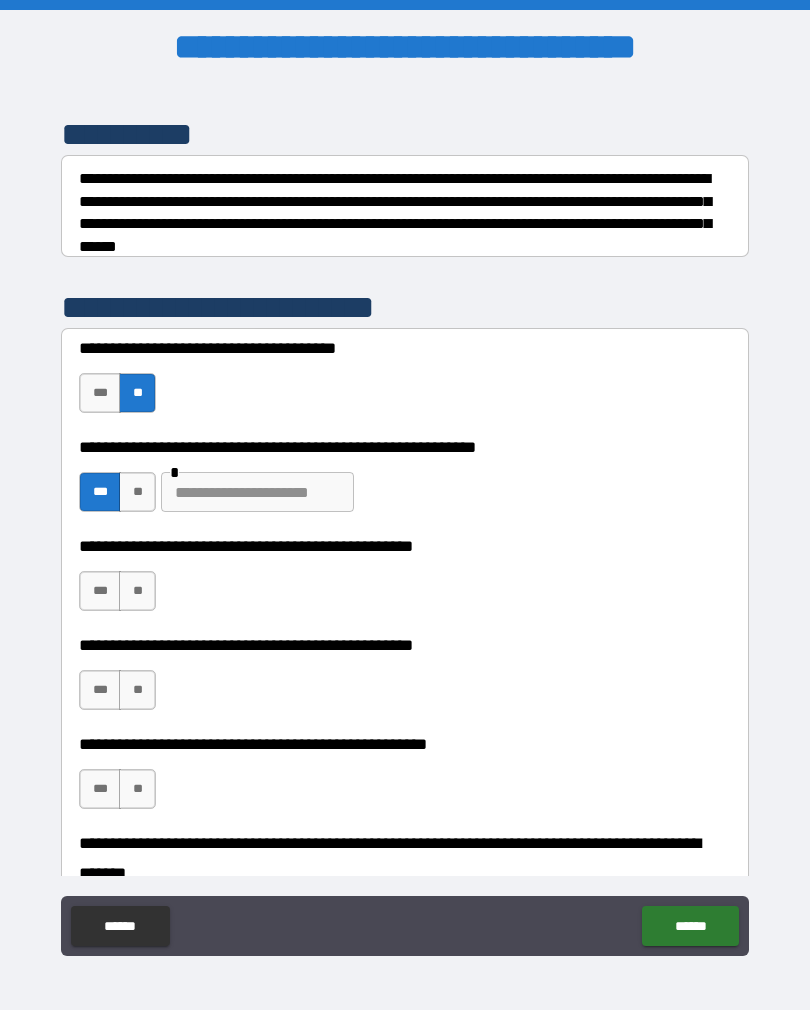 click on "**" at bounding box center [137, 492] 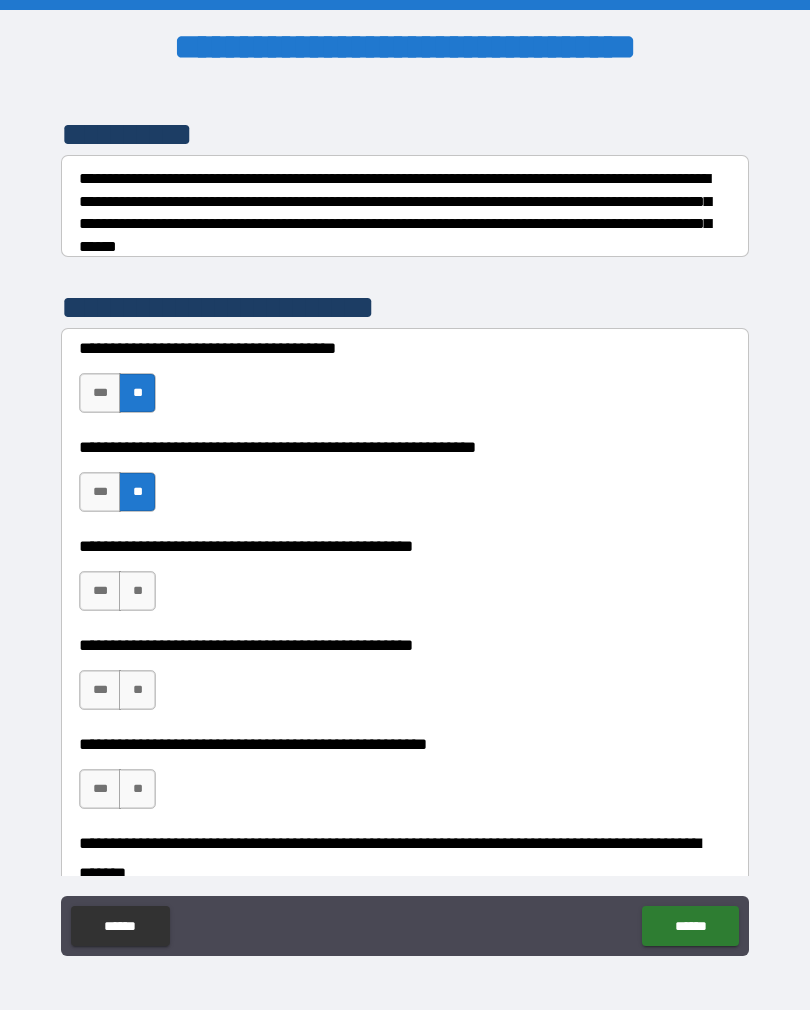 click on "**" at bounding box center [137, 591] 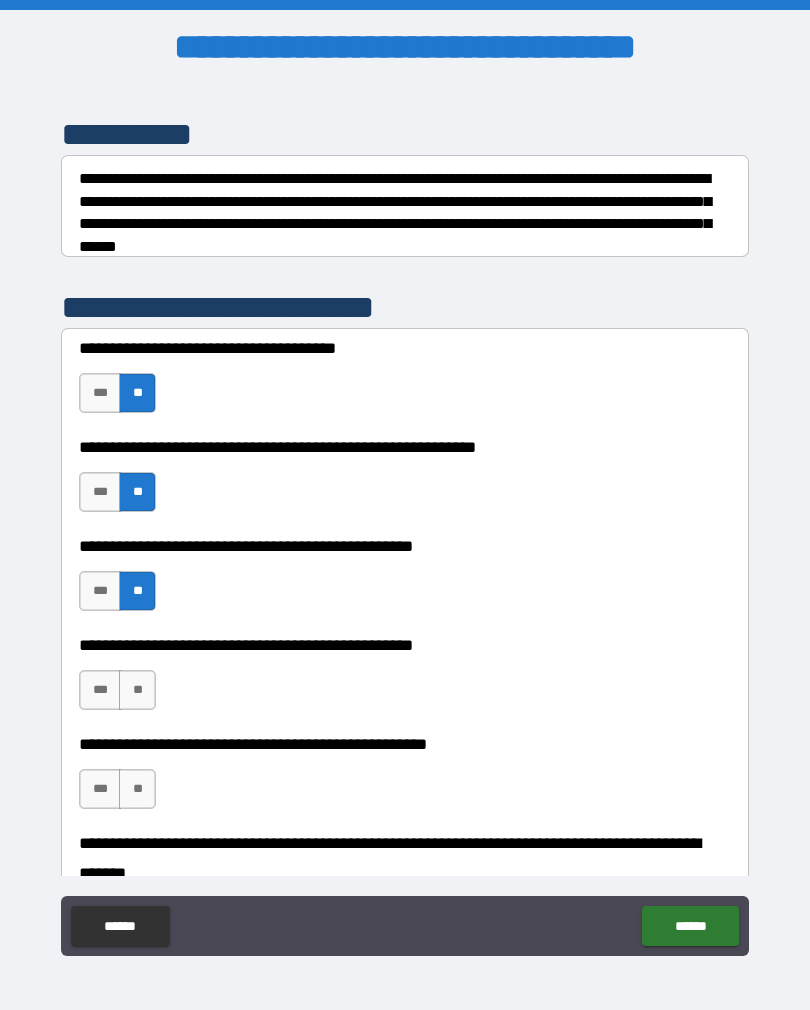 click on "**" at bounding box center [137, 690] 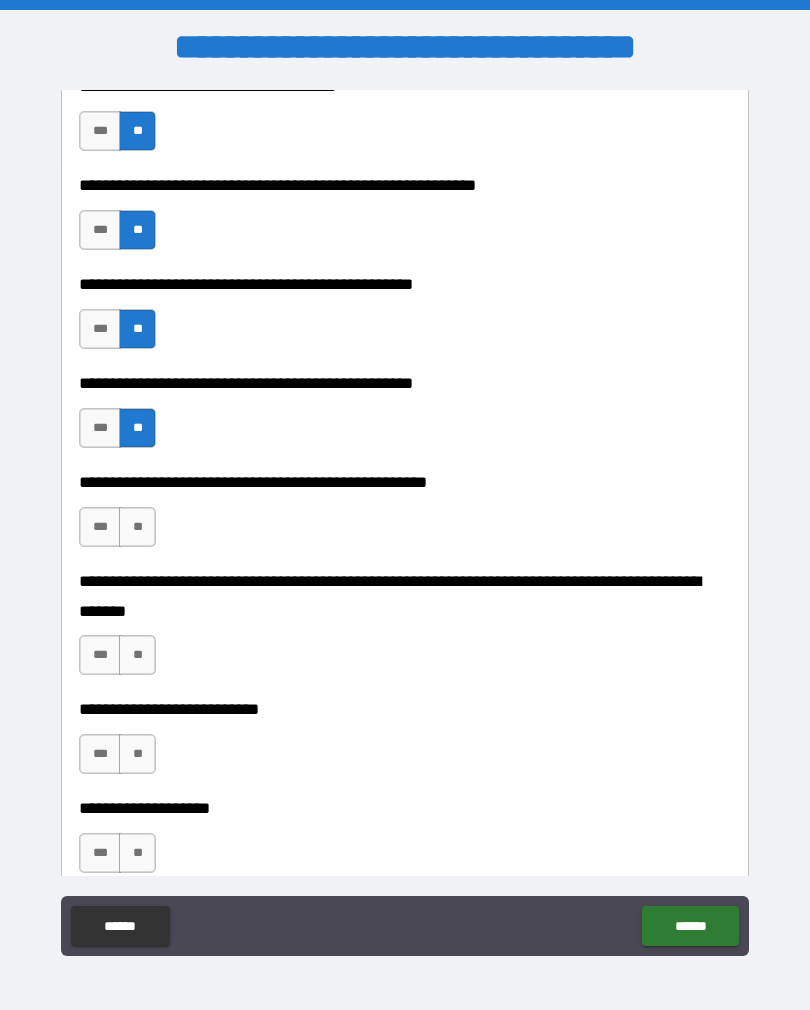 scroll, scrollTop: 514, scrollLeft: 0, axis: vertical 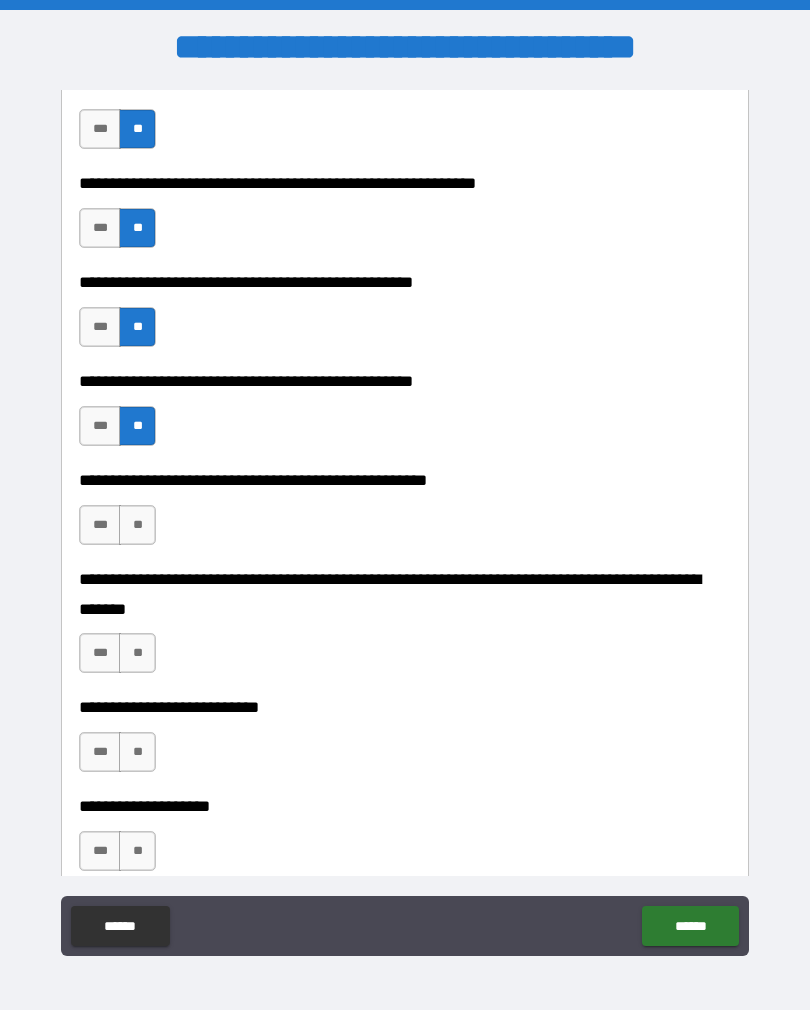 click on "**" at bounding box center [137, 525] 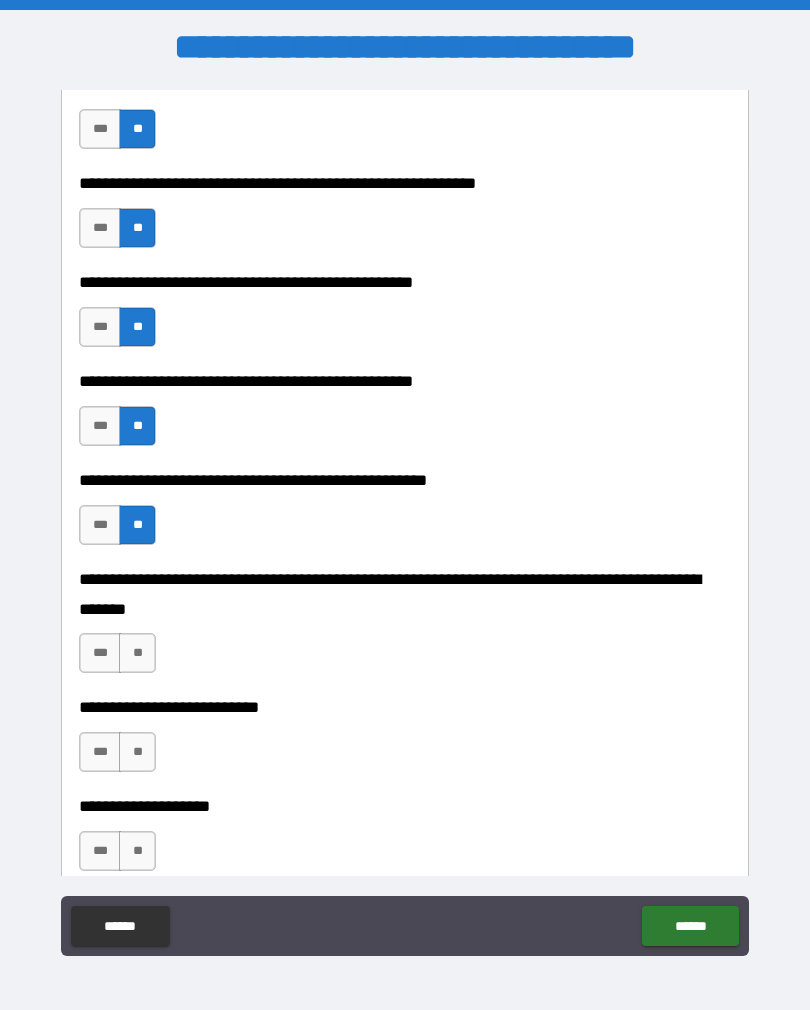 click on "**" at bounding box center (137, 653) 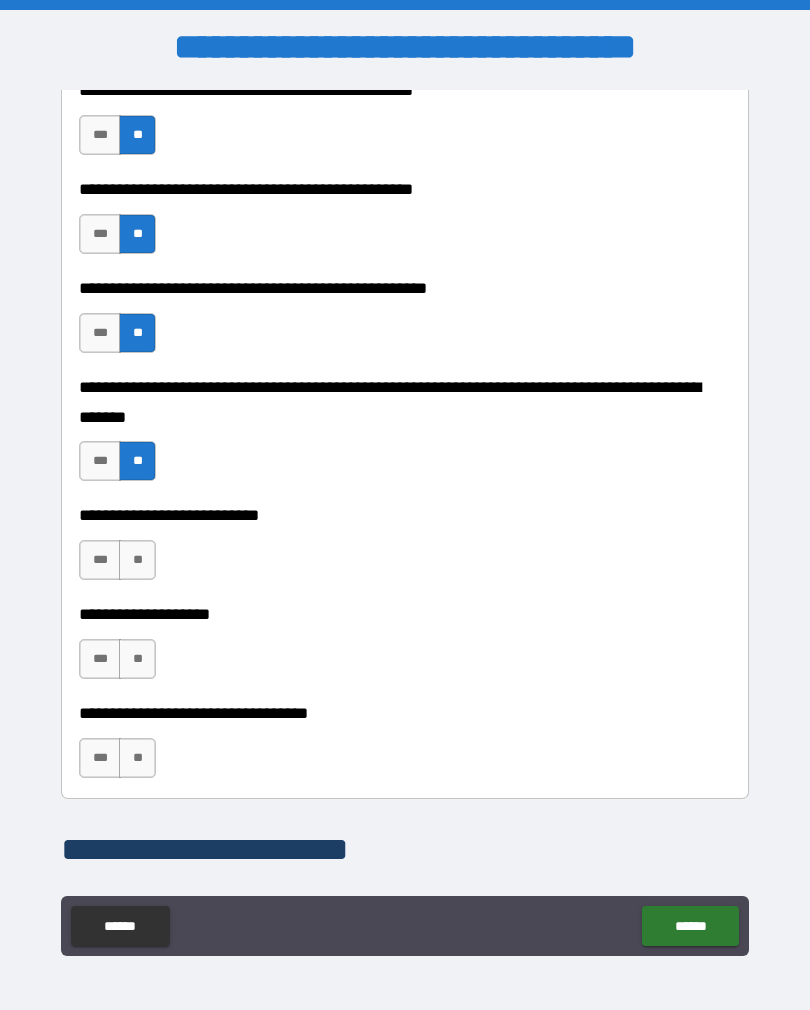scroll, scrollTop: 716, scrollLeft: 0, axis: vertical 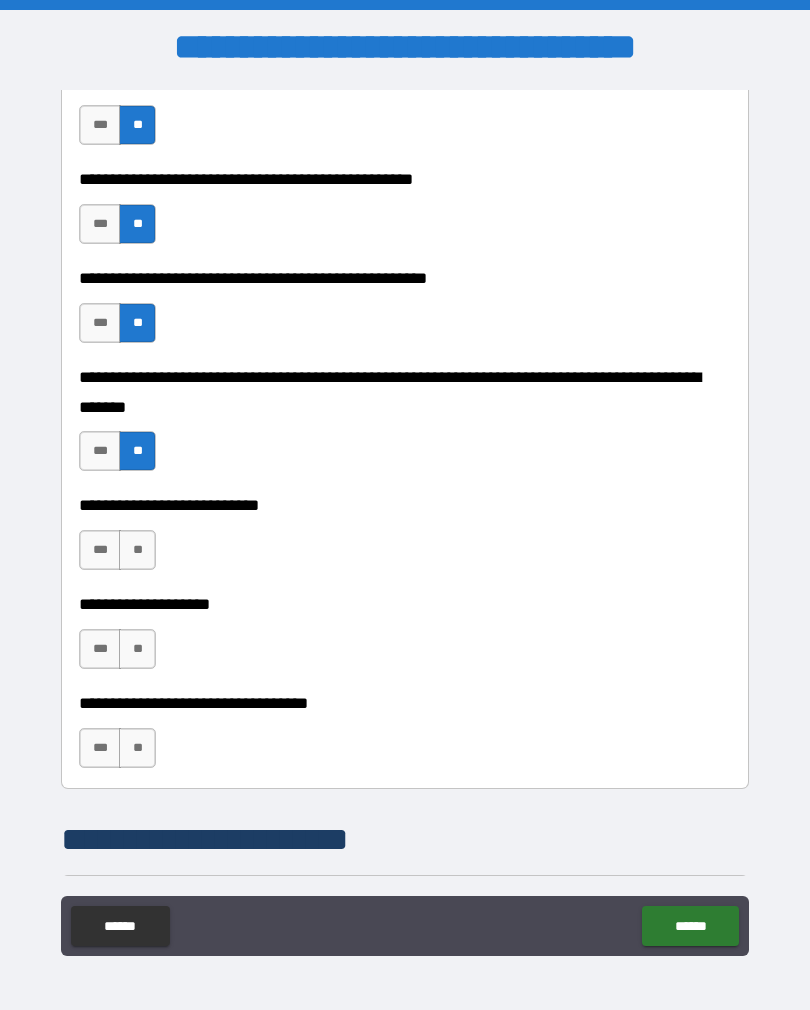 click on "**" at bounding box center (137, 550) 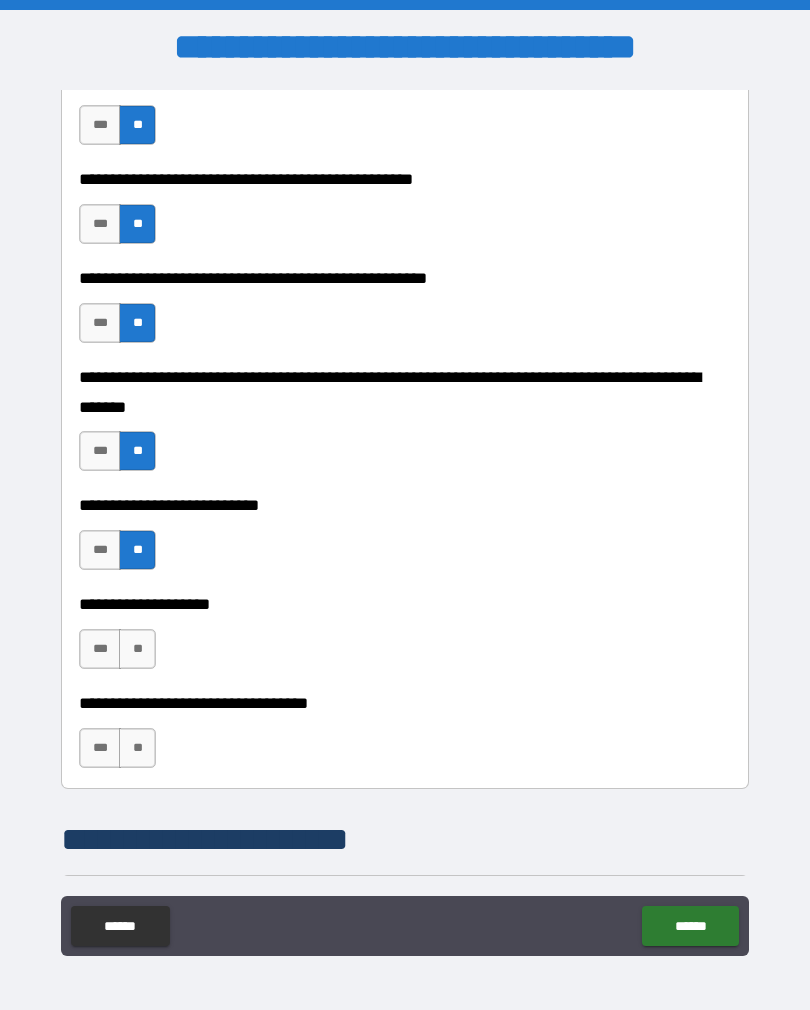 click on "**" at bounding box center (137, 649) 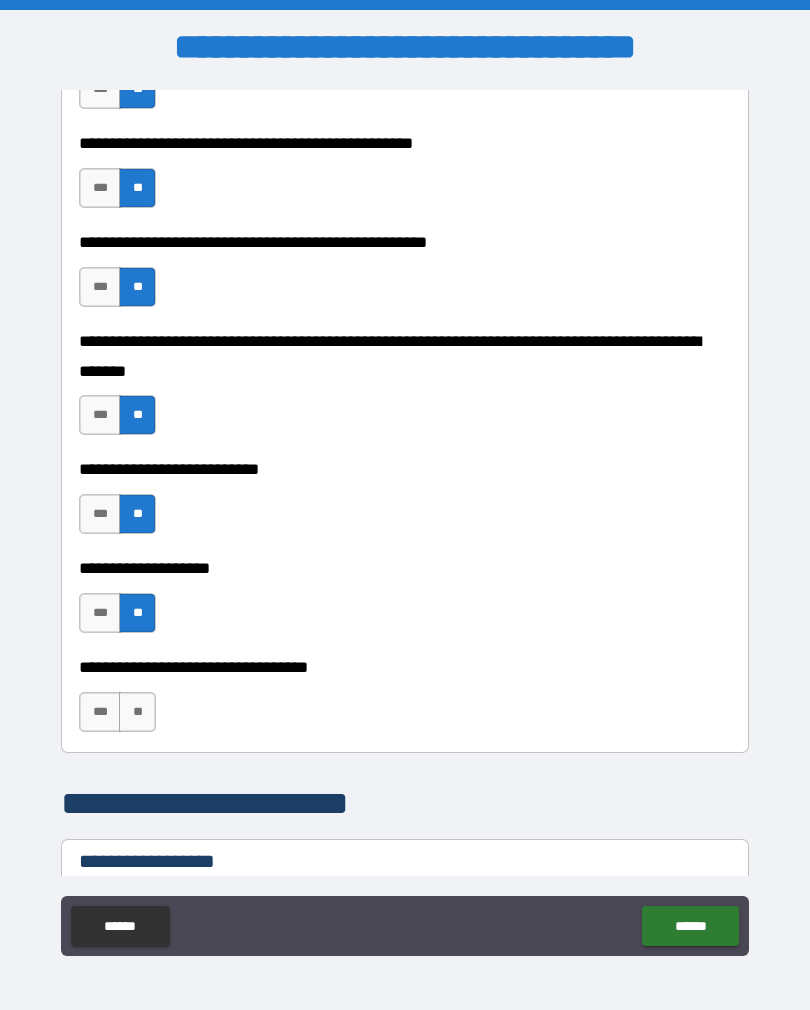 scroll, scrollTop: 755, scrollLeft: 0, axis: vertical 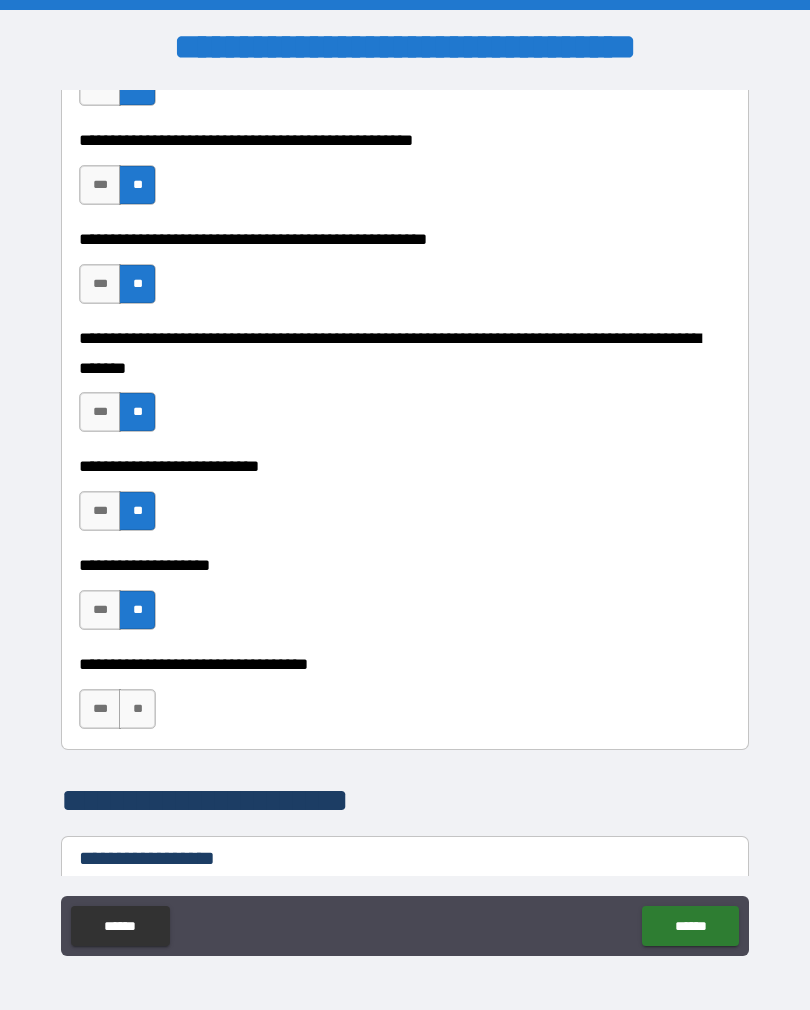 click on "**" at bounding box center [137, 709] 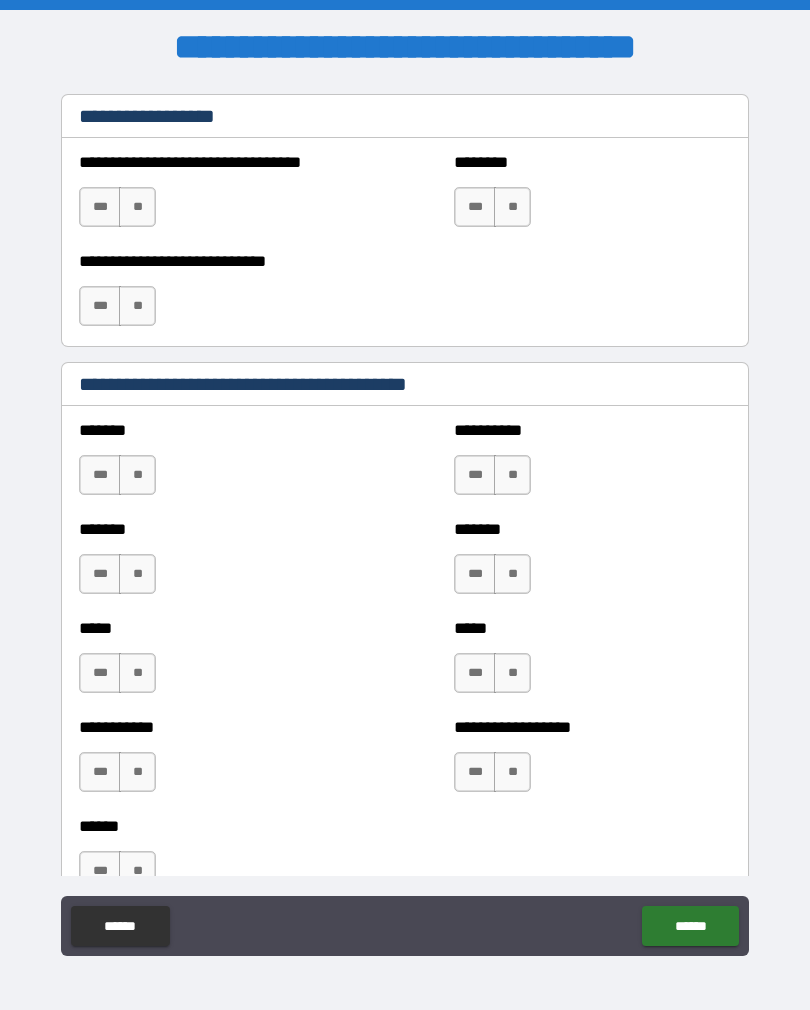 scroll, scrollTop: 1498, scrollLeft: 0, axis: vertical 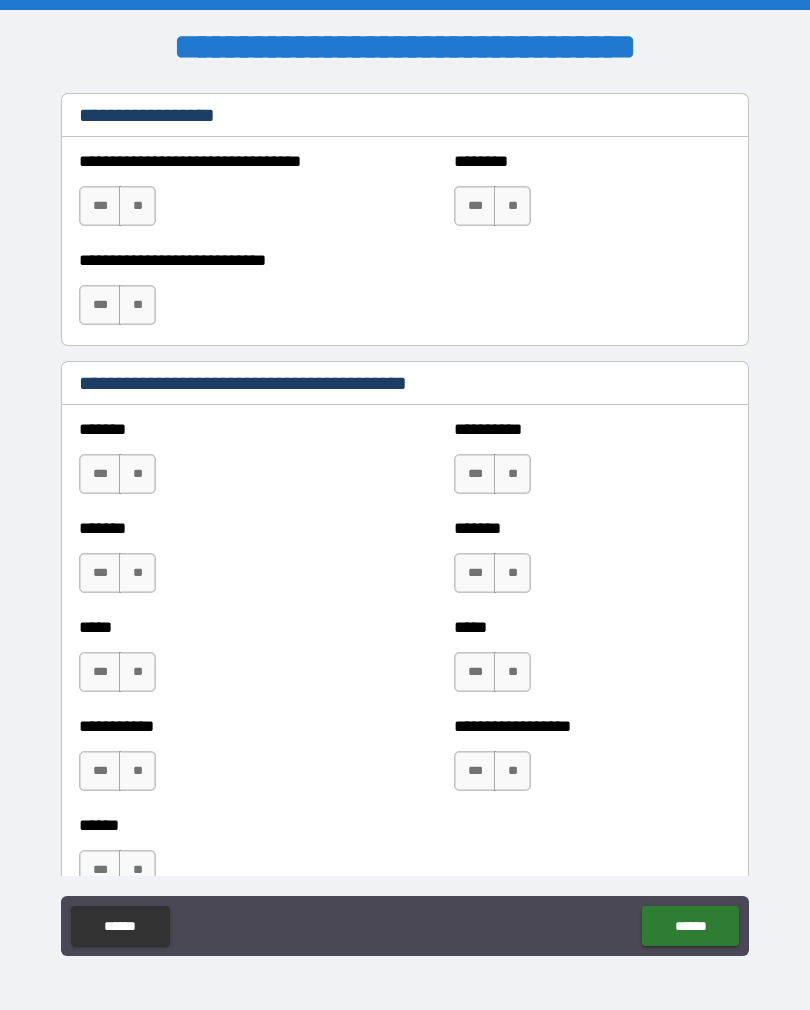 click on "**" at bounding box center [137, 474] 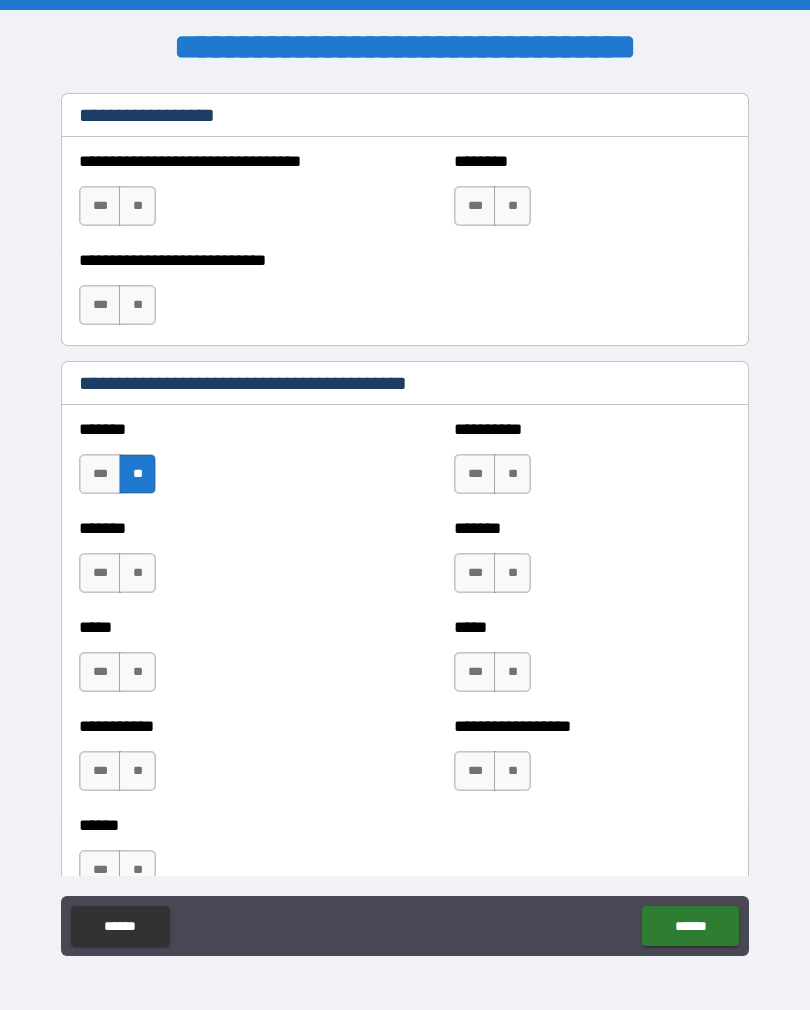 click on "***" at bounding box center [475, 474] 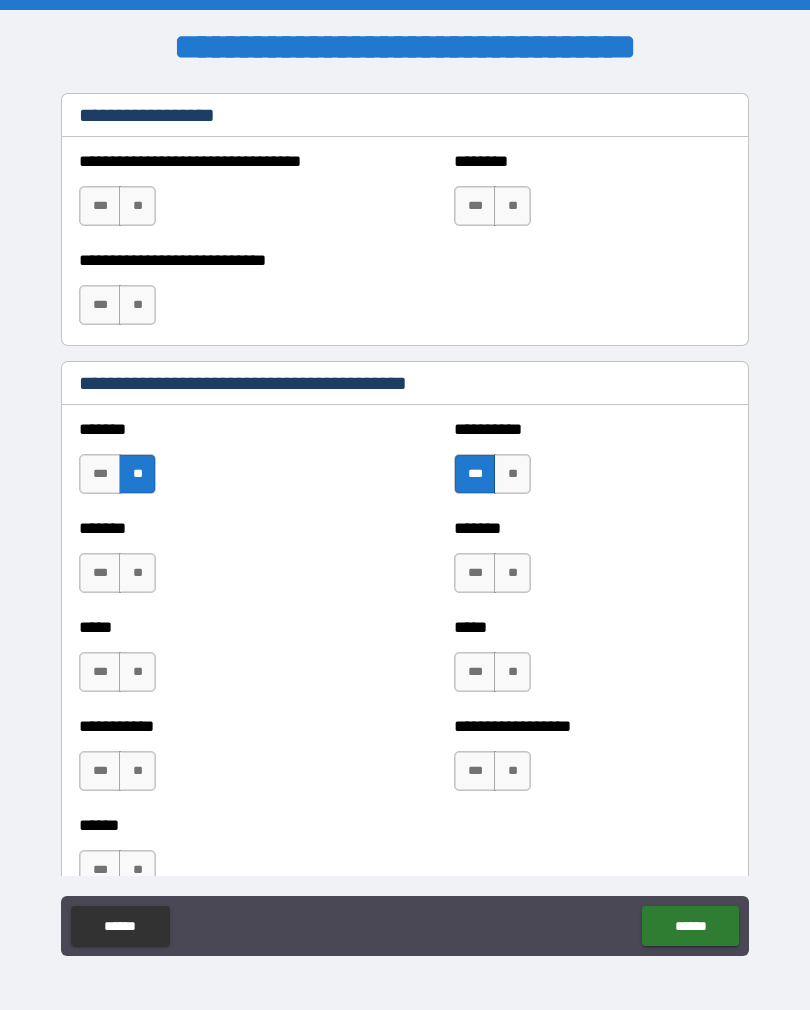 click on "**" at bounding box center [137, 573] 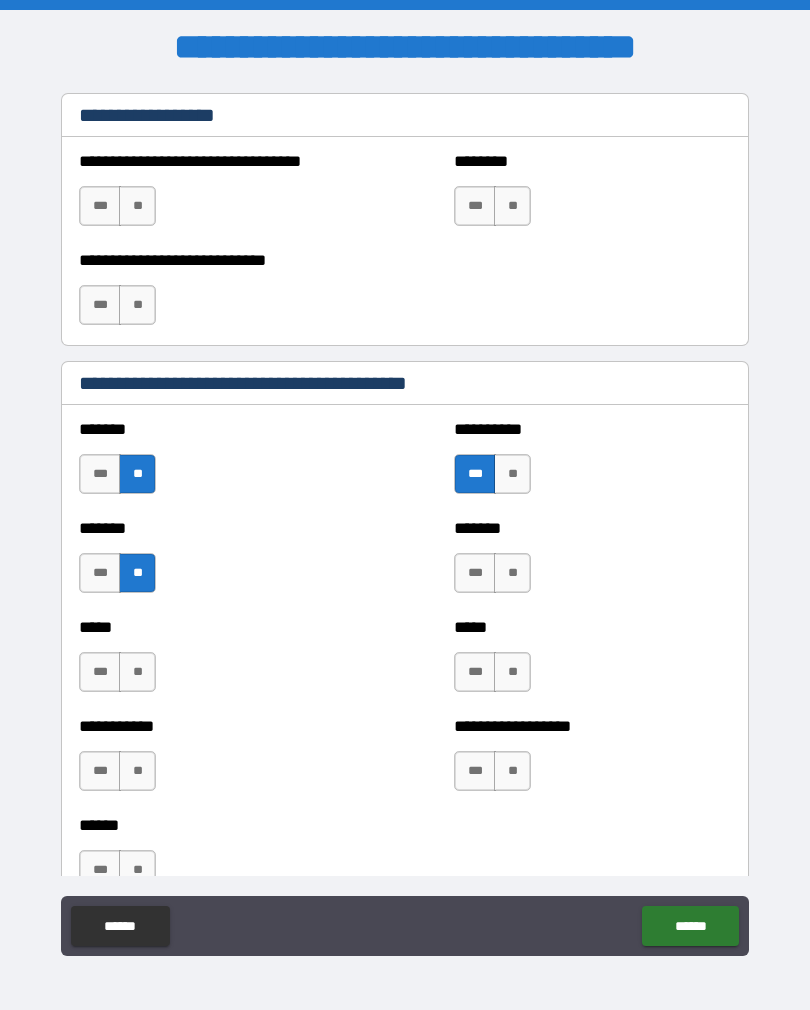 click on "**" at bounding box center [137, 672] 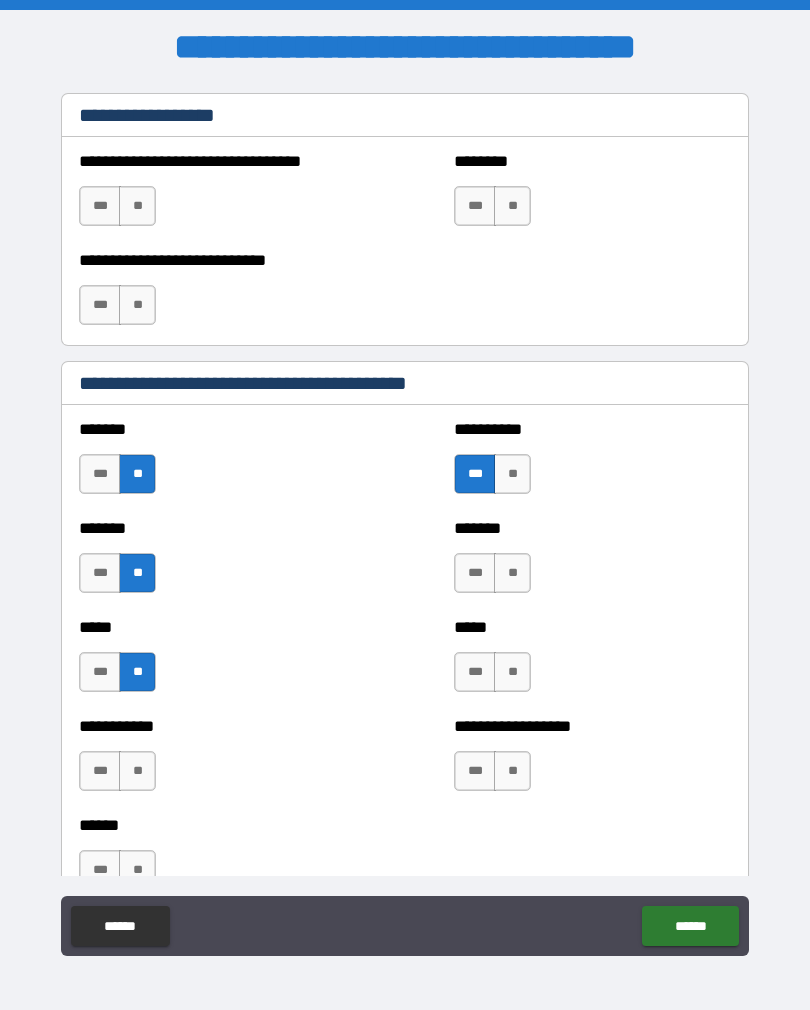 click on "**" at bounding box center (137, 771) 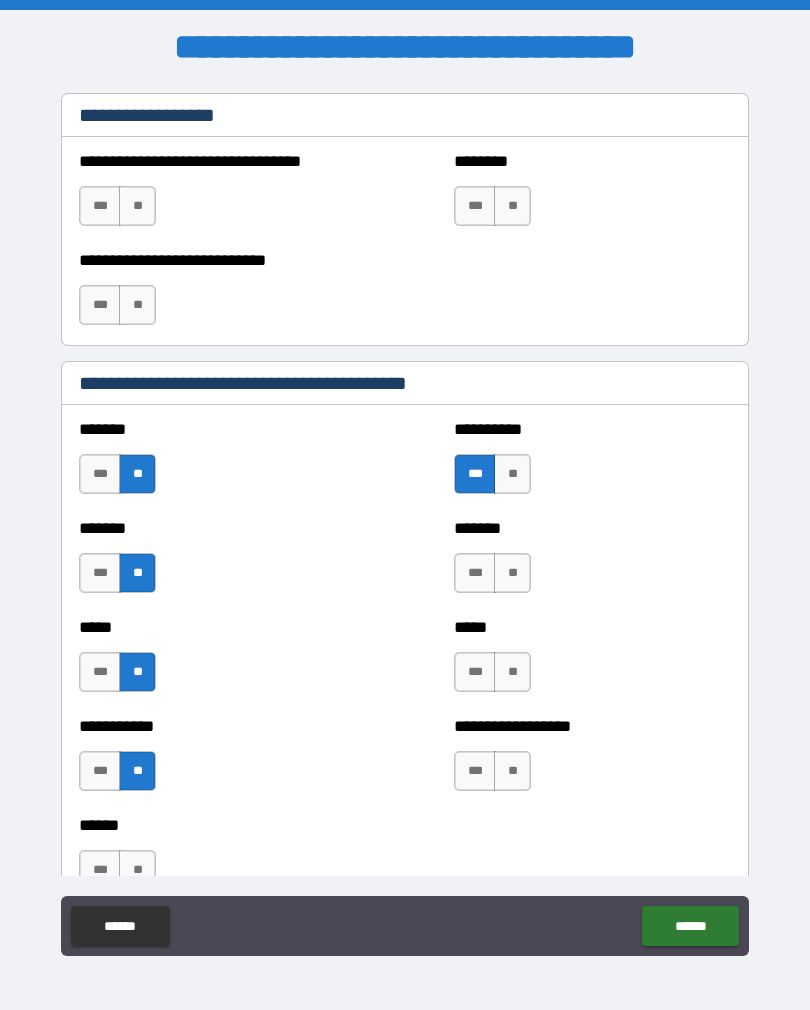 click on "**" at bounding box center (512, 771) 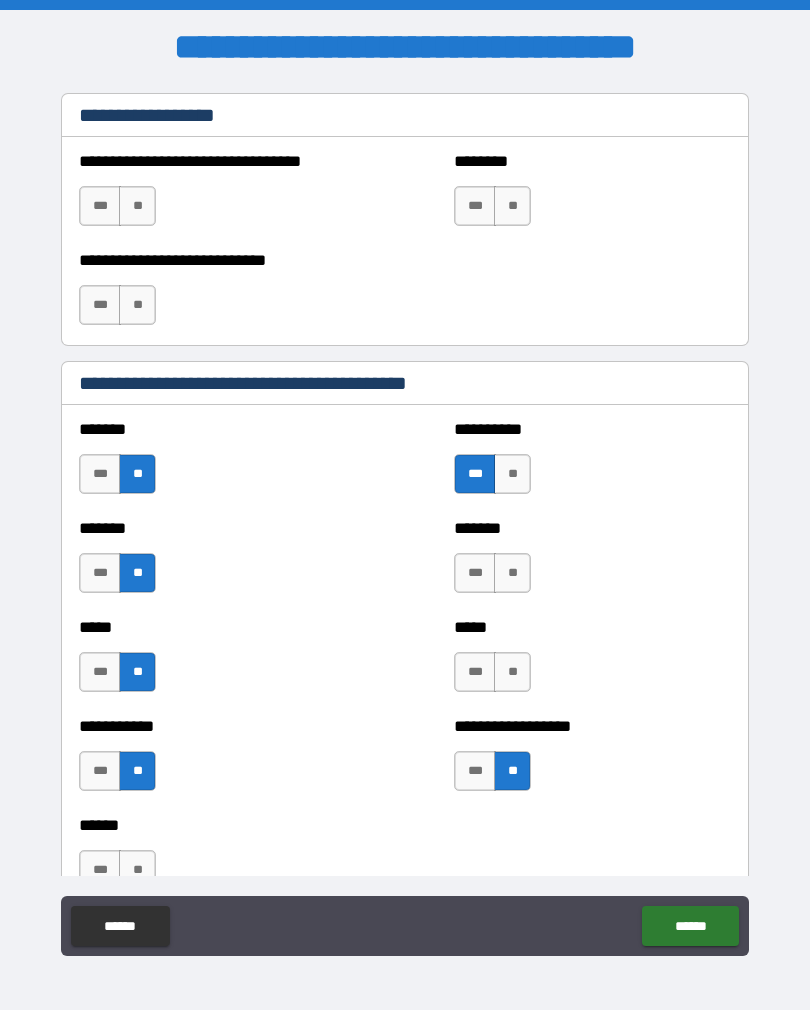 click on "**" at bounding box center (512, 672) 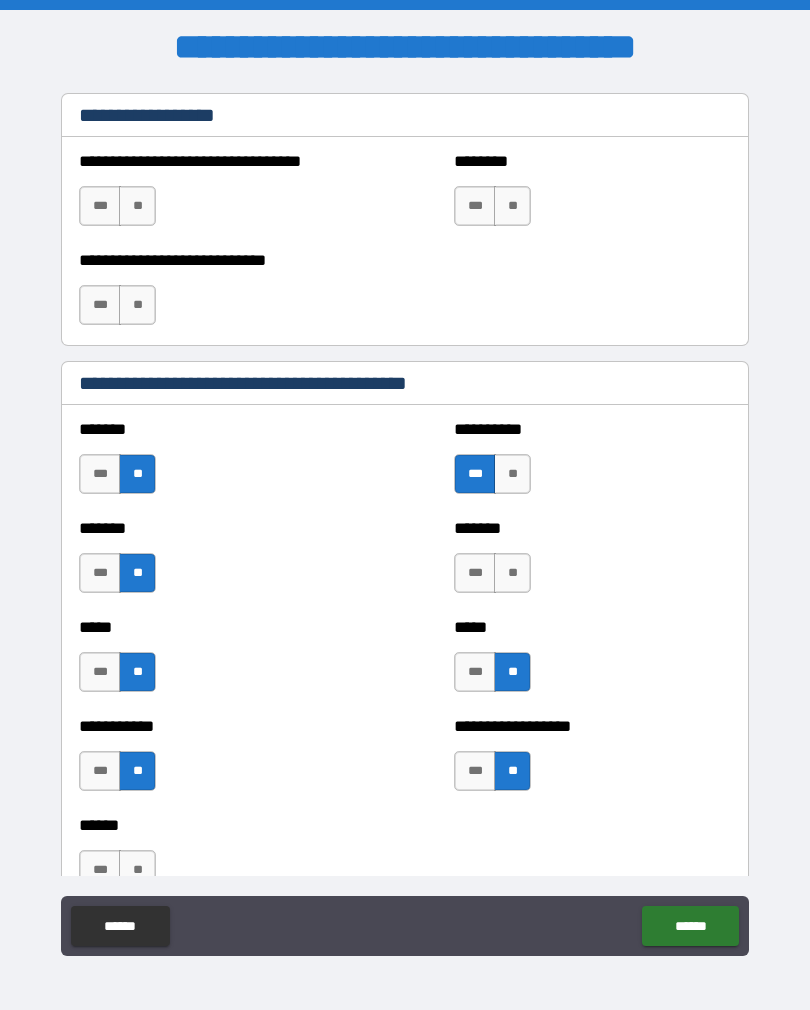 click on "**" at bounding box center (512, 573) 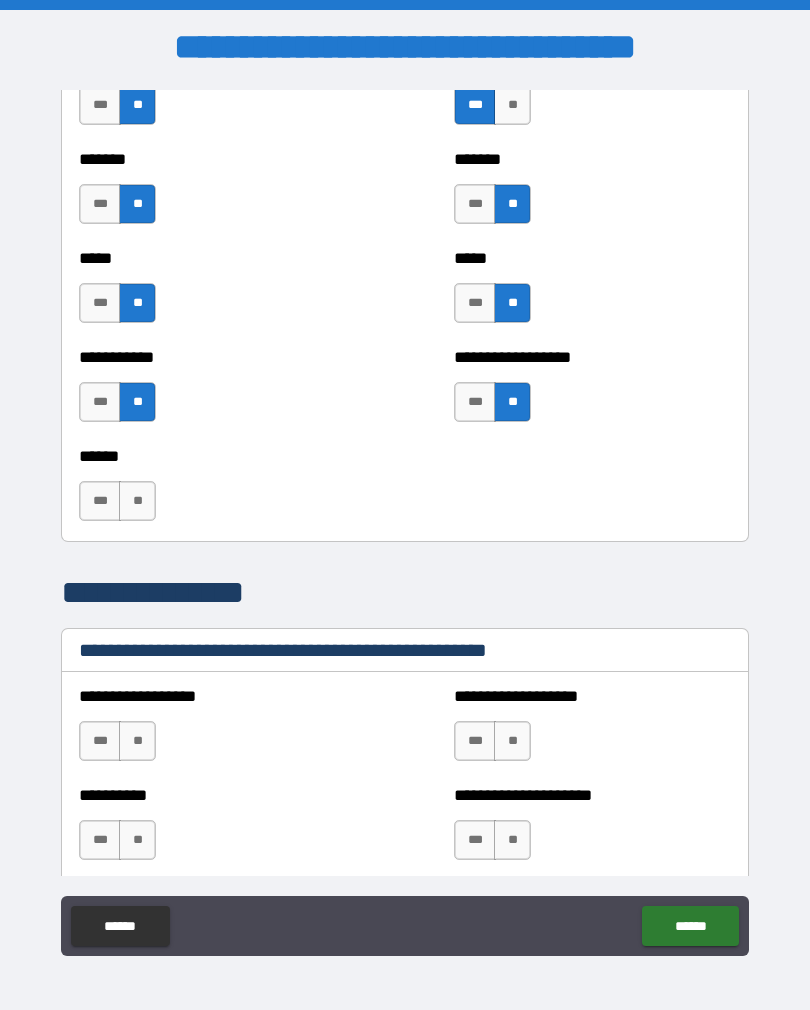 scroll, scrollTop: 1868, scrollLeft: 0, axis: vertical 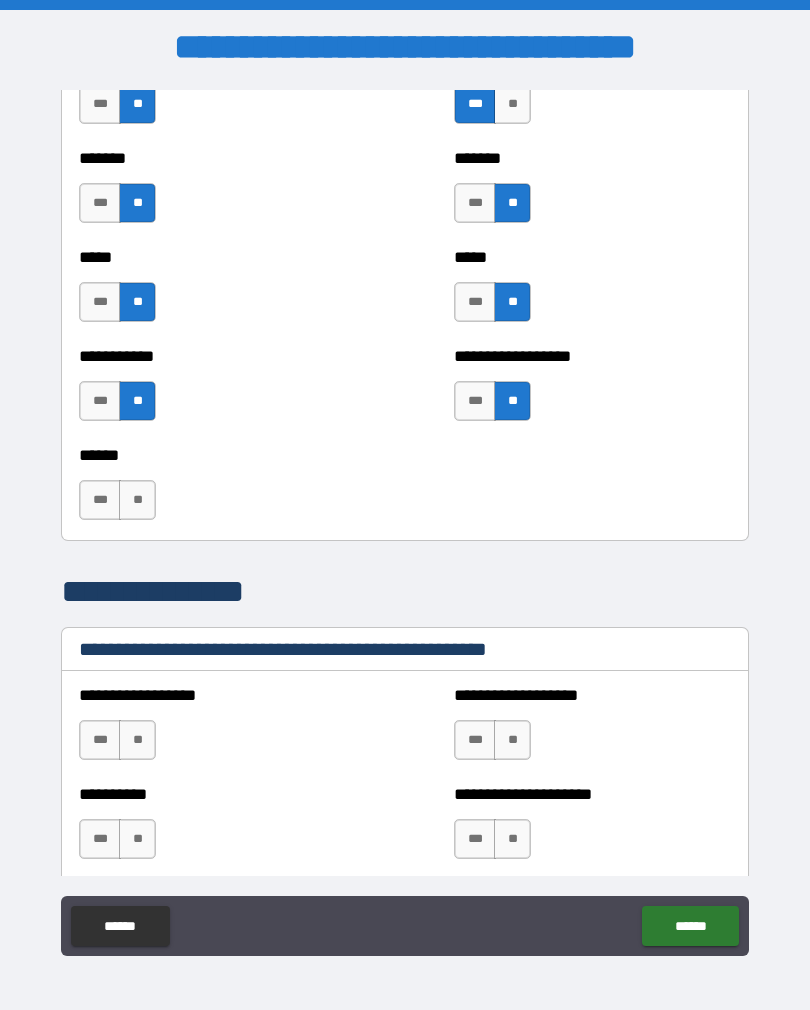 click on "**" at bounding box center [137, 500] 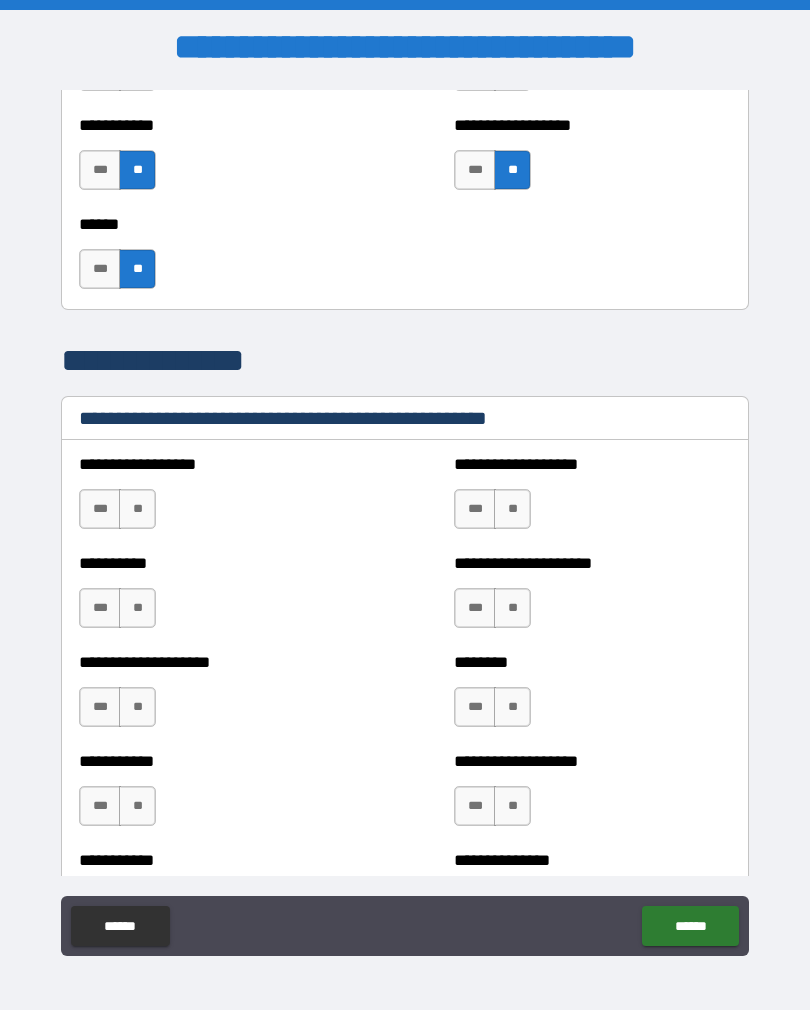 scroll, scrollTop: 2103, scrollLeft: 0, axis: vertical 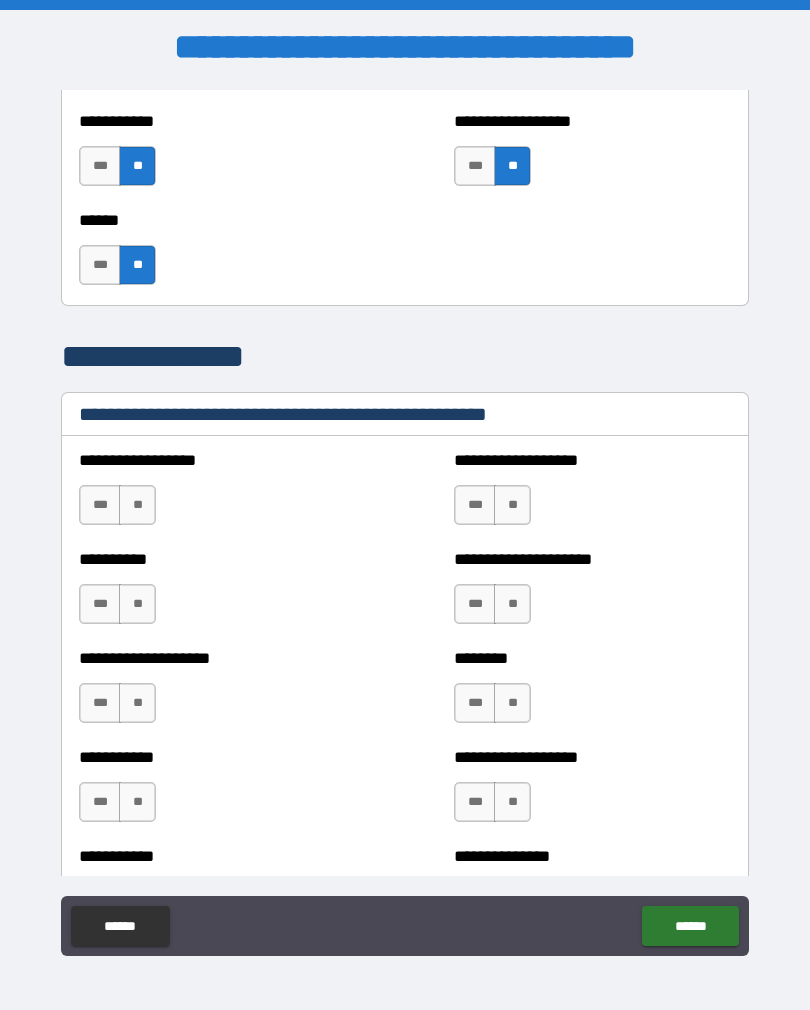 click on "**" at bounding box center [137, 505] 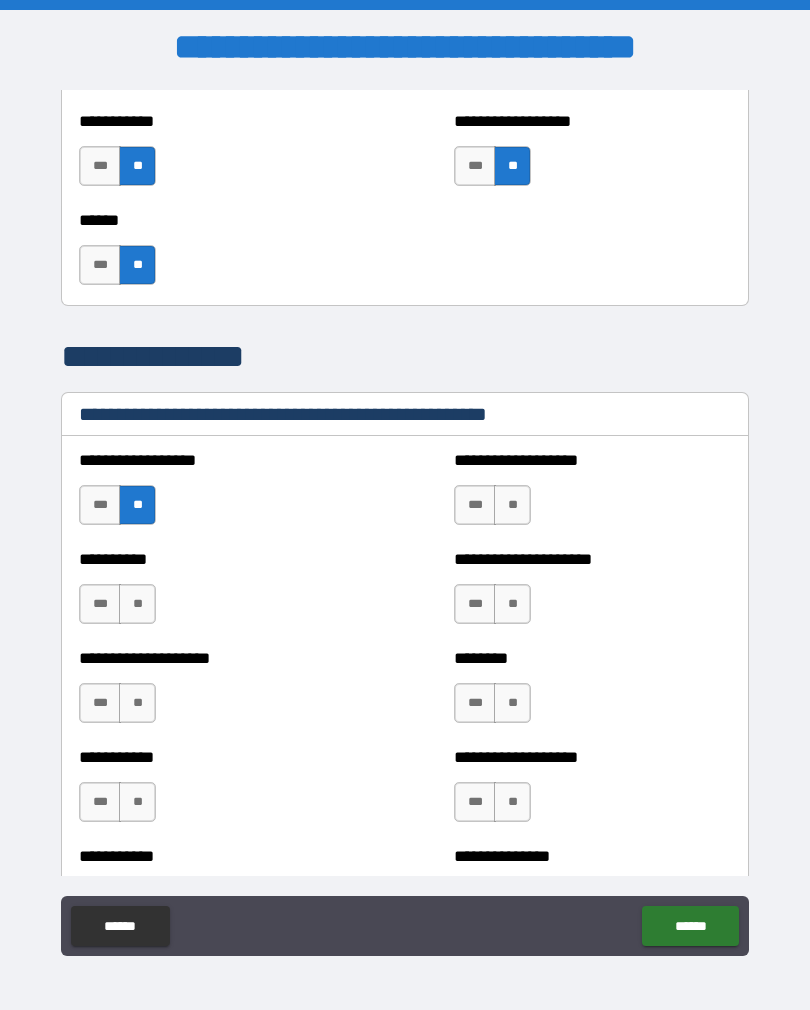 click on "**" at bounding box center [512, 505] 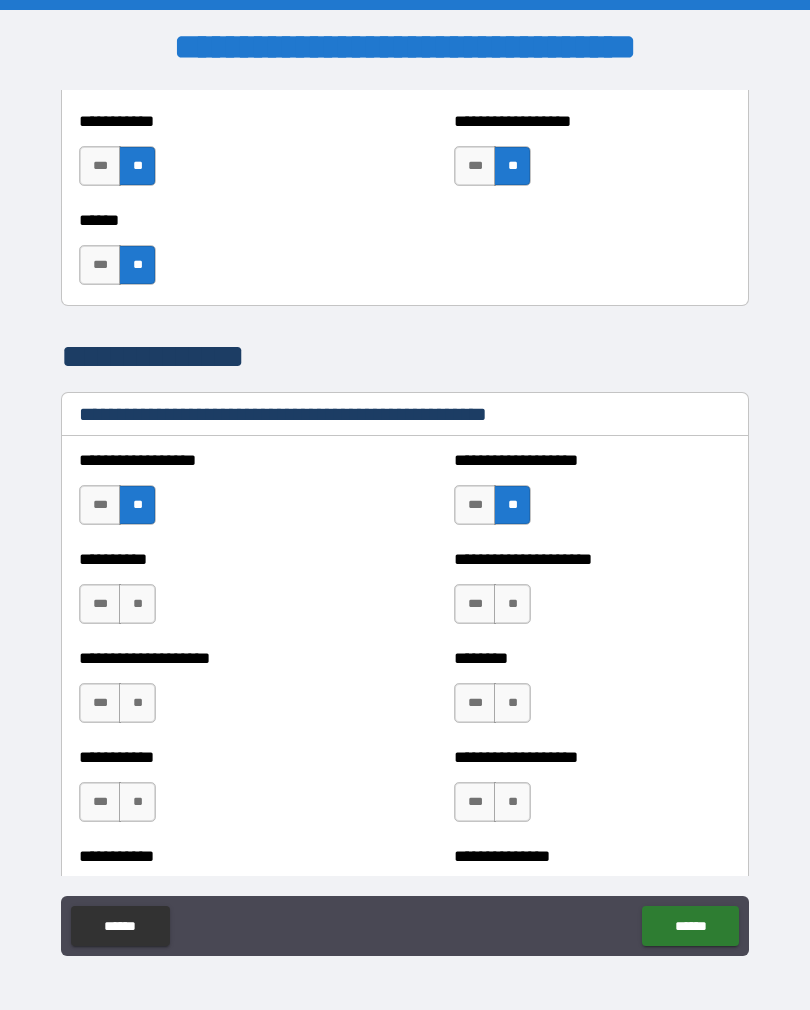 click on "**" at bounding box center (512, 604) 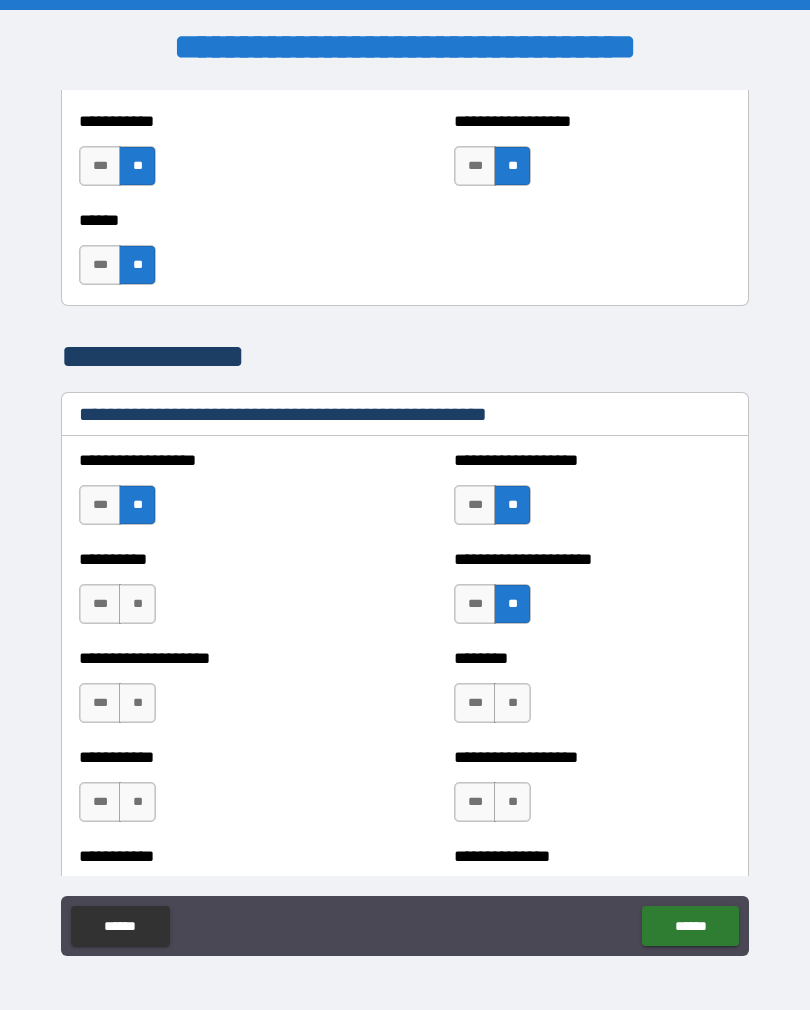 click on "**" at bounding box center [137, 604] 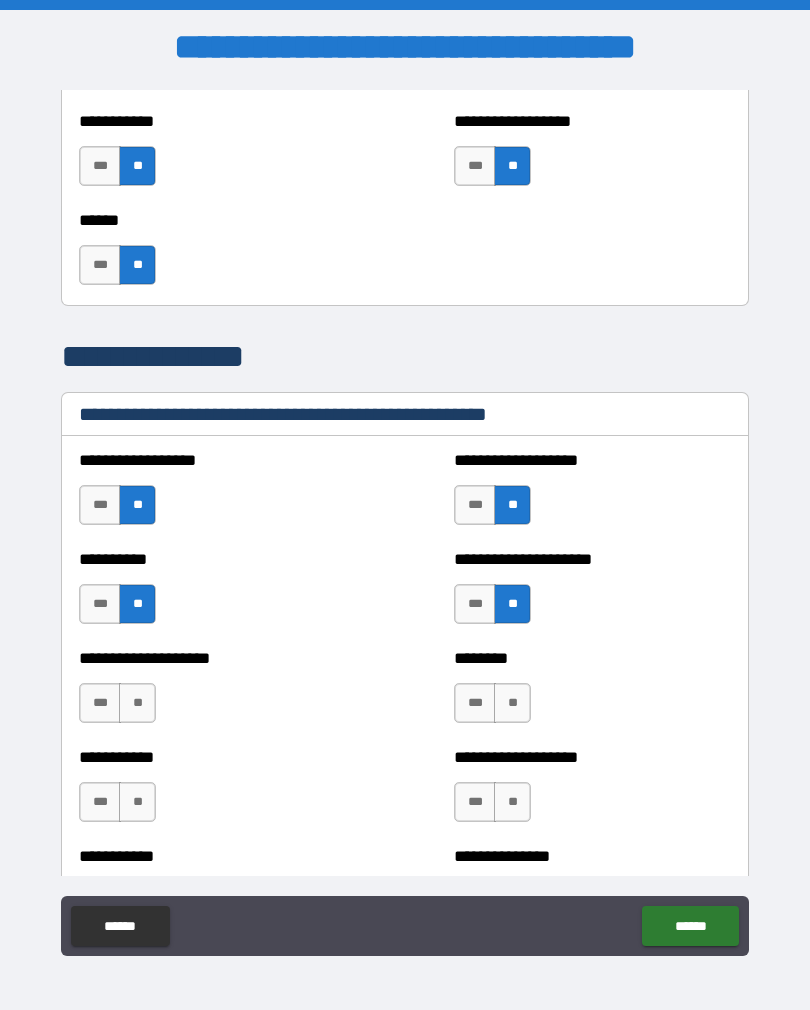 click on "**" at bounding box center (137, 703) 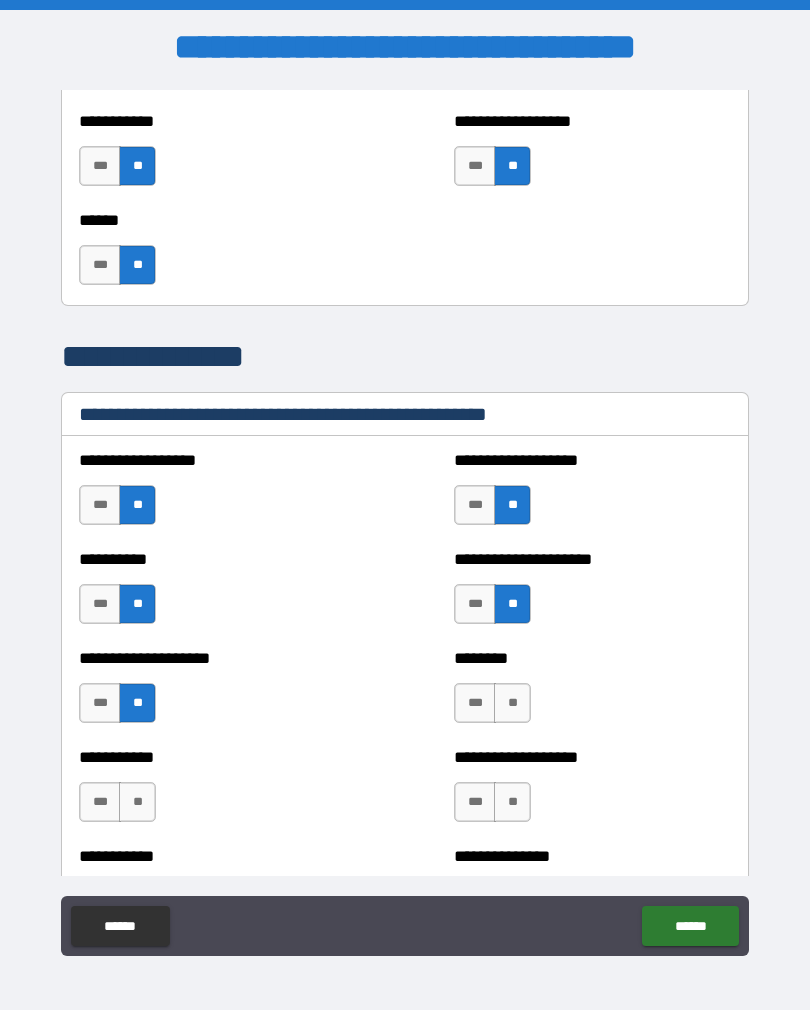 click on "**" at bounding box center [512, 703] 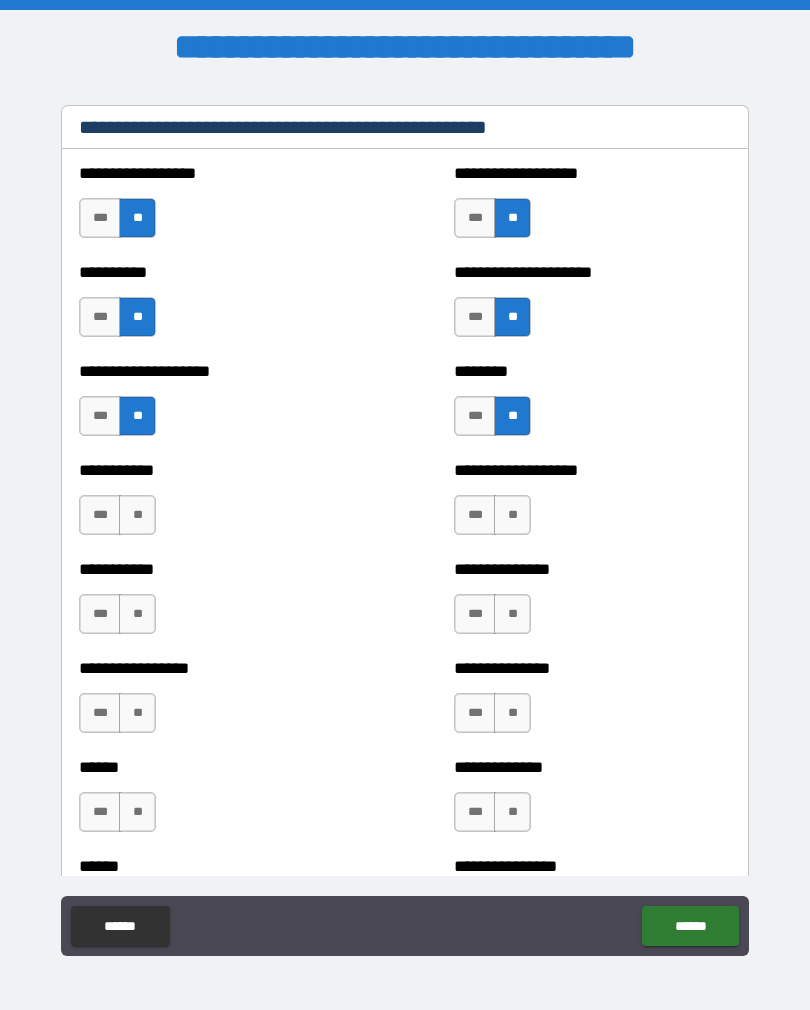 scroll, scrollTop: 2407, scrollLeft: 0, axis: vertical 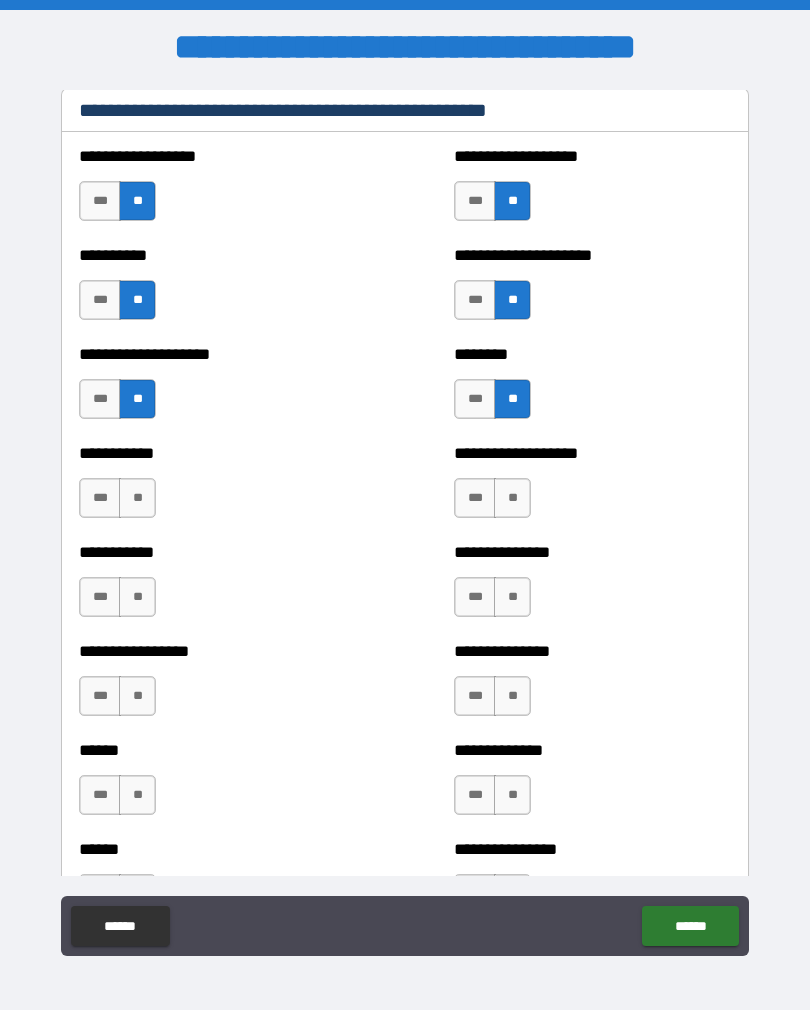 click on "**" at bounding box center [137, 498] 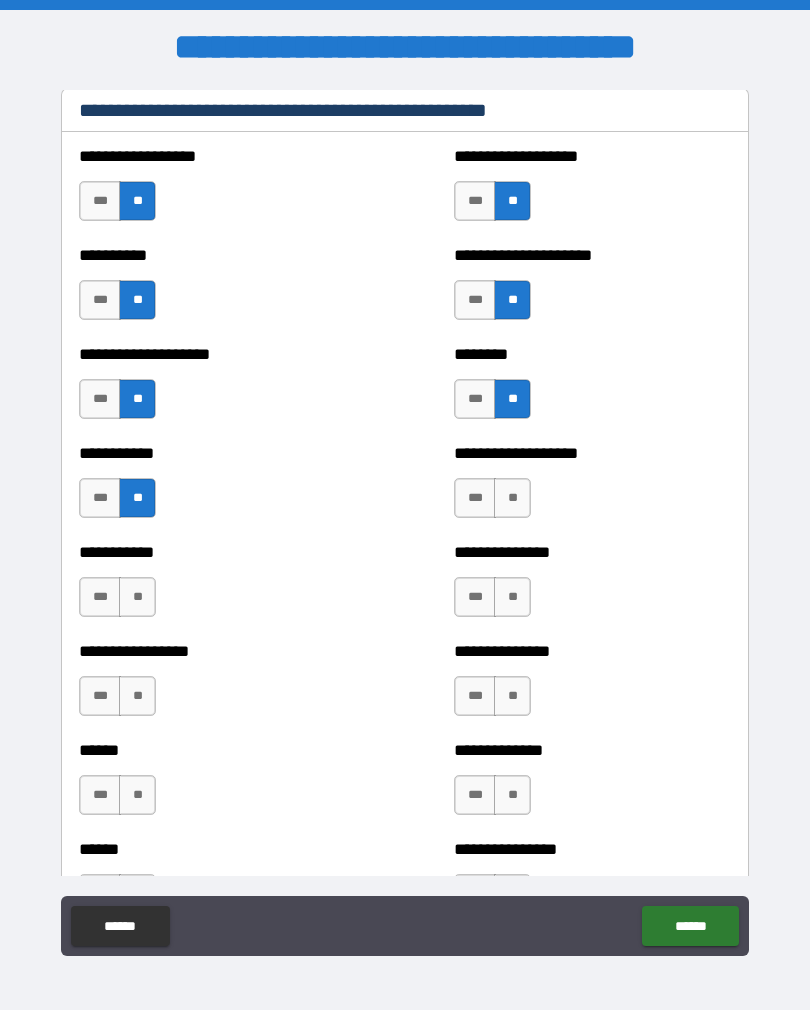 click on "**" at bounding box center [512, 498] 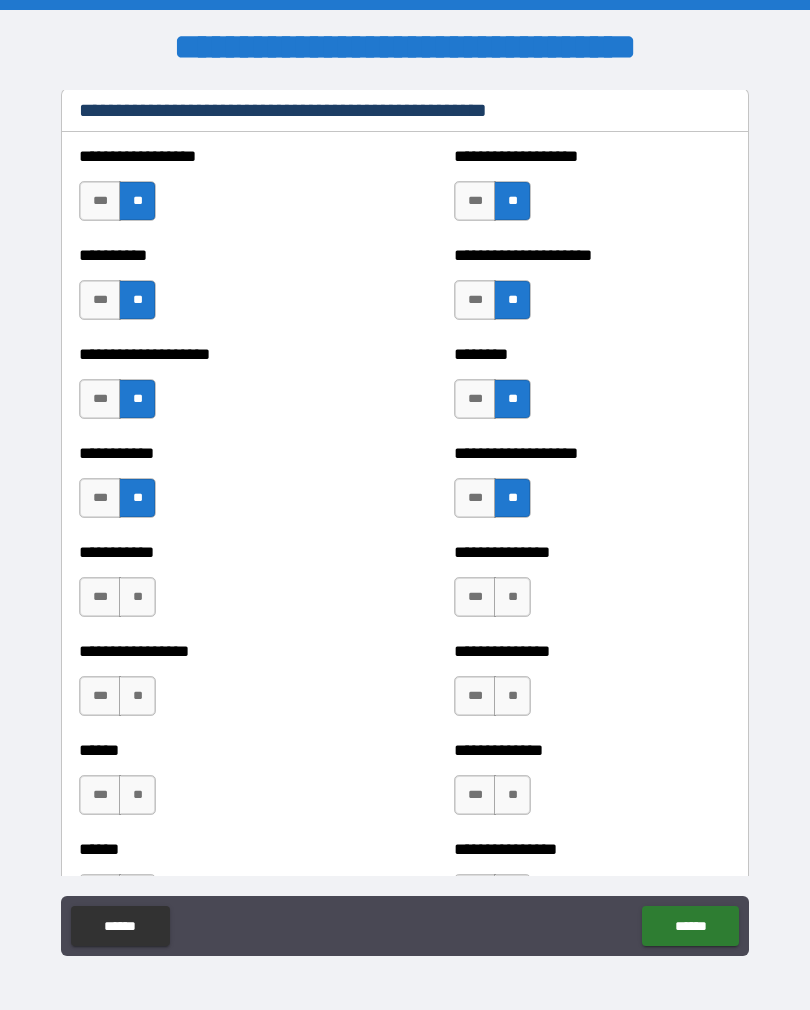click on "**" at bounding box center (137, 597) 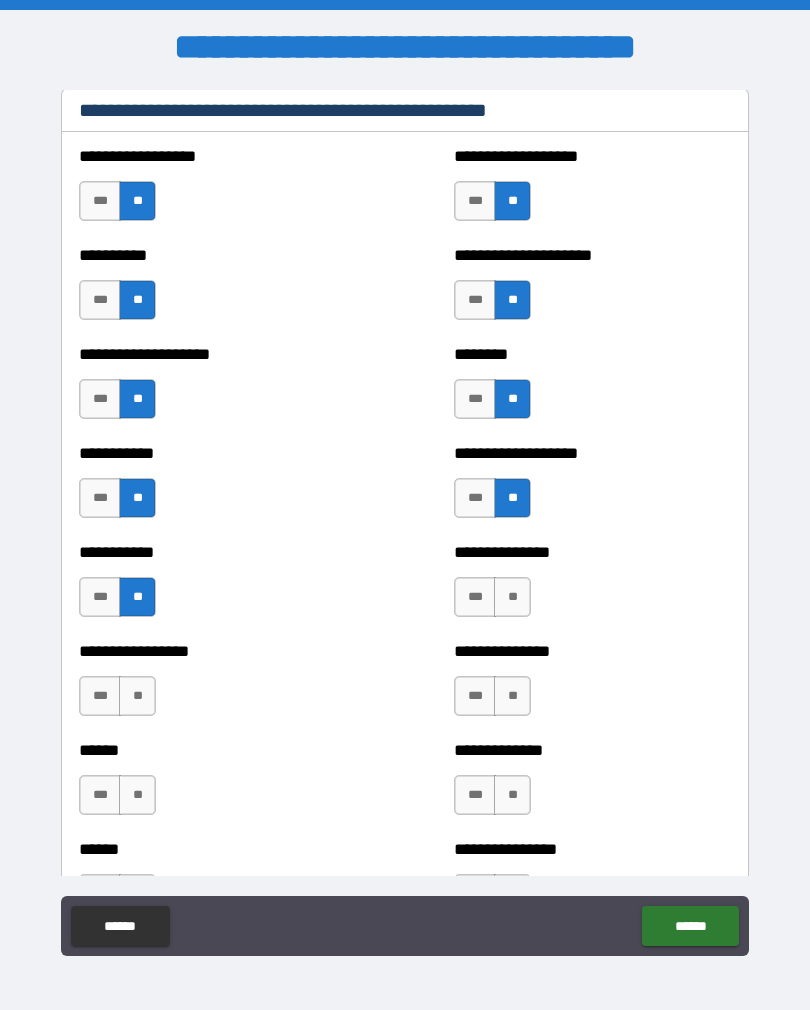 click on "**" at bounding box center (512, 597) 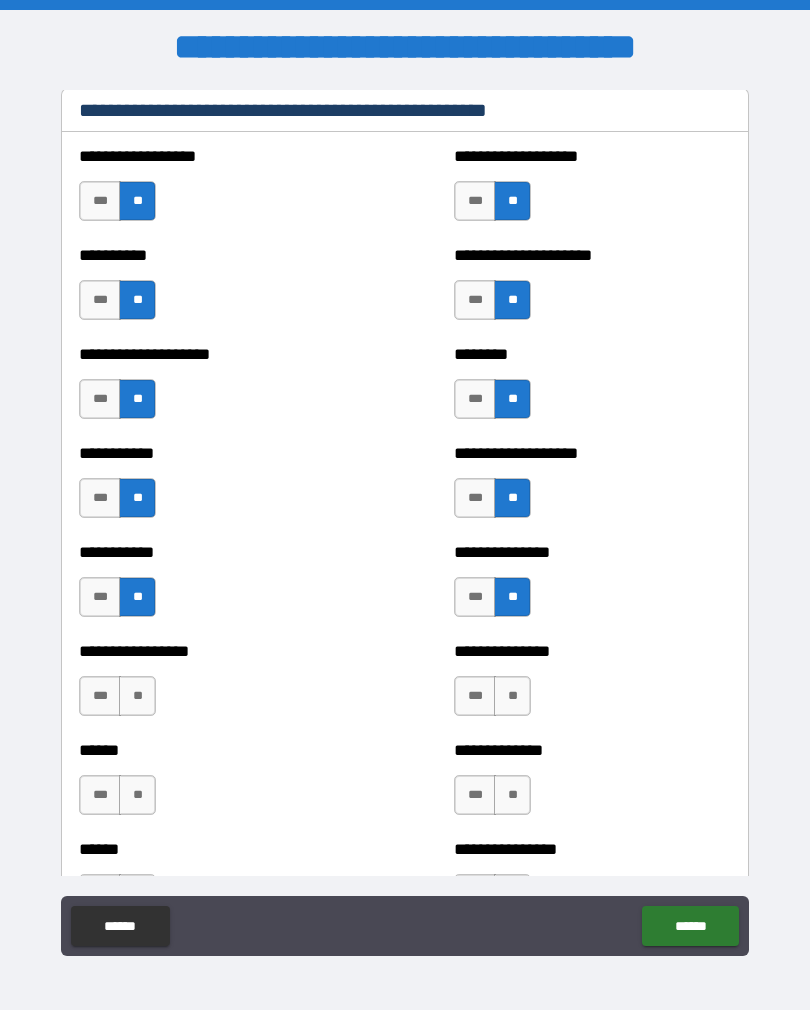 click on "**" at bounding box center [137, 696] 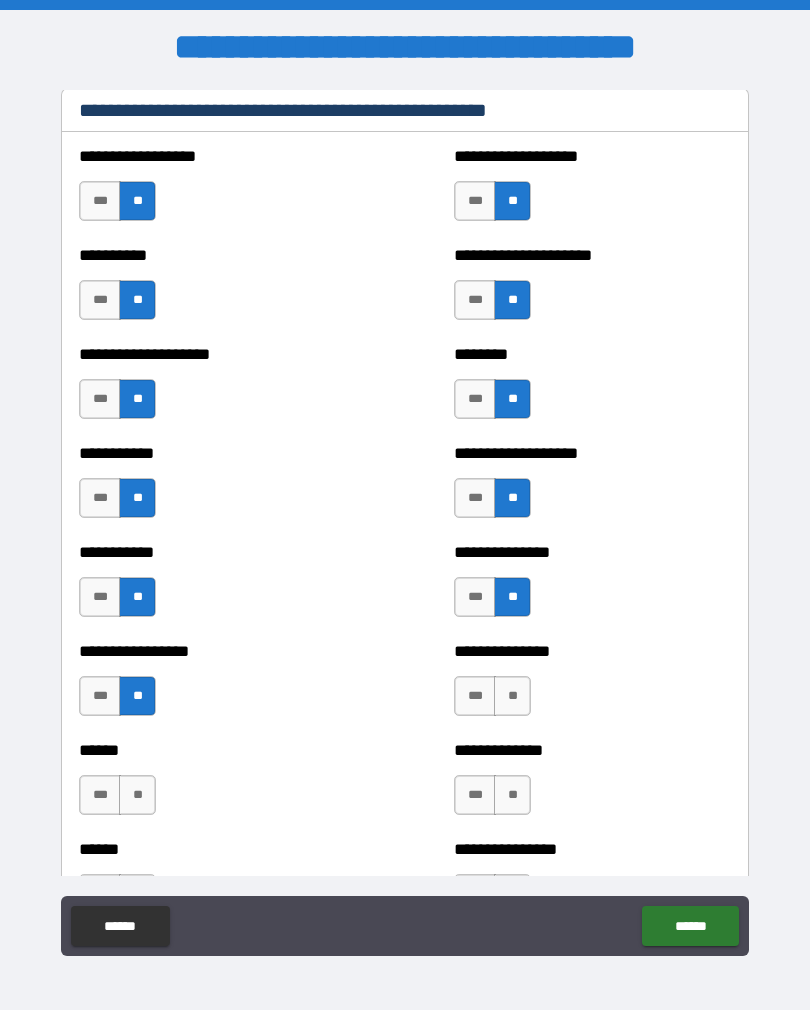 click on "**" at bounding box center [512, 696] 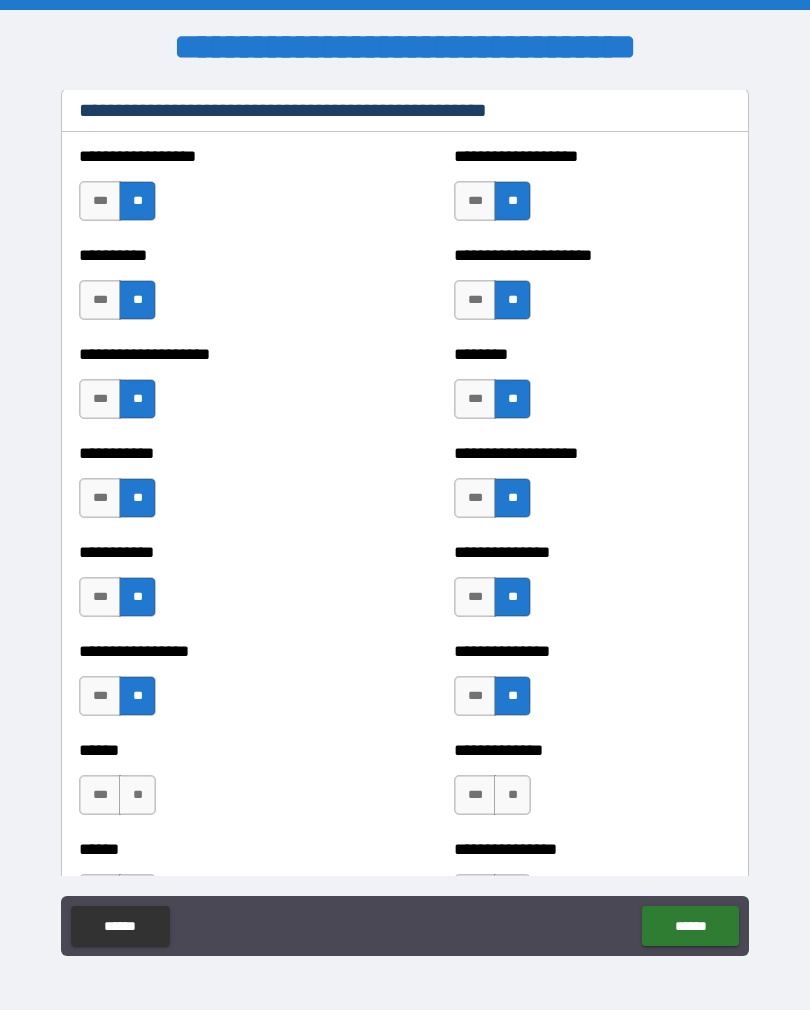 click on "**" at bounding box center (137, 795) 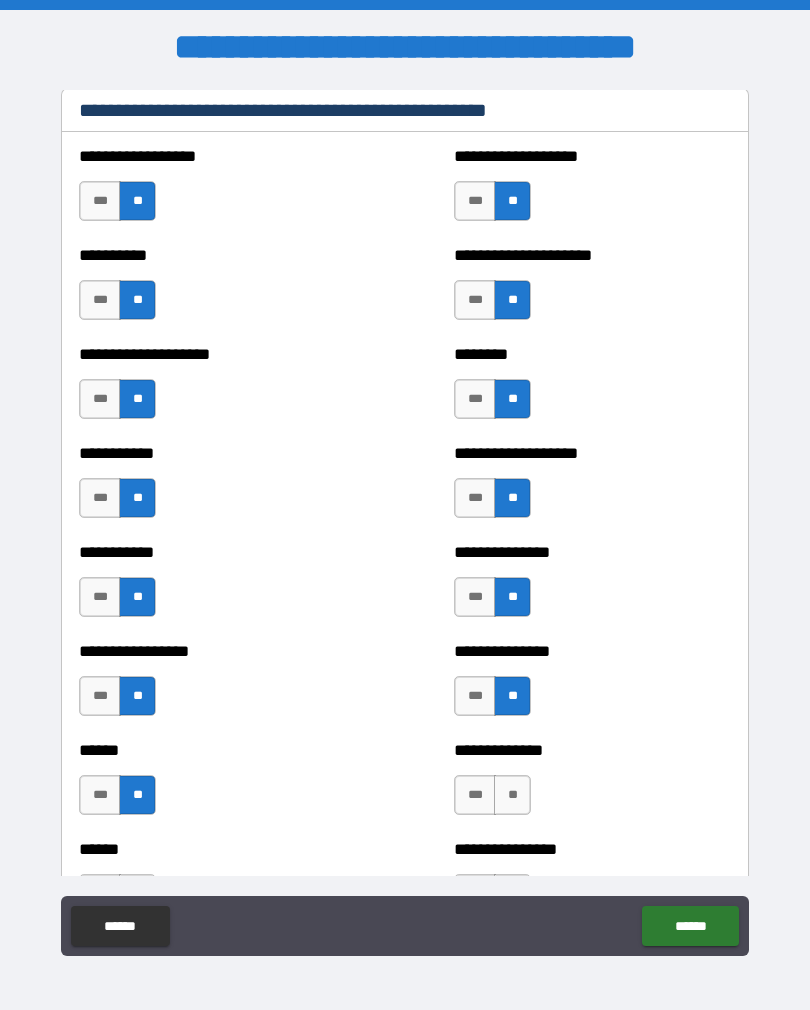 click on "**" at bounding box center [512, 795] 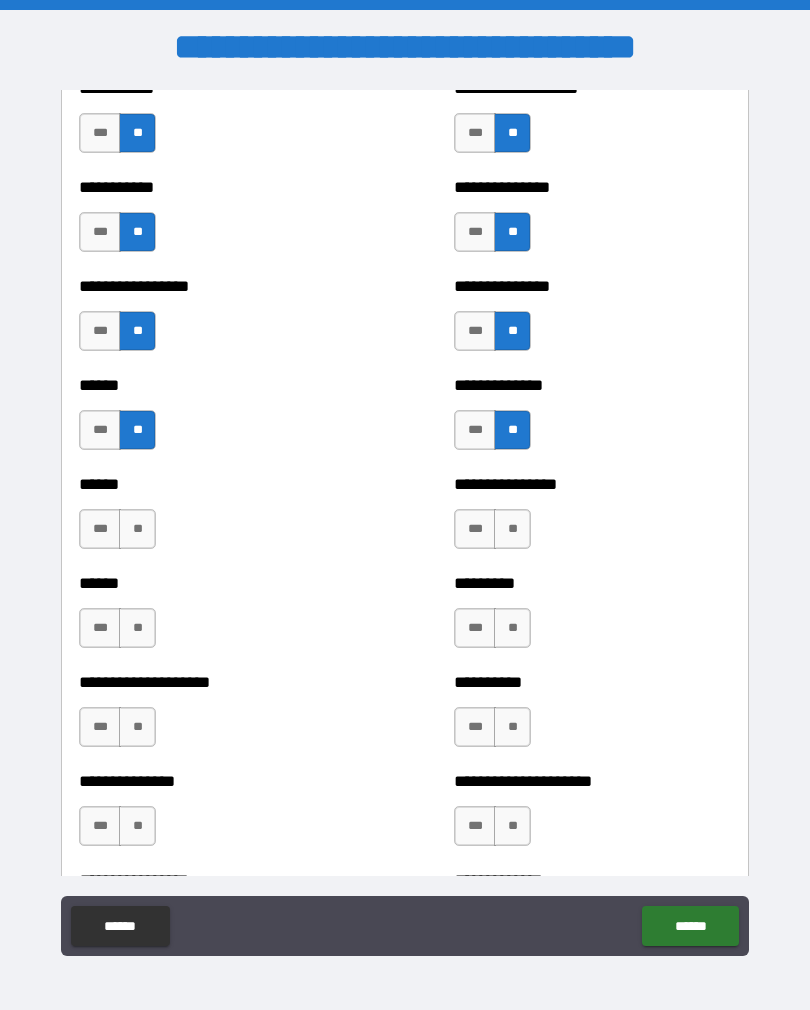 scroll, scrollTop: 2789, scrollLeft: 0, axis: vertical 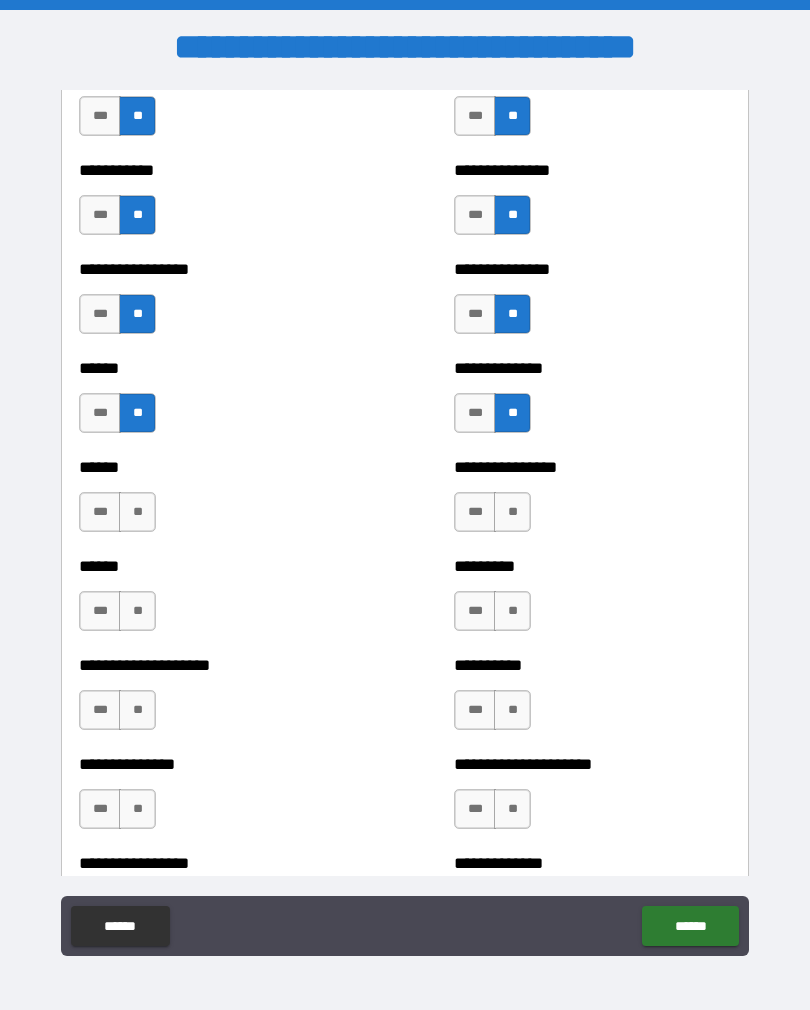 click on "**" at bounding box center [137, 512] 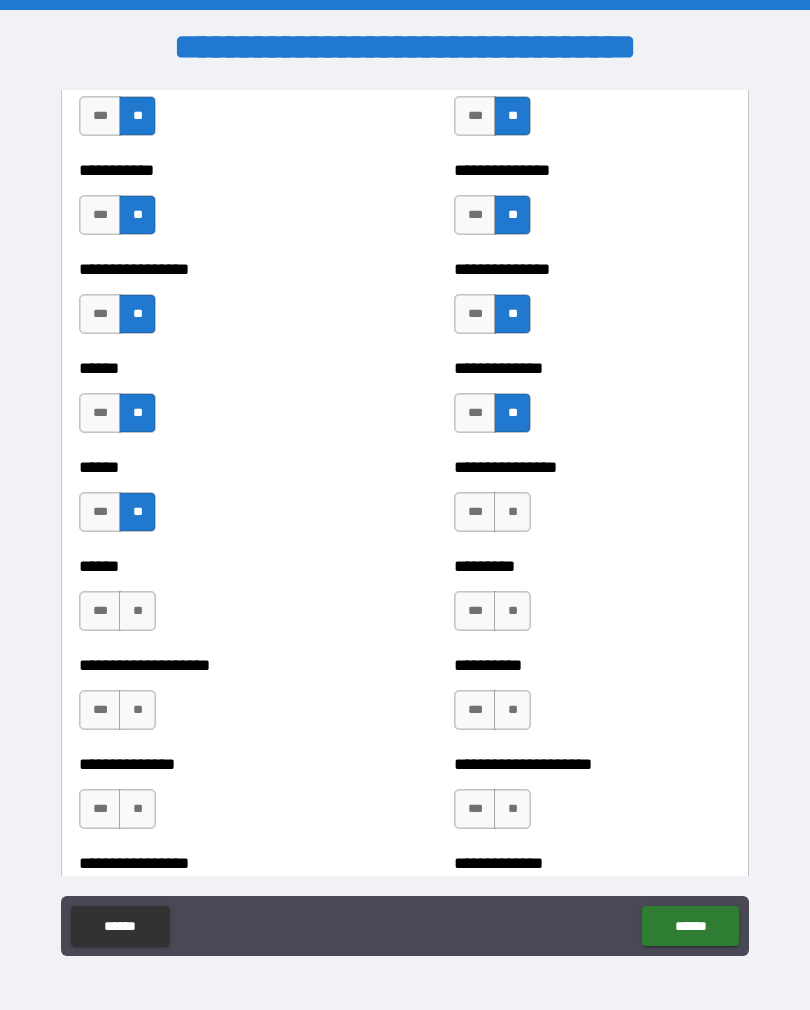 click on "**" at bounding box center (512, 512) 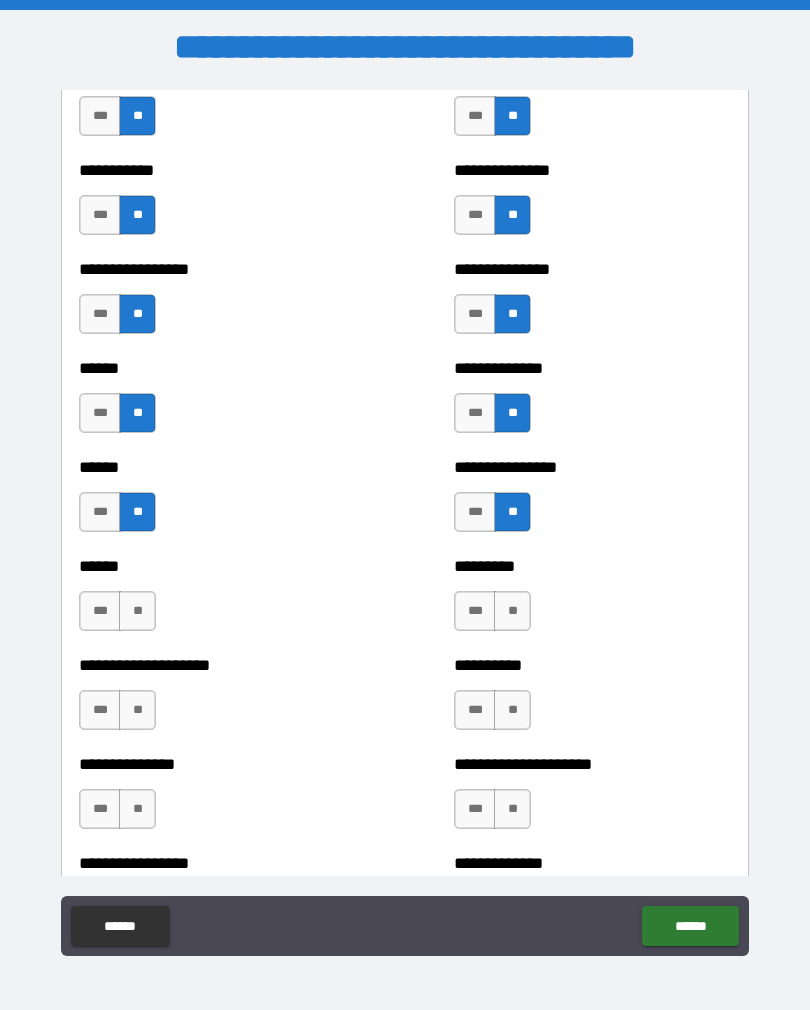 click on "**" at bounding box center [512, 611] 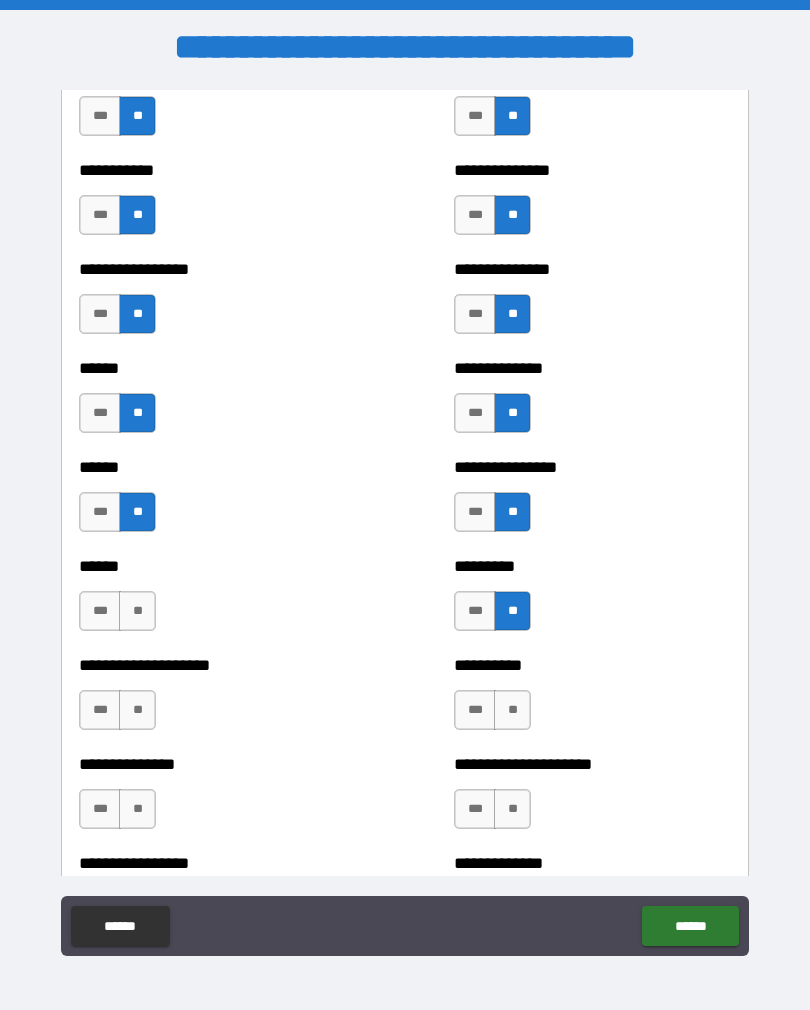 click on "**" at bounding box center [137, 611] 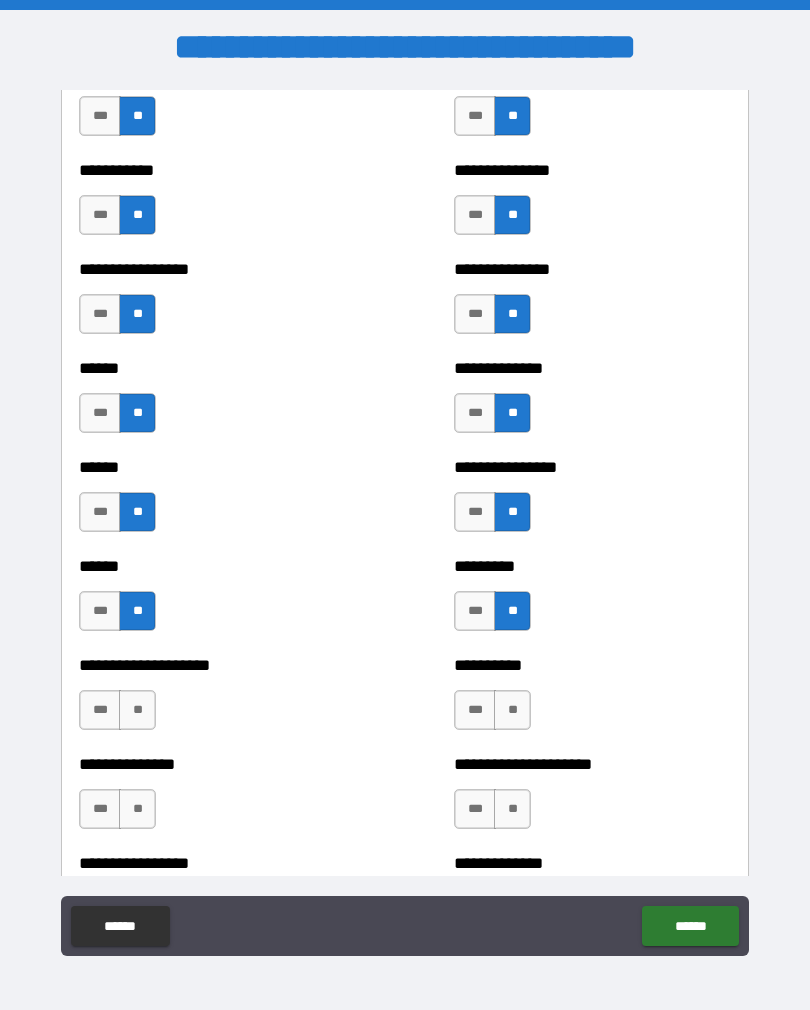click on "**" at bounding box center [137, 710] 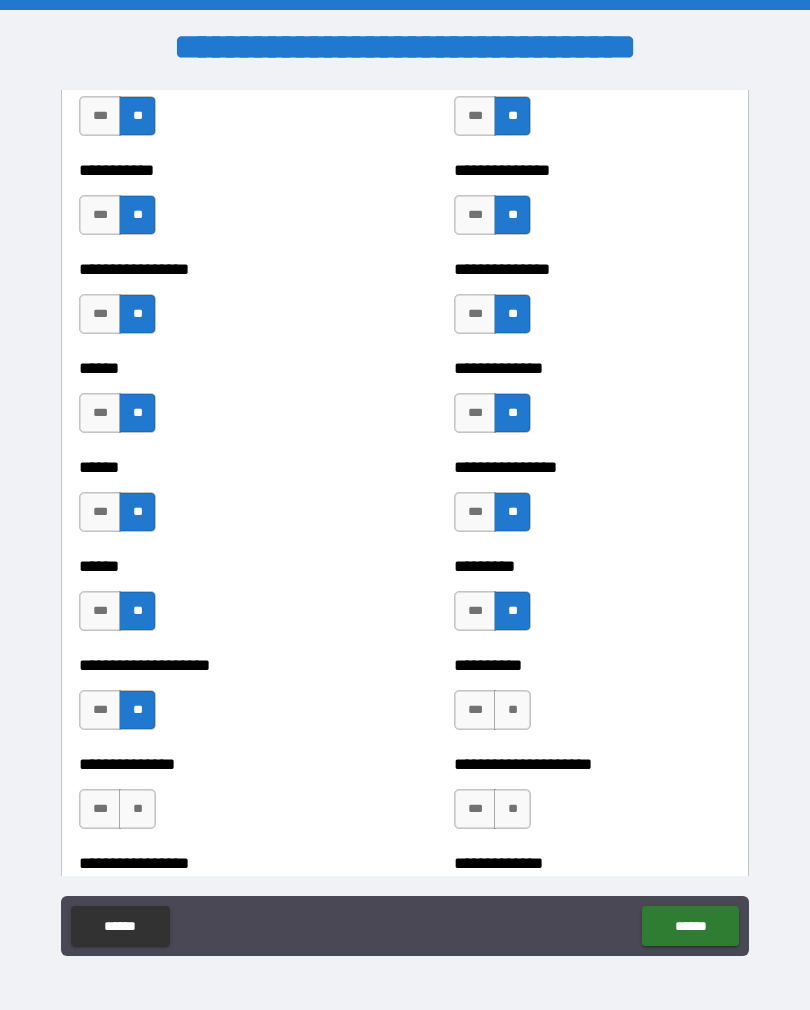 click on "**" at bounding box center (512, 710) 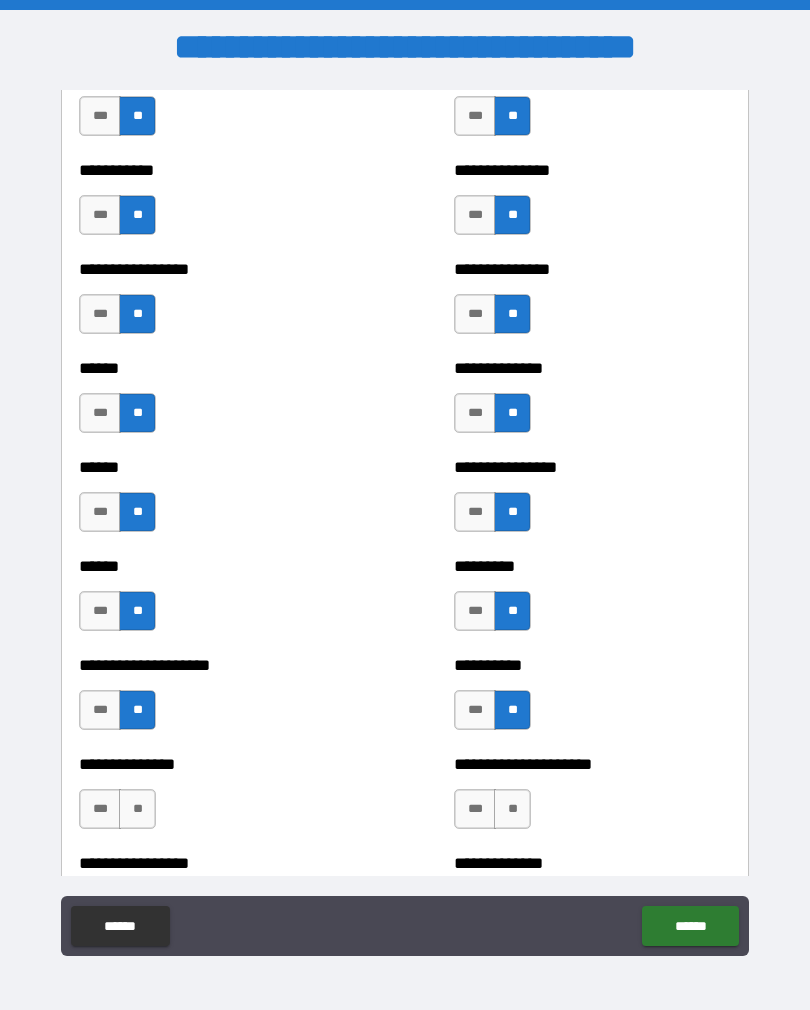 click on "**" at bounding box center (512, 809) 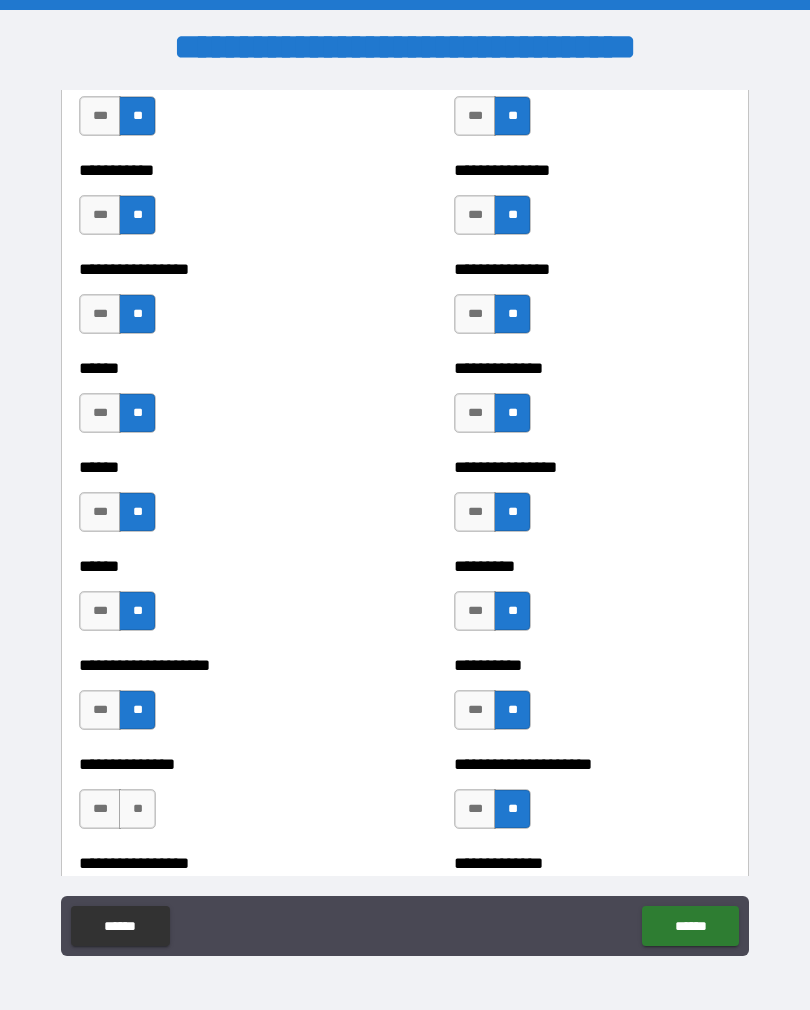 click on "**" at bounding box center (137, 809) 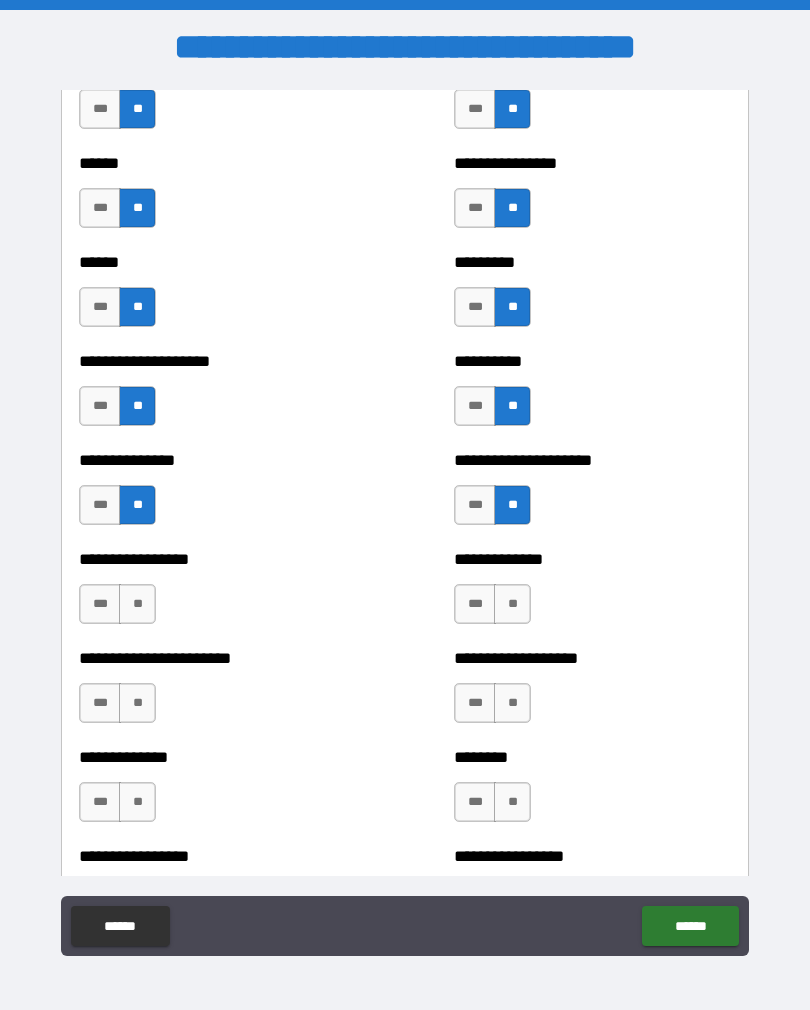 scroll, scrollTop: 3142, scrollLeft: 0, axis: vertical 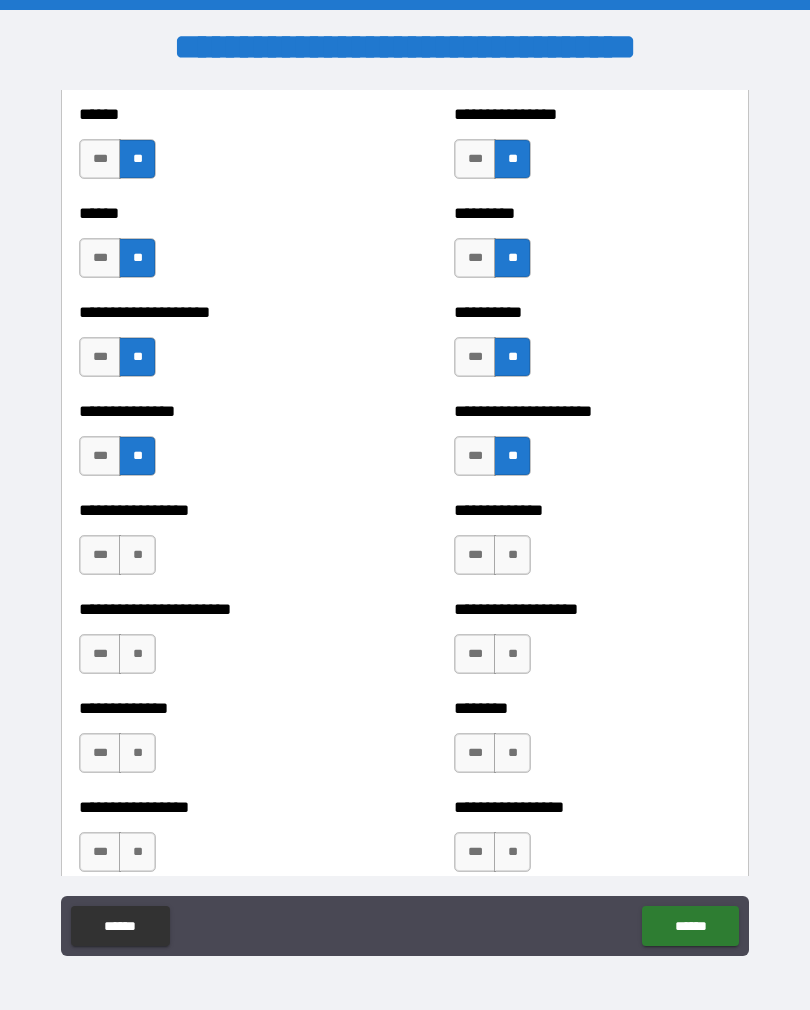 click on "**" at bounding box center (137, 555) 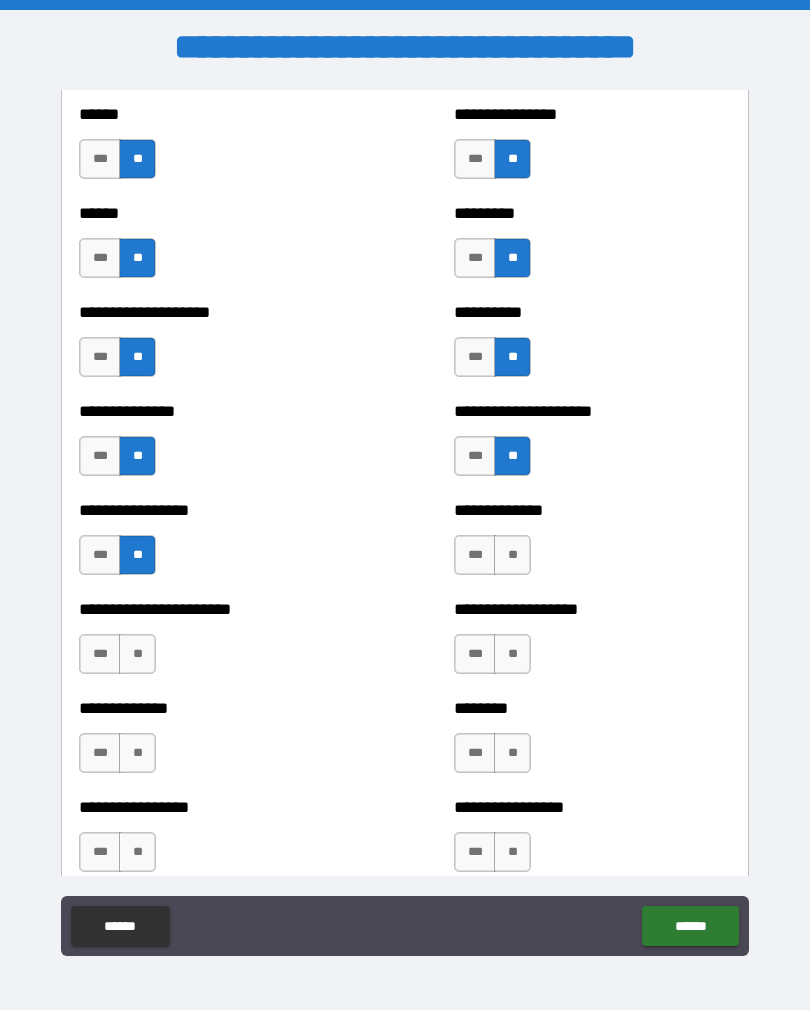 click on "**" at bounding box center (512, 555) 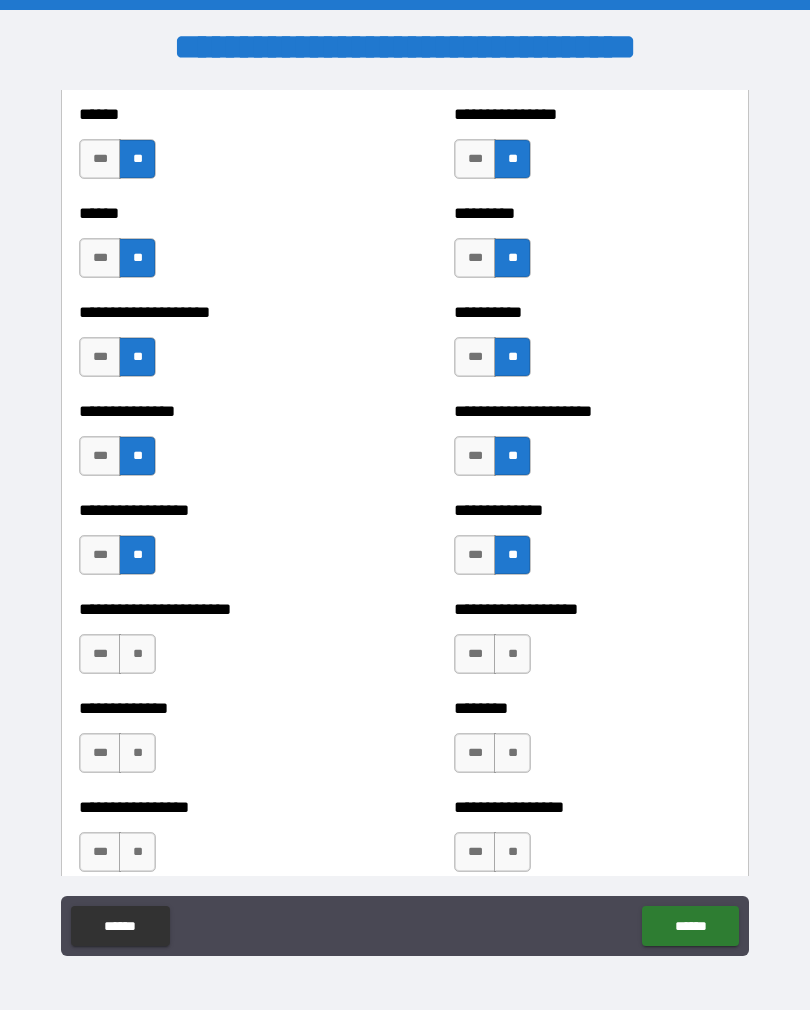 click on "**" at bounding box center (512, 654) 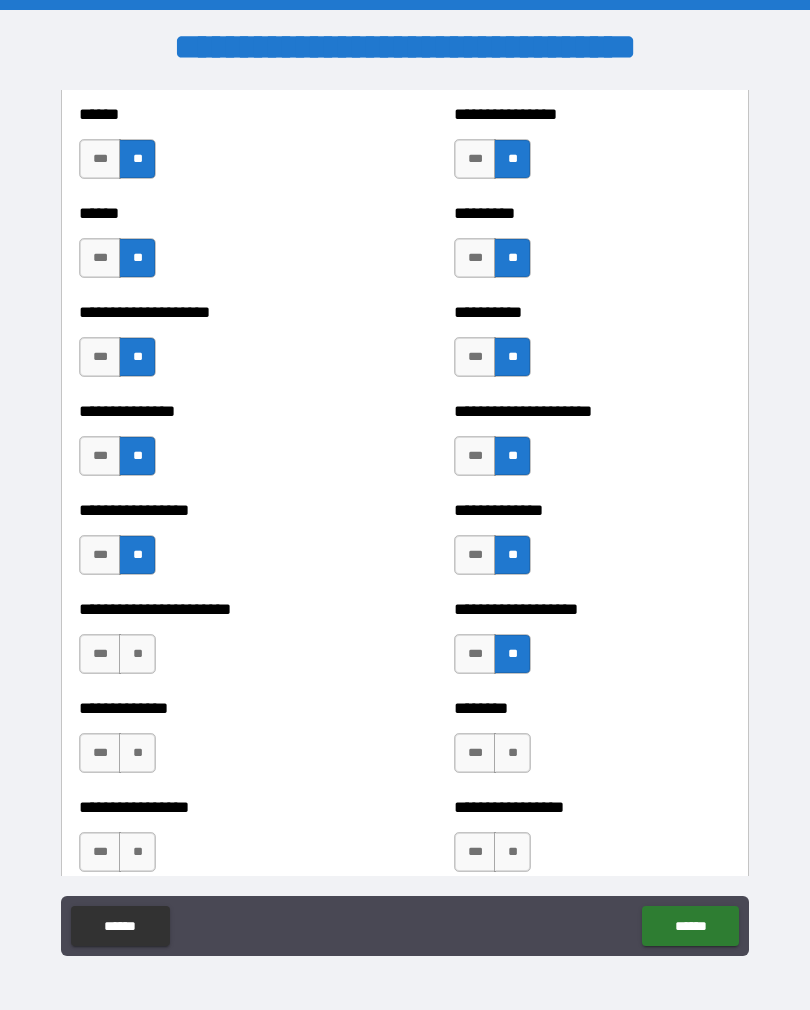 click on "**" at bounding box center [137, 654] 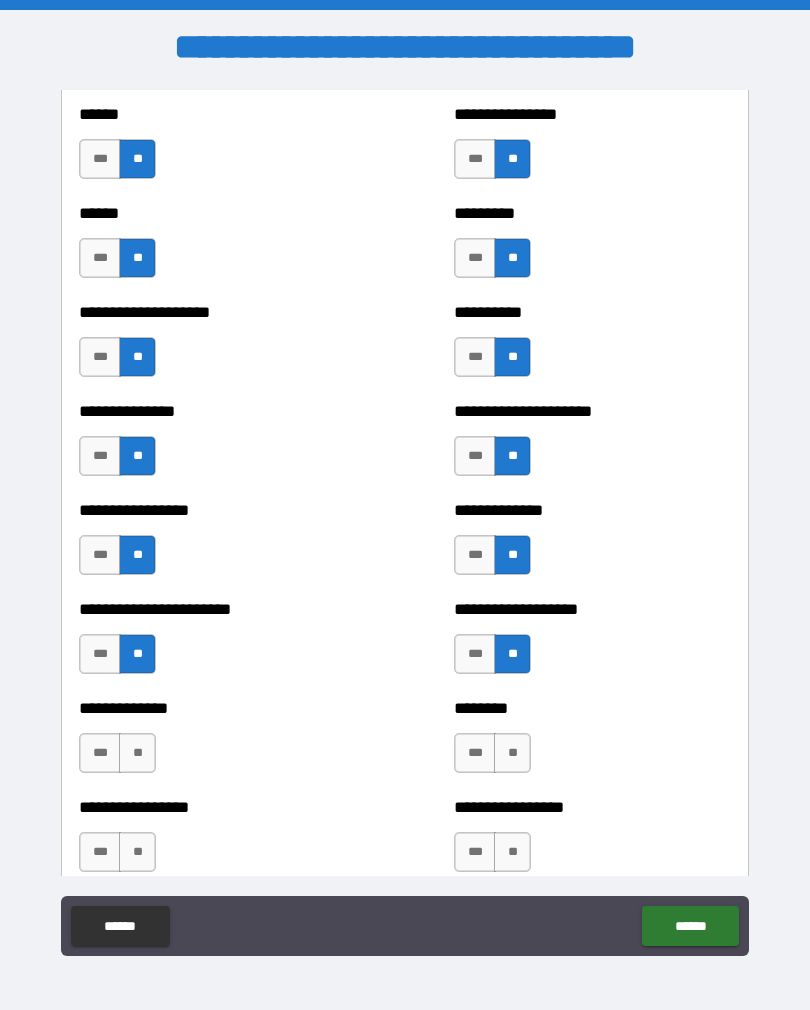 click on "**" at bounding box center [137, 753] 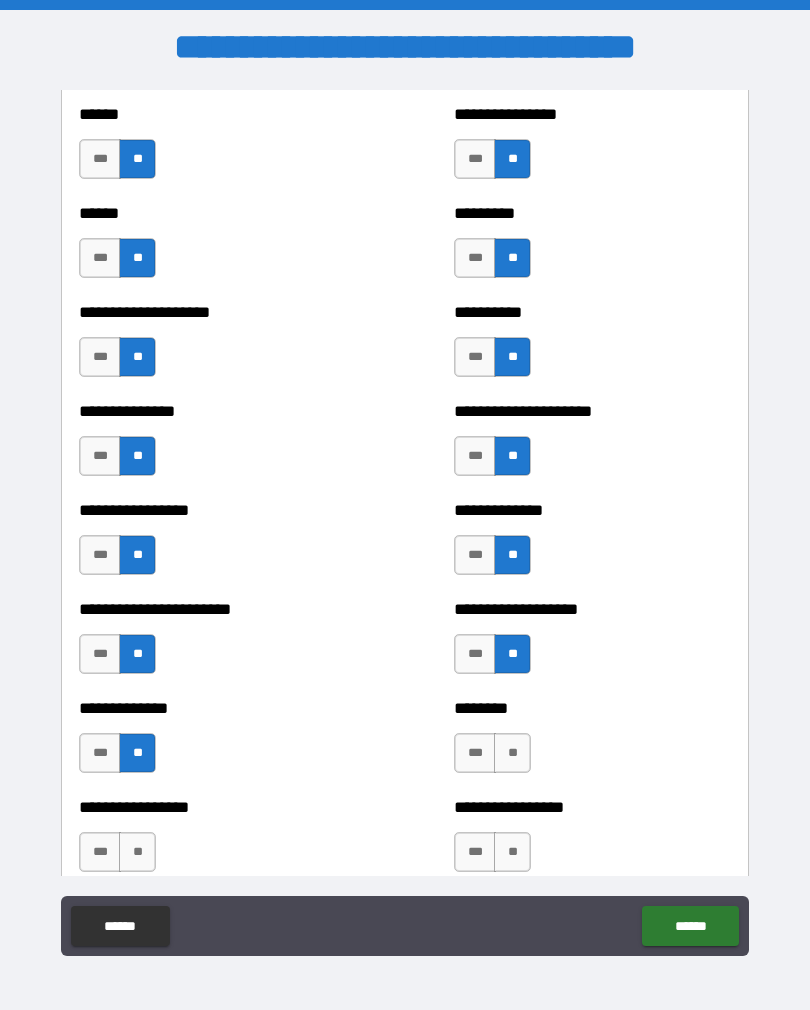 click on "**" at bounding box center [512, 753] 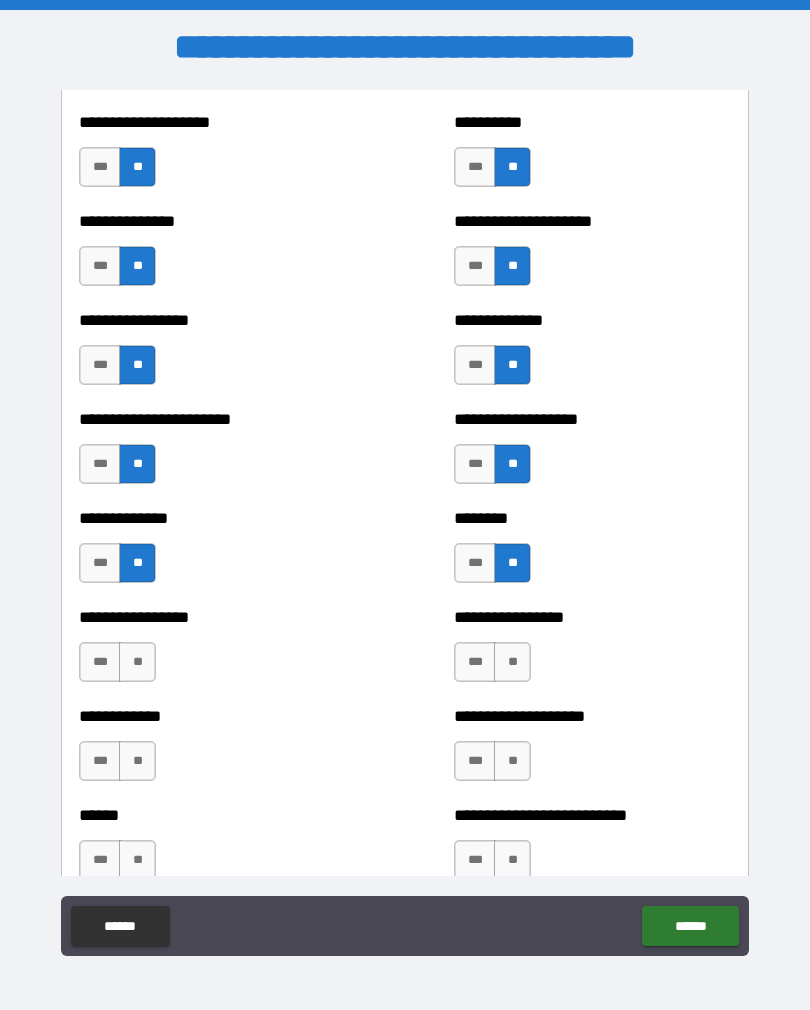 scroll, scrollTop: 3366, scrollLeft: 0, axis: vertical 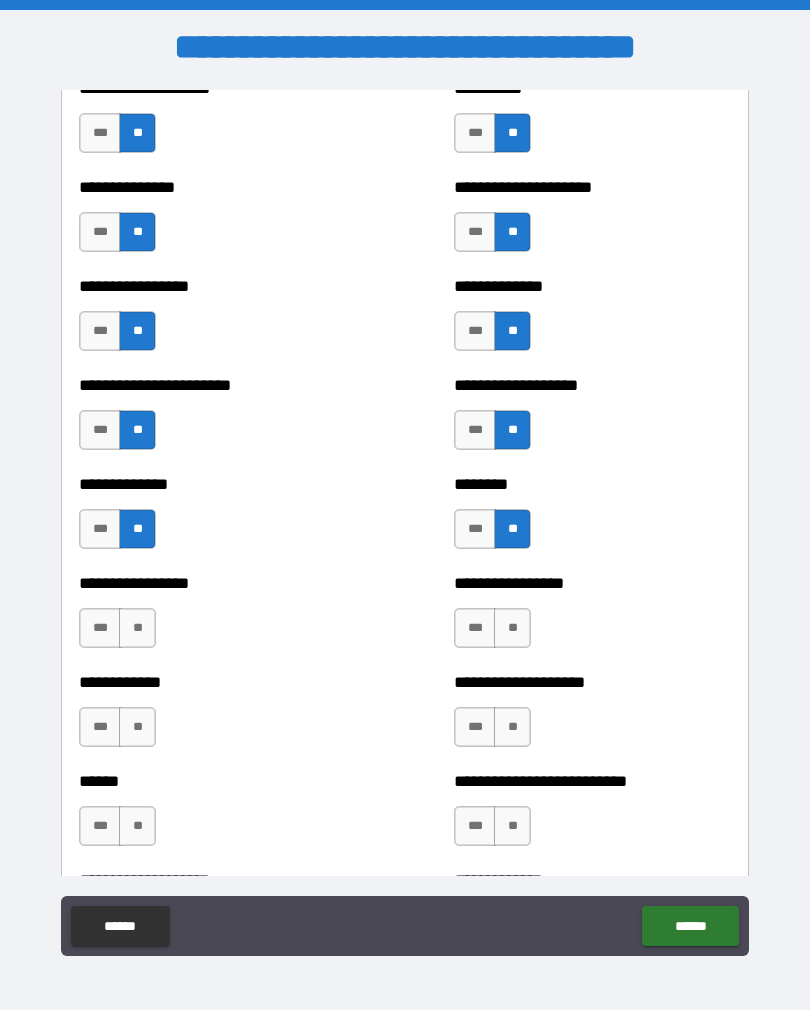 click on "**" at bounding box center (512, 628) 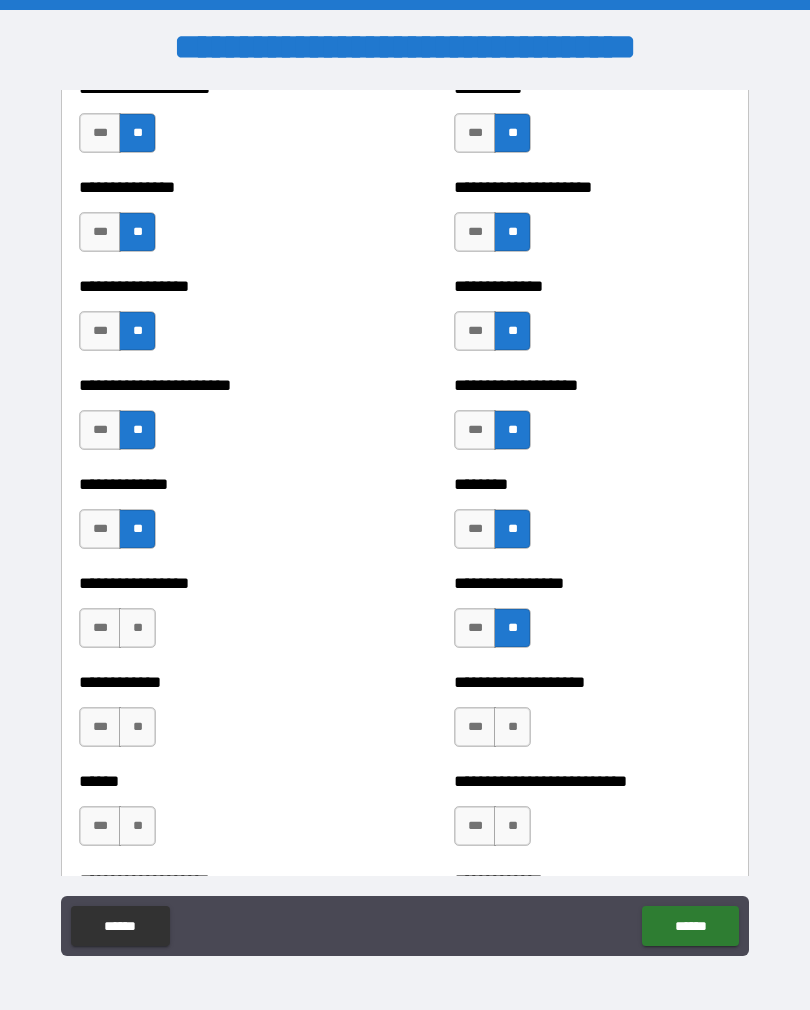 click on "**" at bounding box center (137, 628) 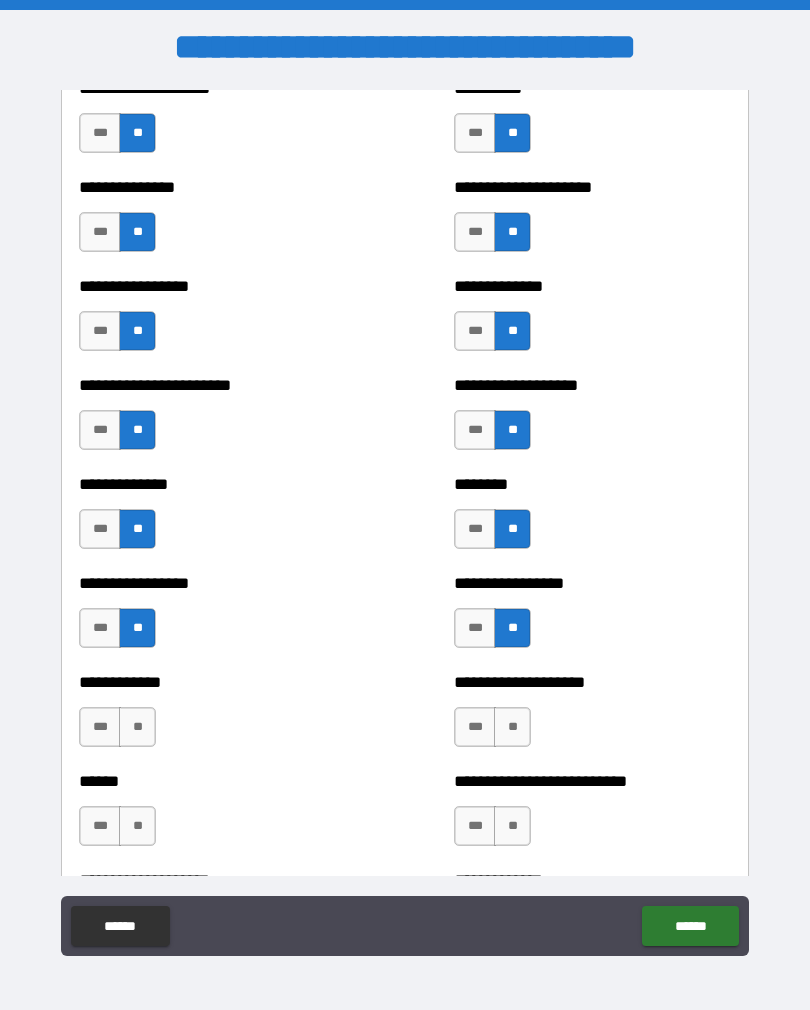 click on "**" at bounding box center [137, 727] 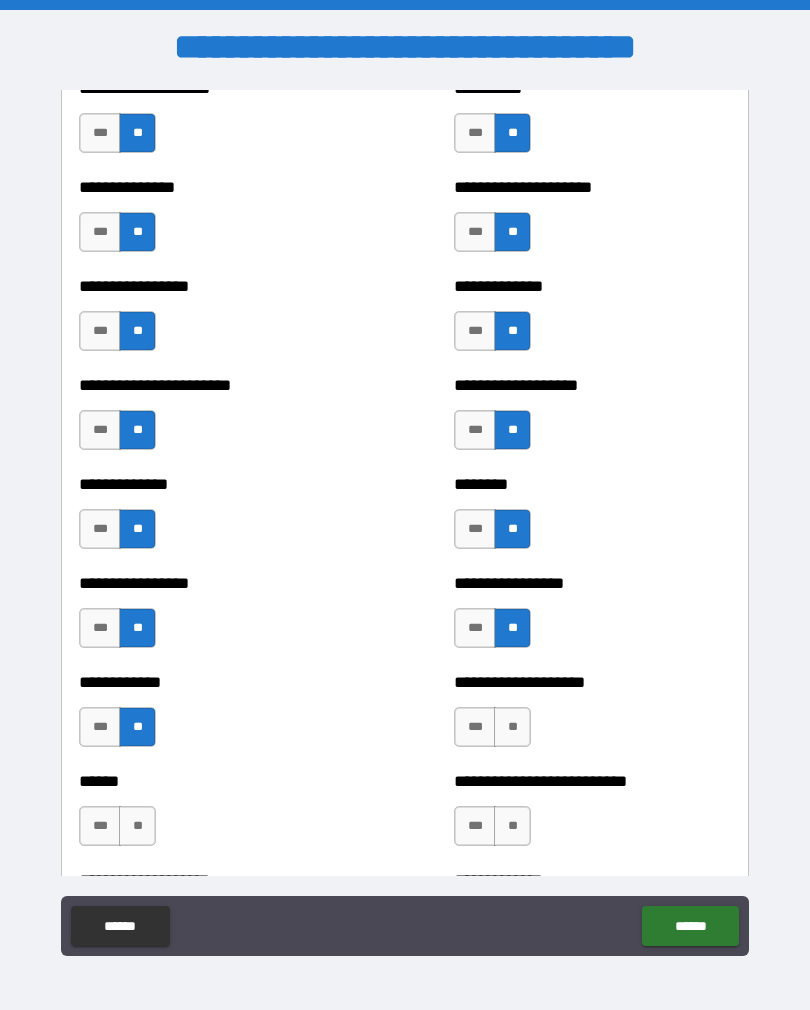 click on "**" at bounding box center [512, 727] 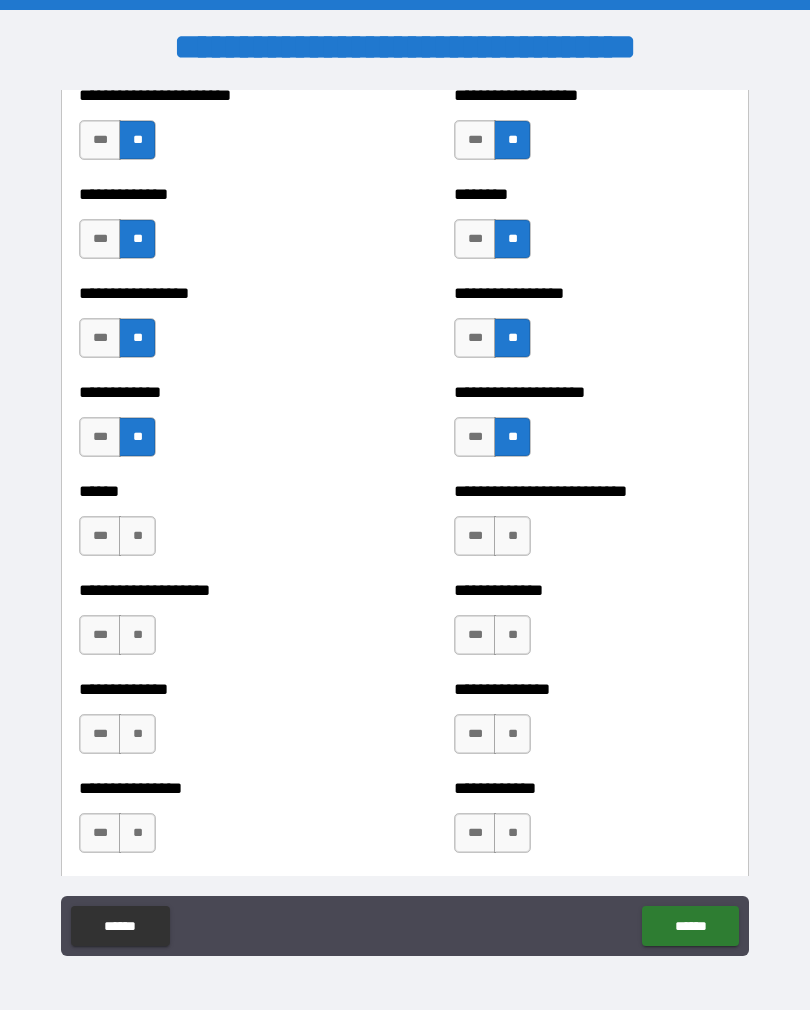 scroll, scrollTop: 3668, scrollLeft: 0, axis: vertical 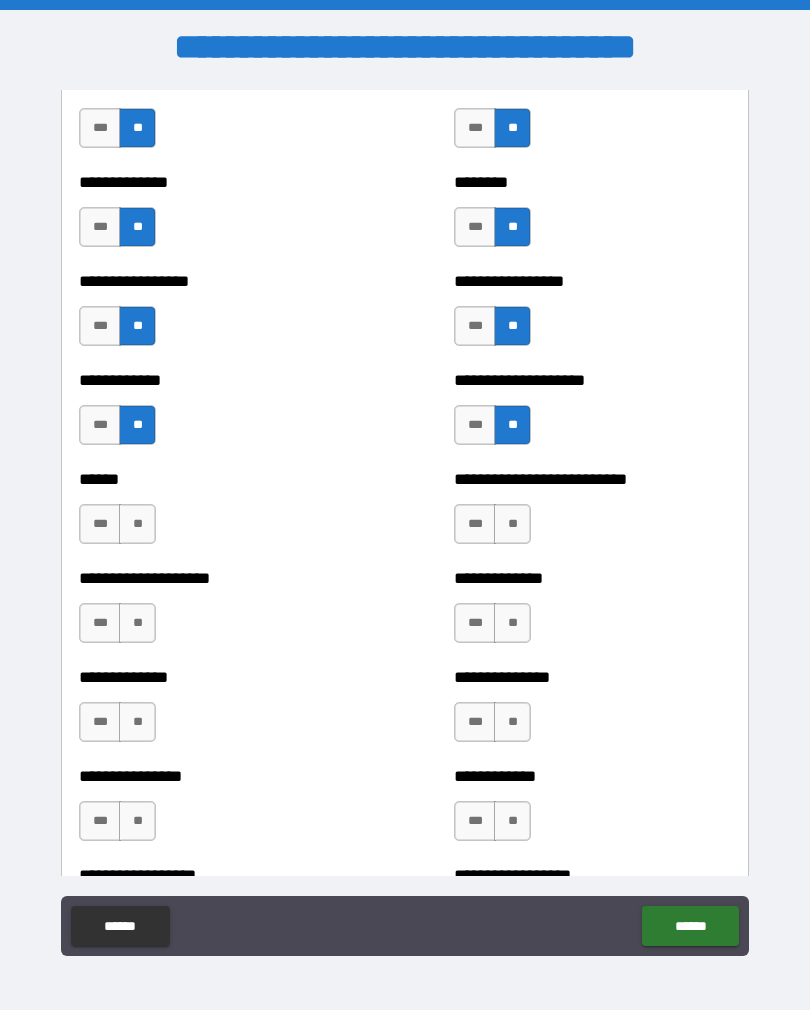 click on "**" at bounding box center [512, 524] 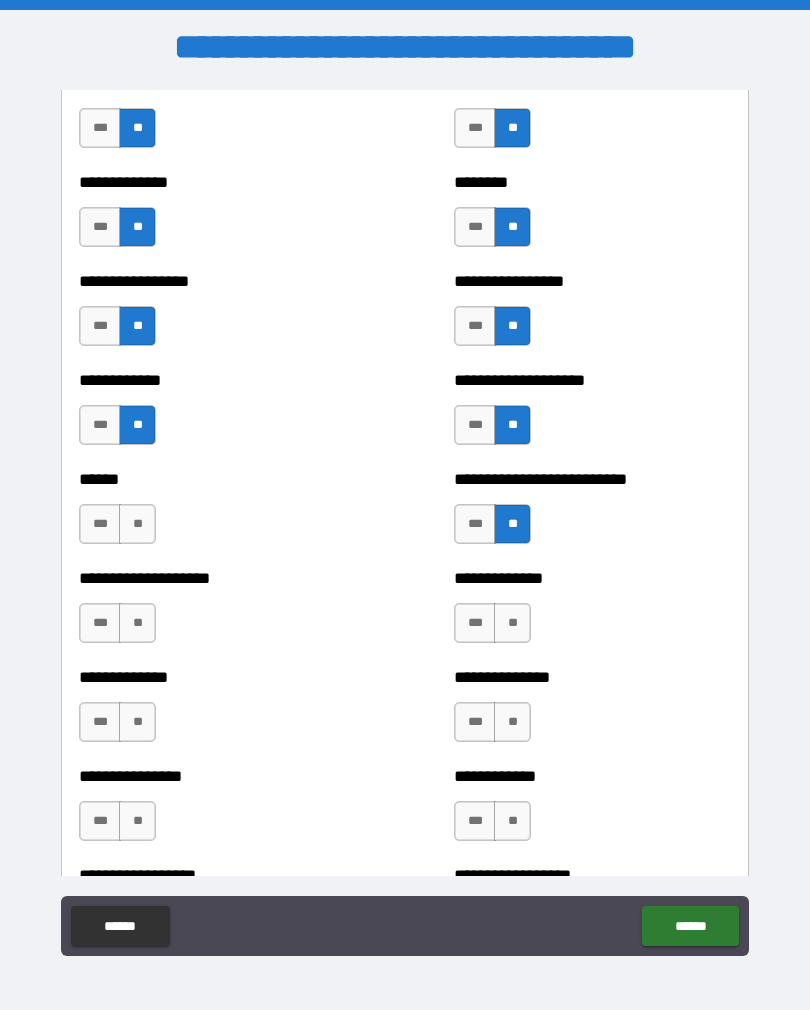click on "**" at bounding box center [137, 524] 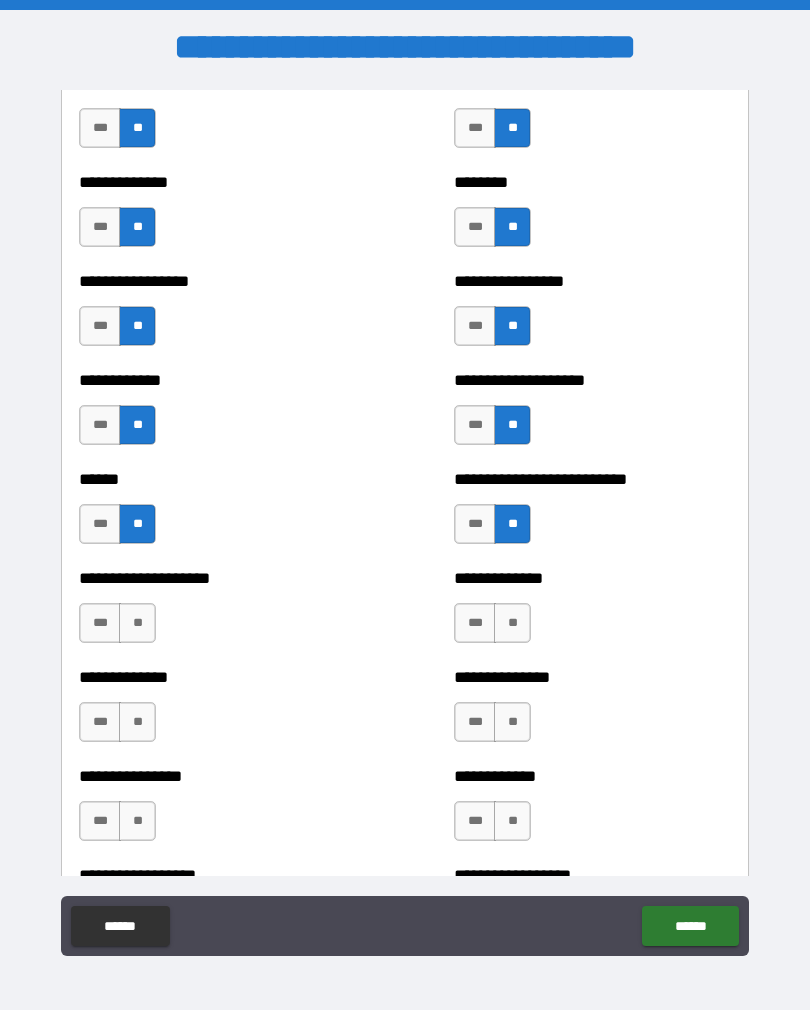 click on "**" at bounding box center [137, 623] 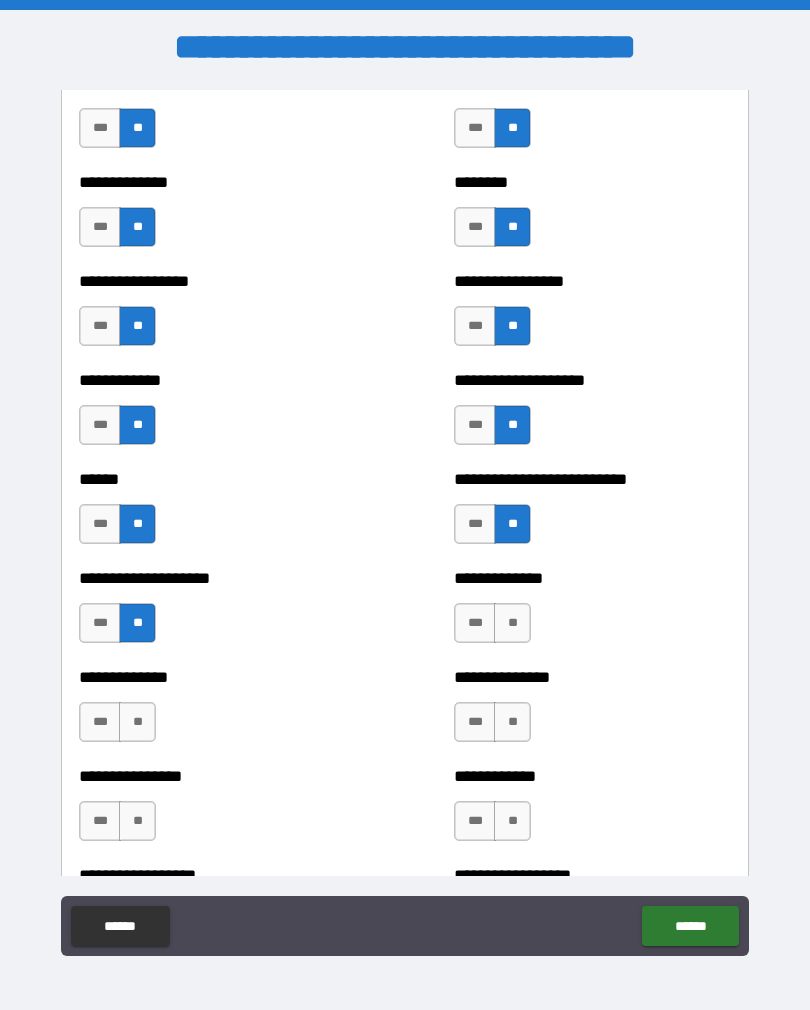 click on "**" at bounding box center (512, 623) 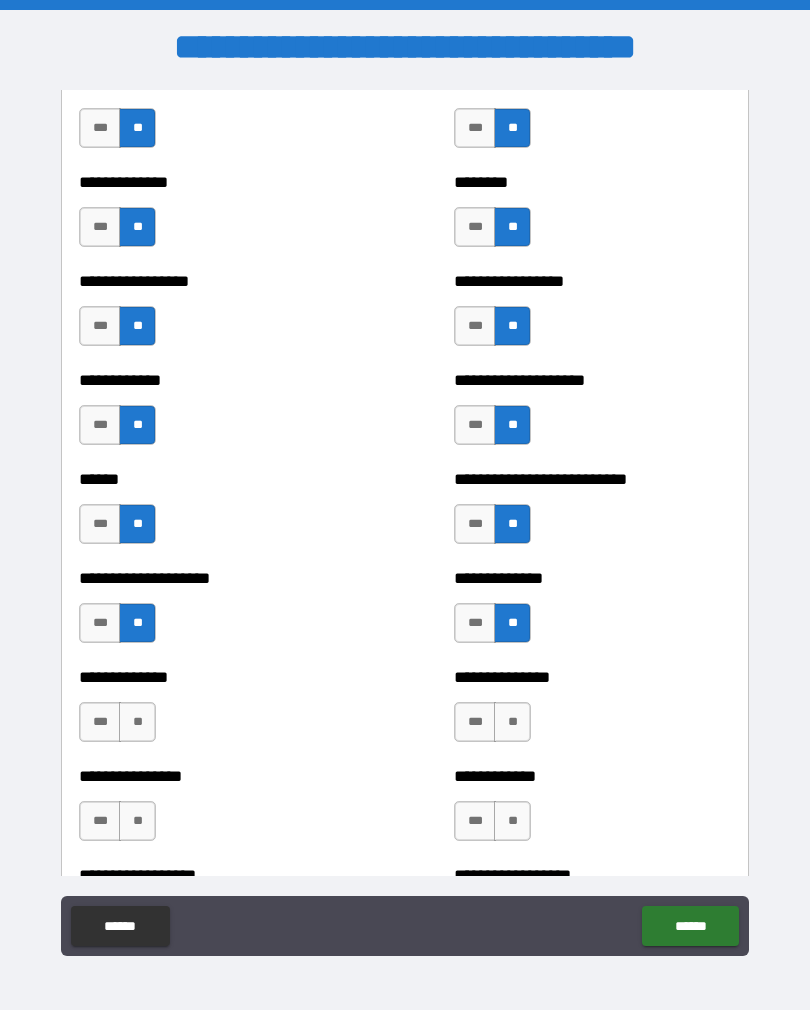 click on "**" at bounding box center (512, 722) 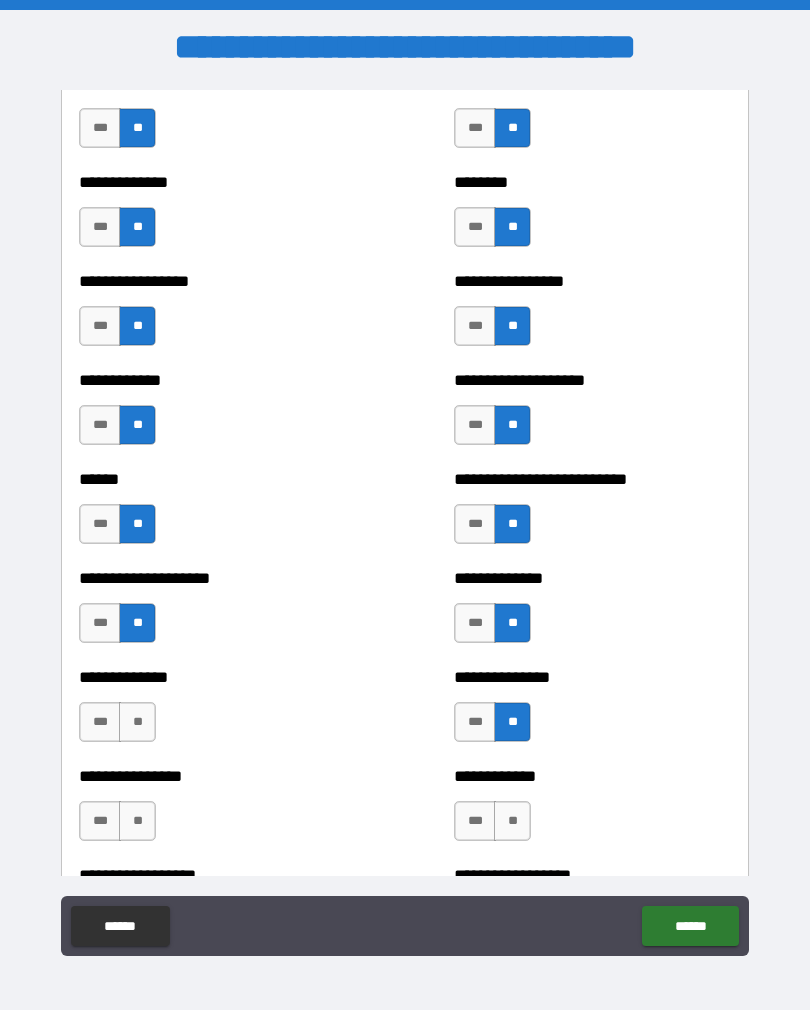 click on "*** **" at bounding box center (120, 727) 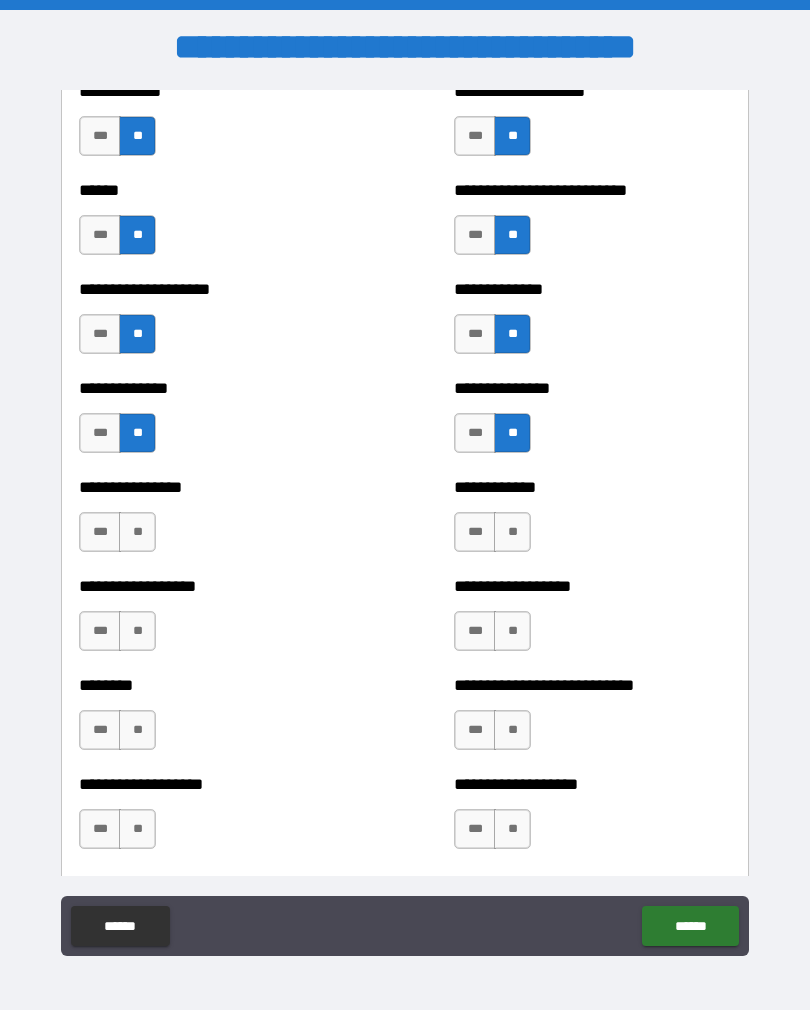 scroll, scrollTop: 3962, scrollLeft: 0, axis: vertical 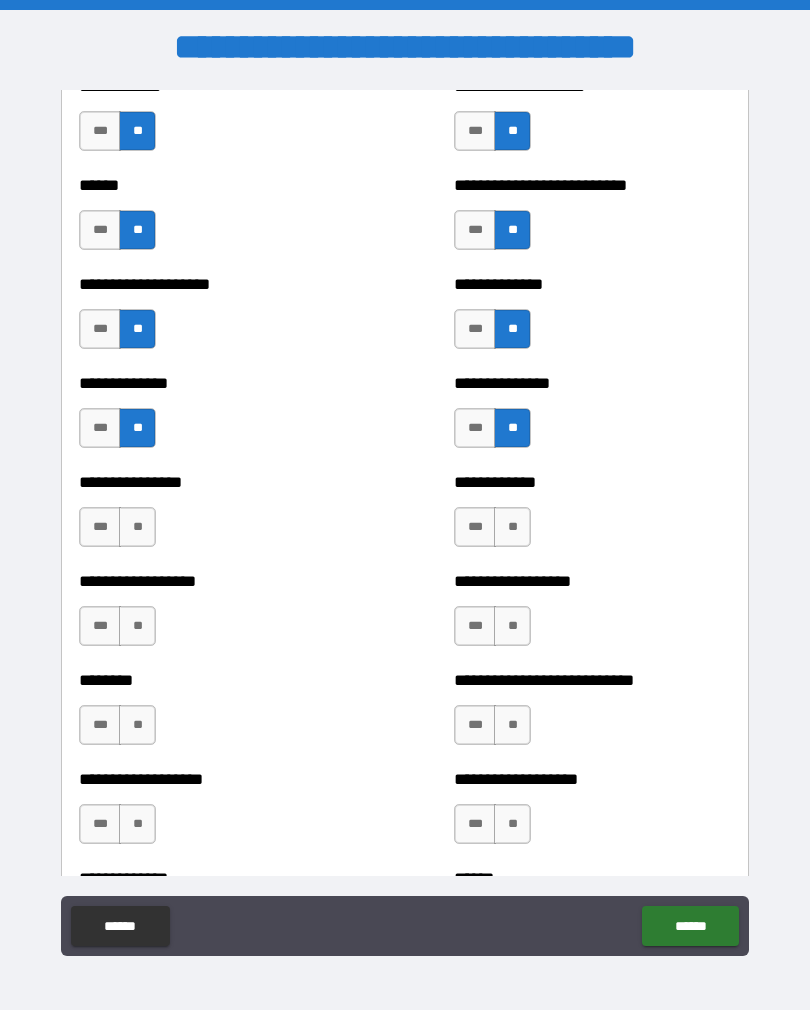 click on "**" at bounding box center [137, 527] 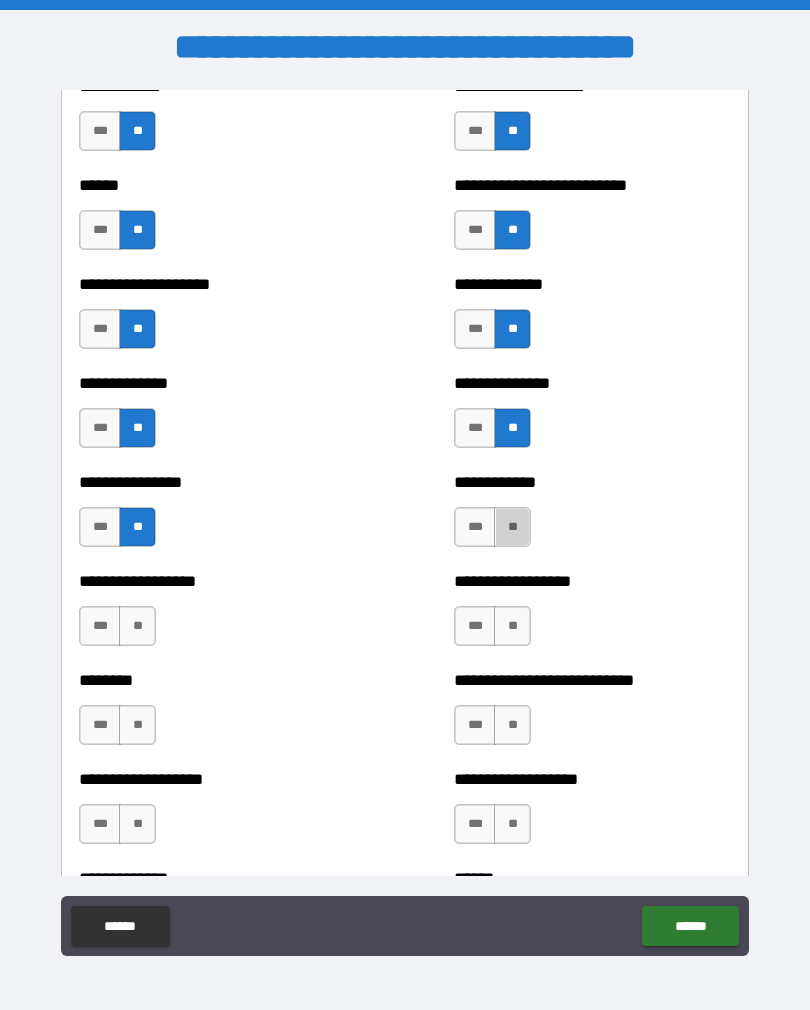 click on "**" at bounding box center [512, 527] 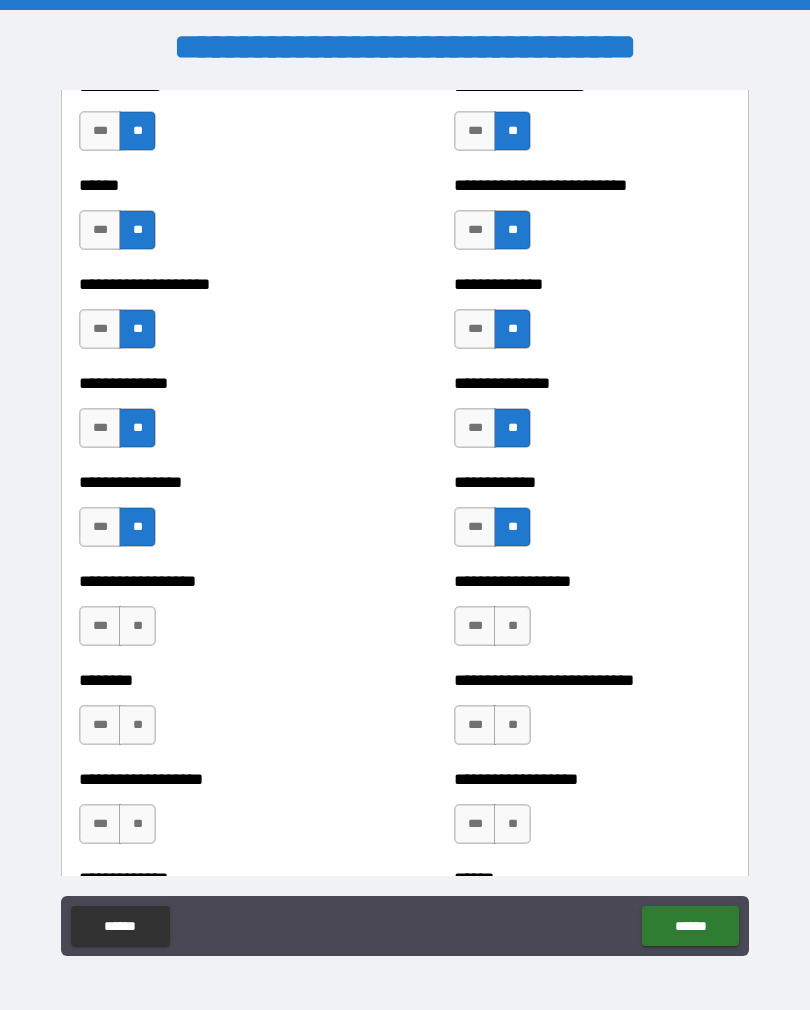 click on "**" at bounding box center (512, 626) 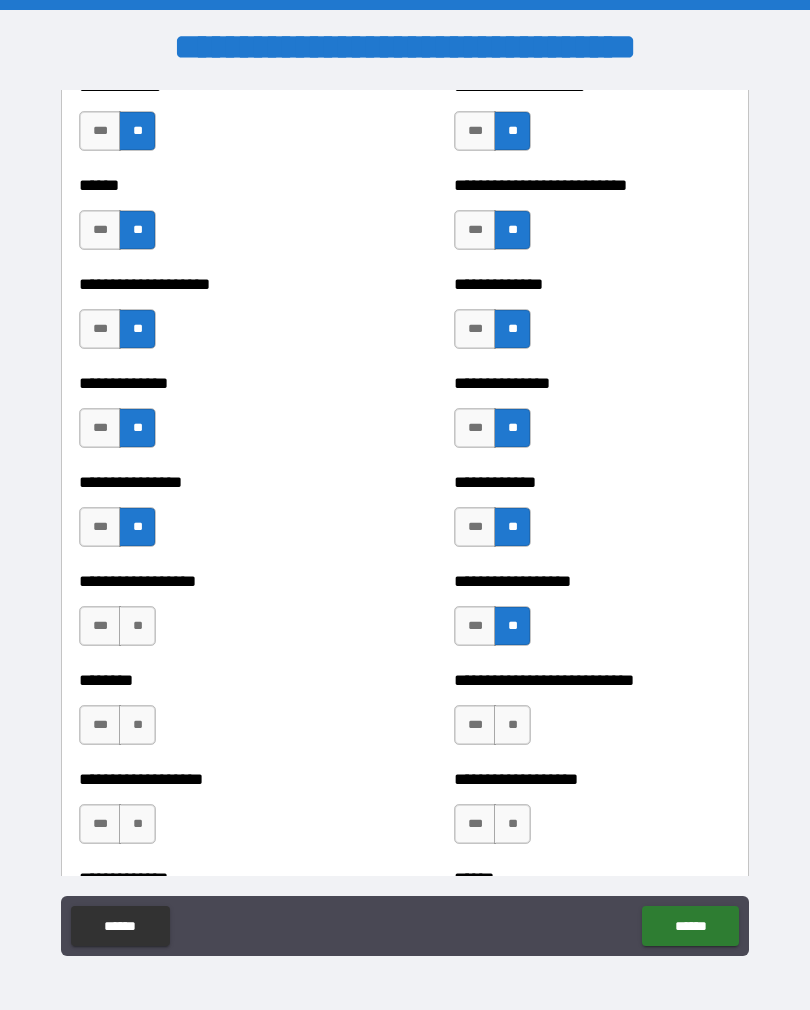 click on "**" at bounding box center (137, 626) 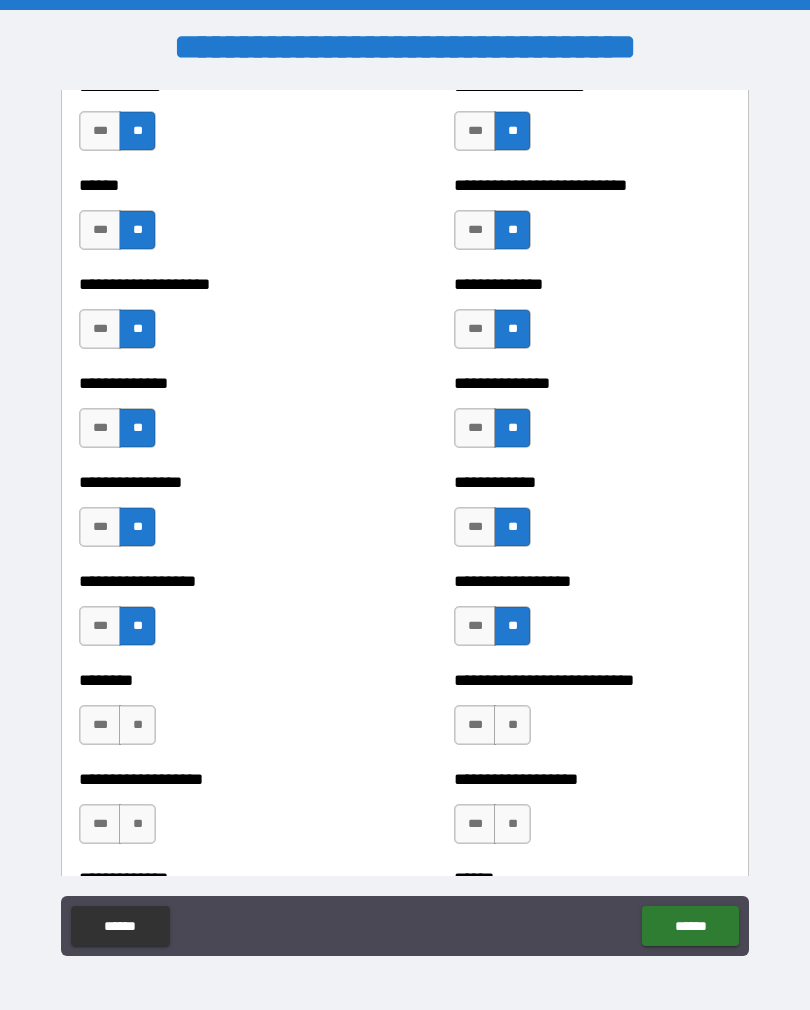click on "**" at bounding box center [137, 725] 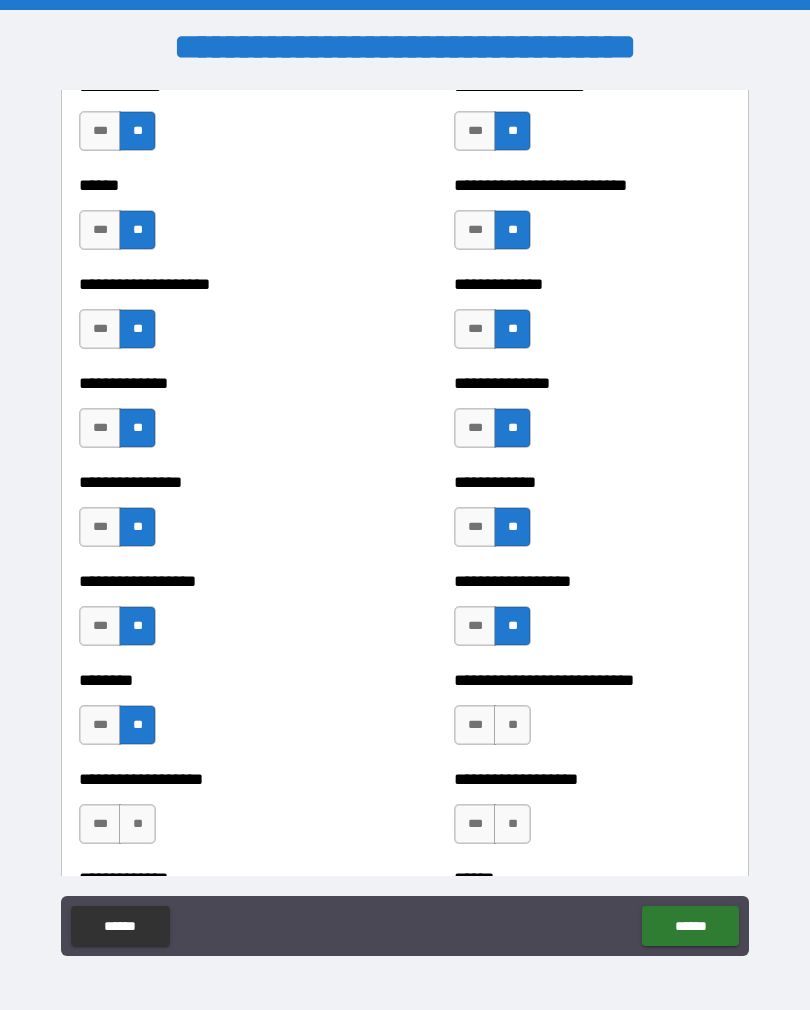 click on "**" at bounding box center [512, 725] 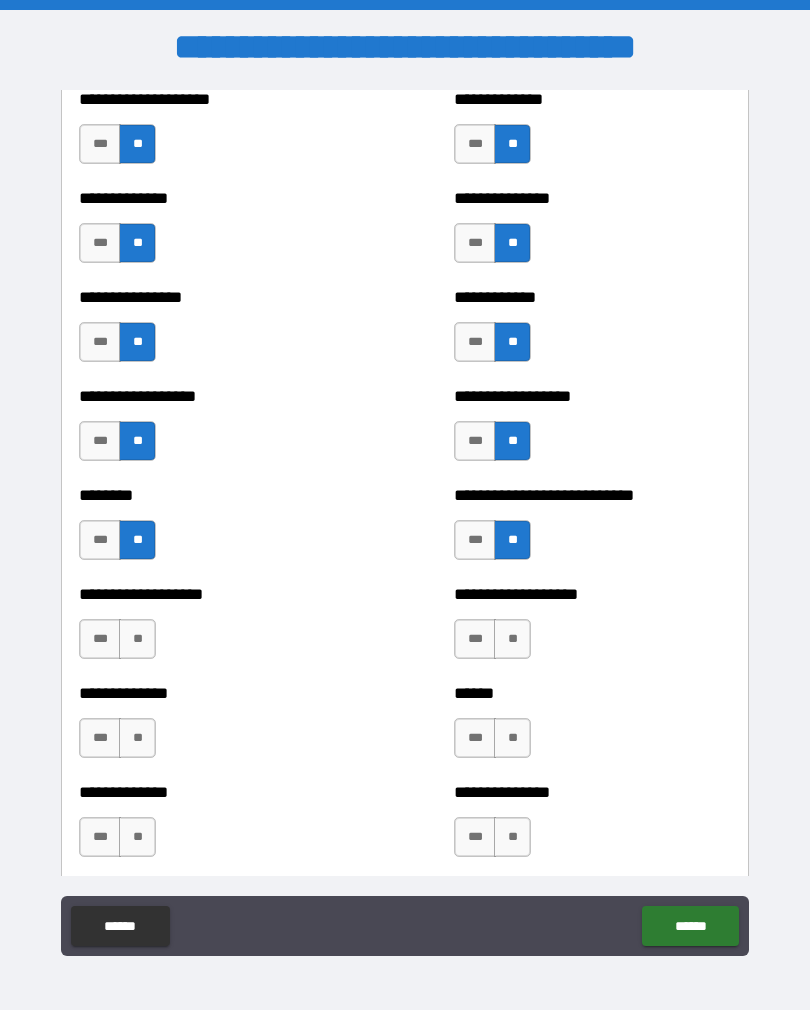 scroll, scrollTop: 4153, scrollLeft: 0, axis: vertical 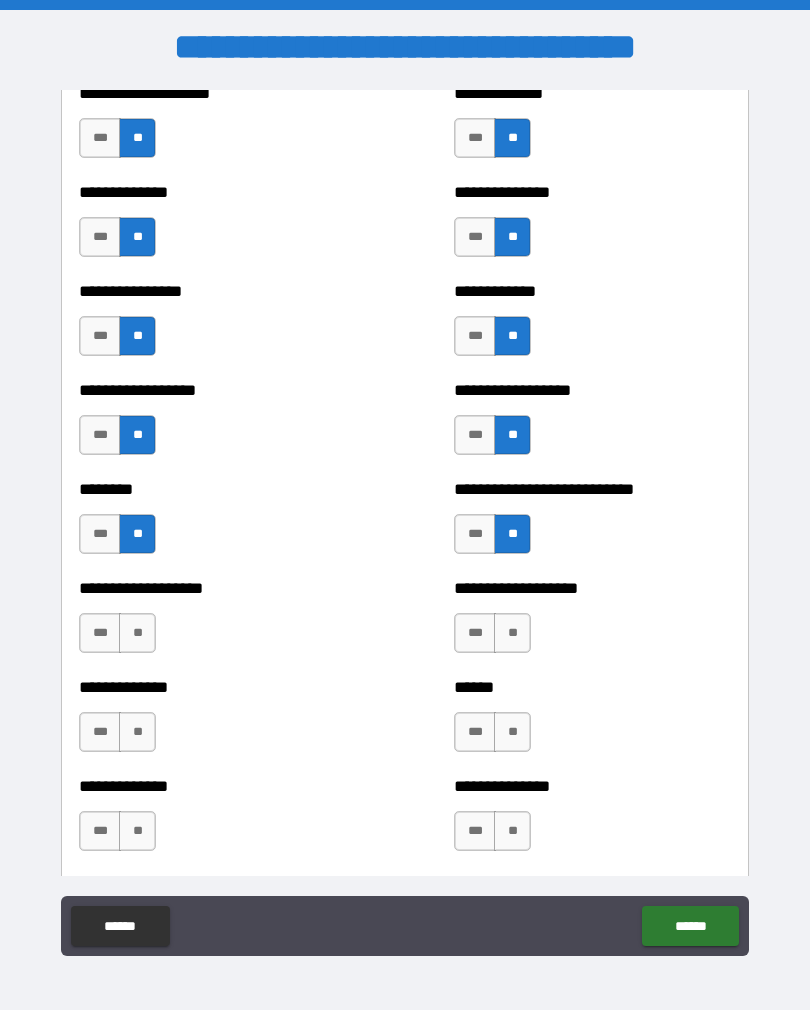 click on "**" at bounding box center (137, 633) 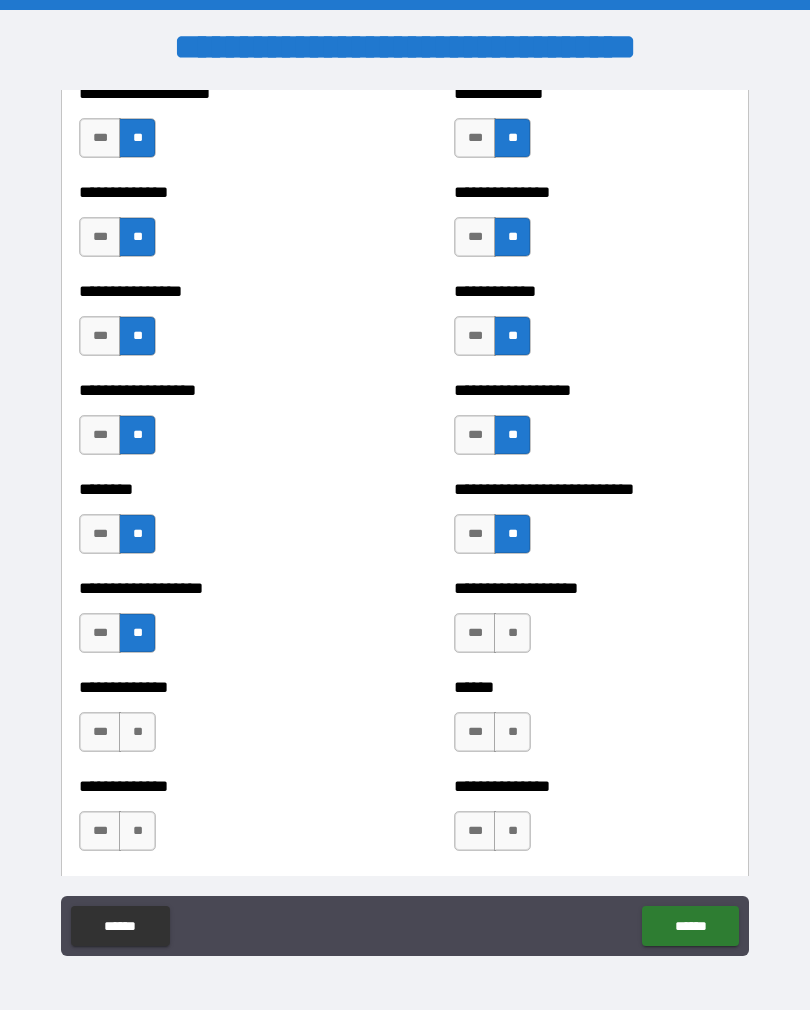 click on "**" at bounding box center (512, 633) 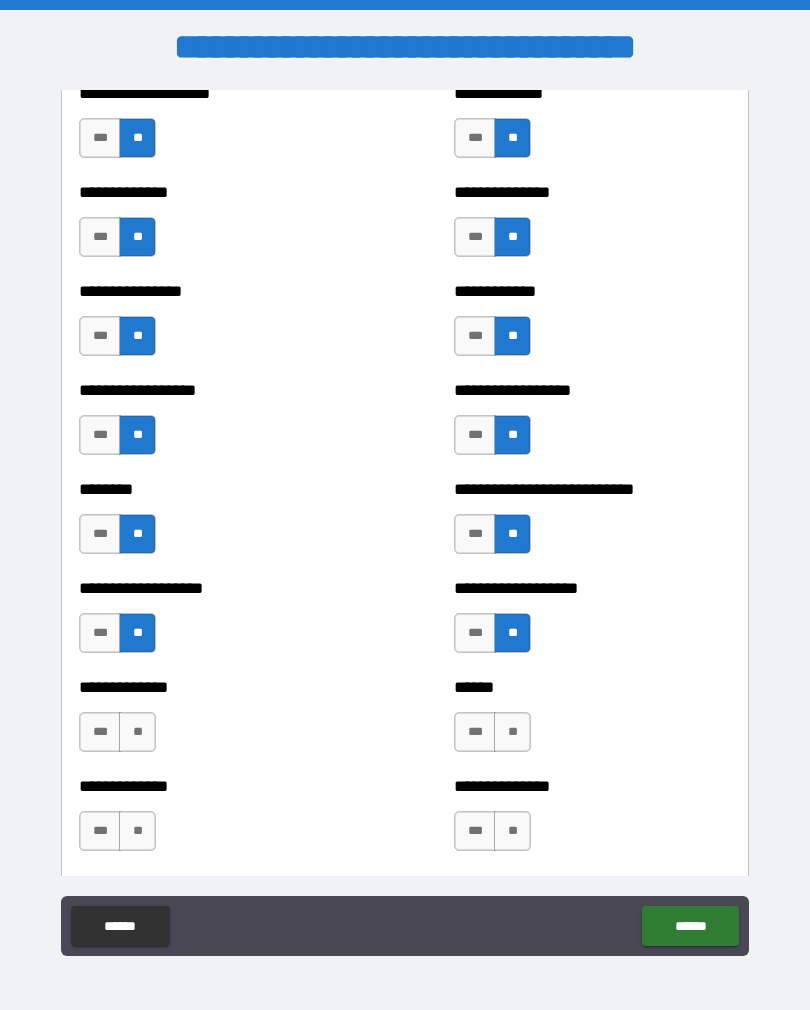 click on "**" at bounding box center [512, 732] 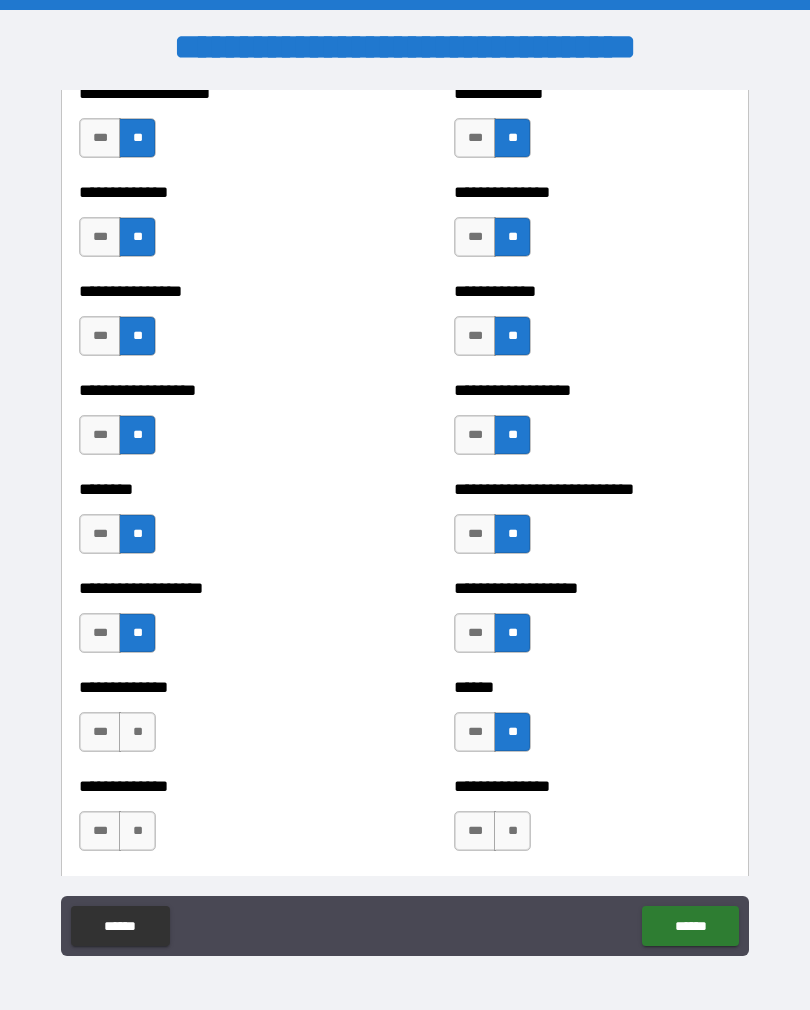 click on "**" at bounding box center (137, 732) 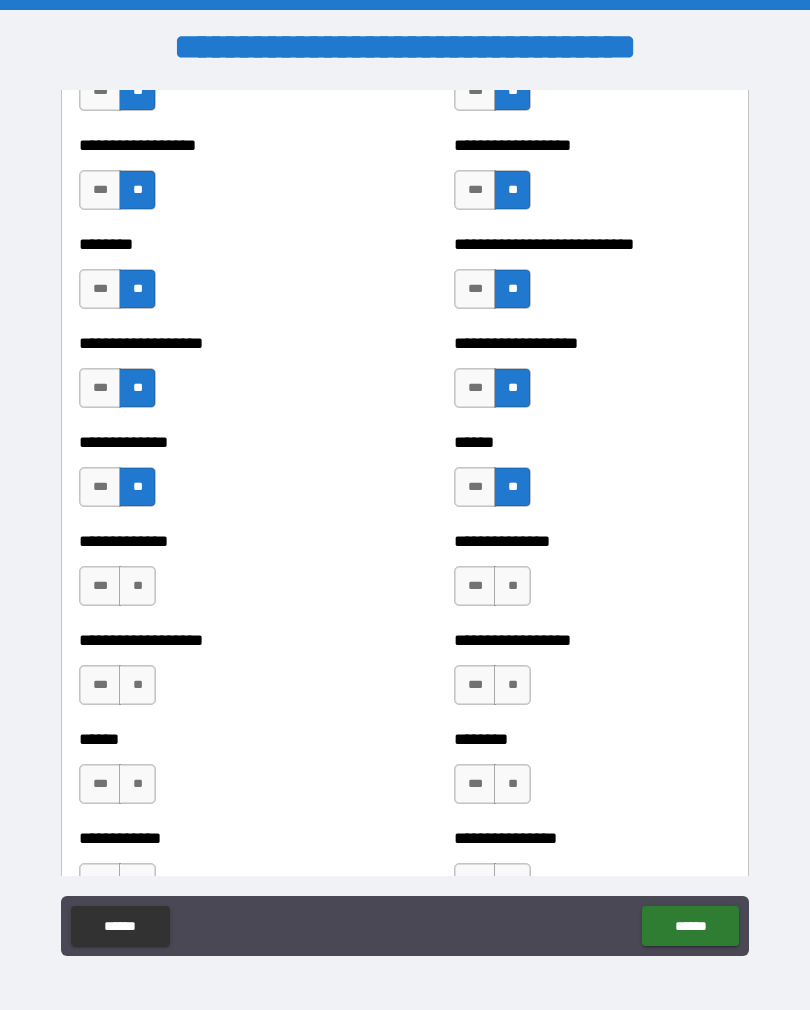 scroll, scrollTop: 4417, scrollLeft: 0, axis: vertical 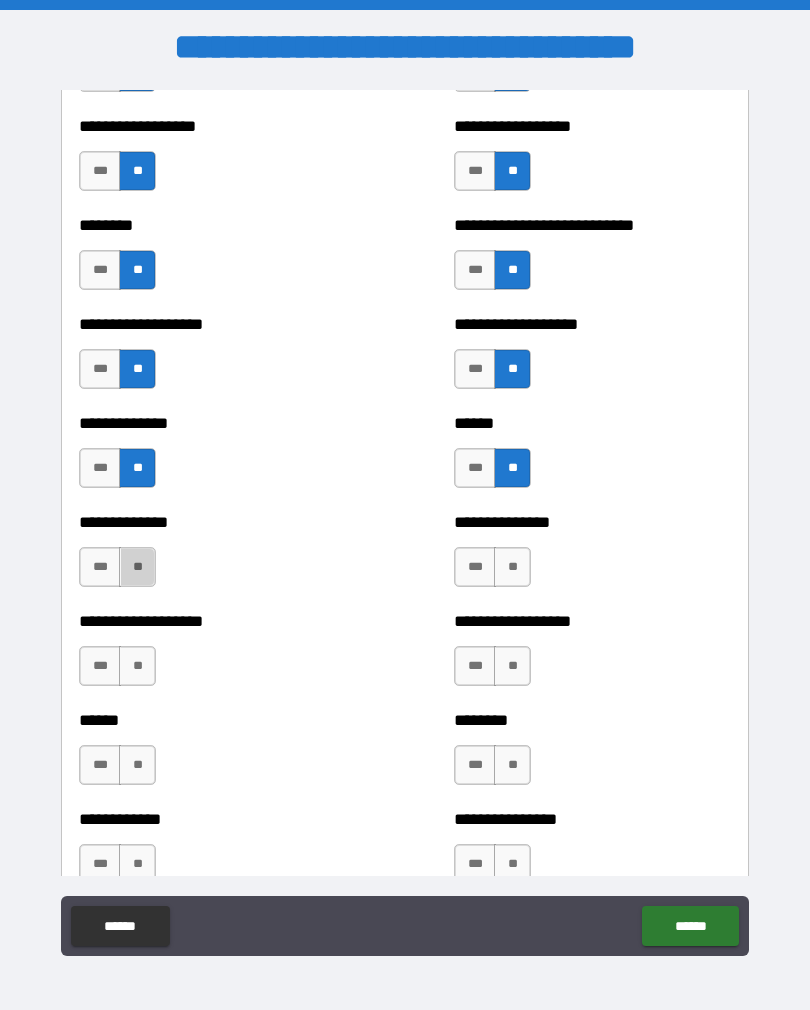 click on "**" at bounding box center (137, 567) 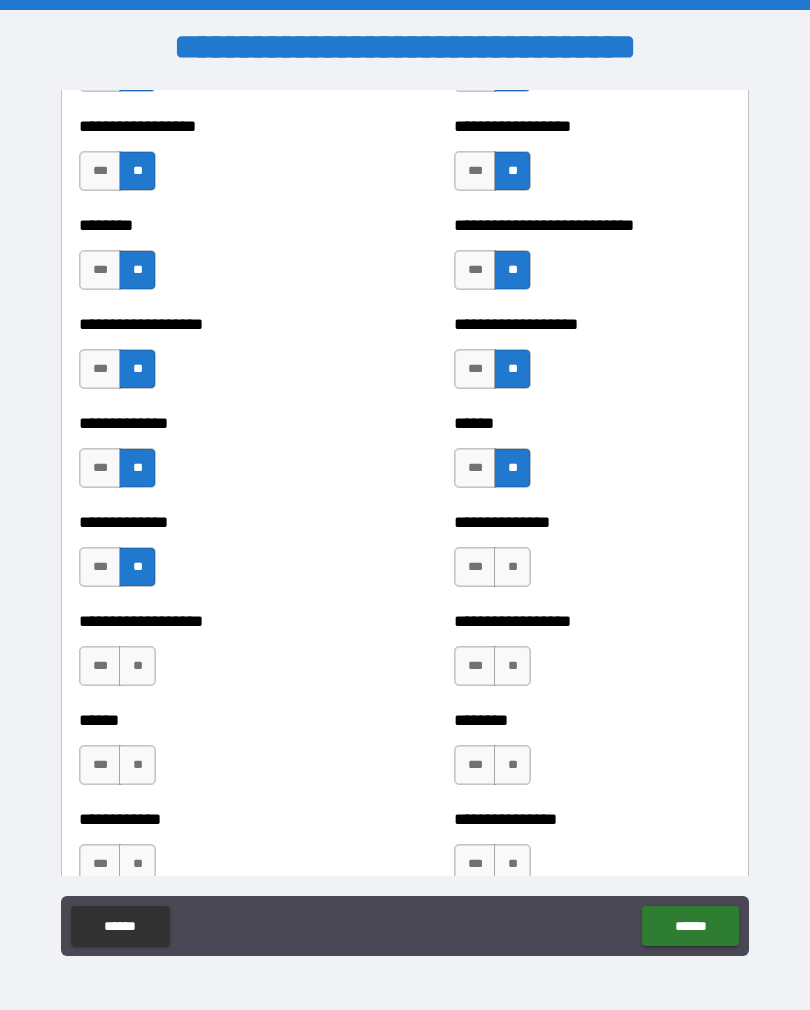 click on "**" at bounding box center [512, 567] 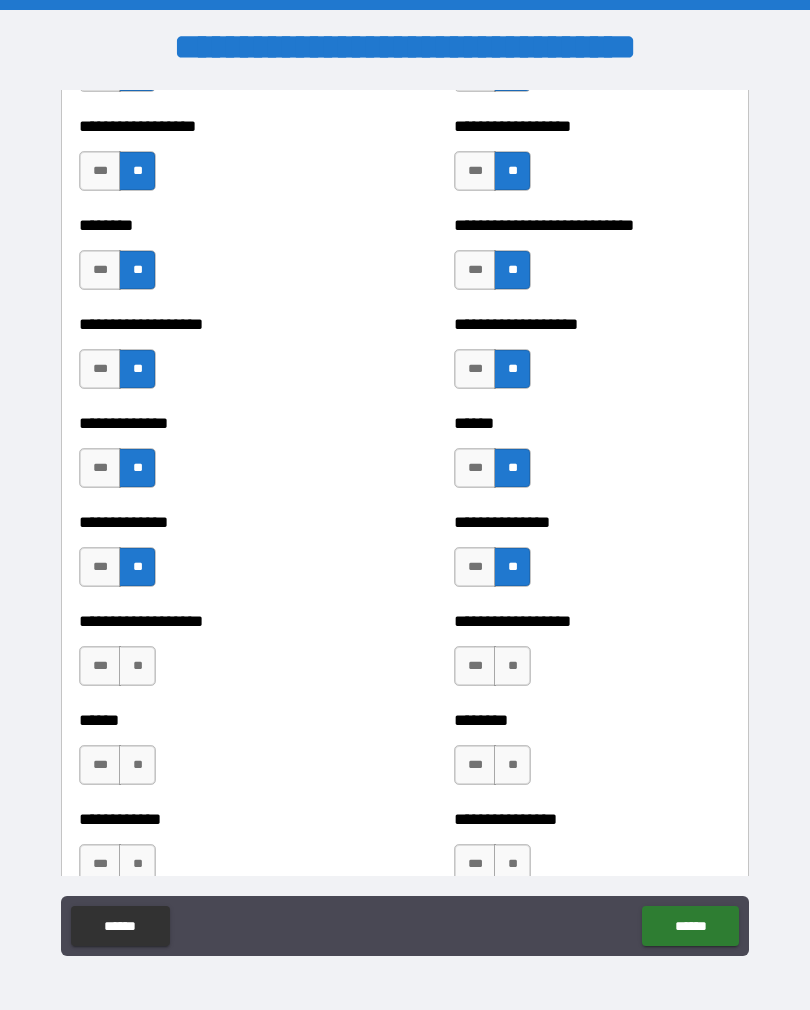click on "**" at bounding box center (512, 666) 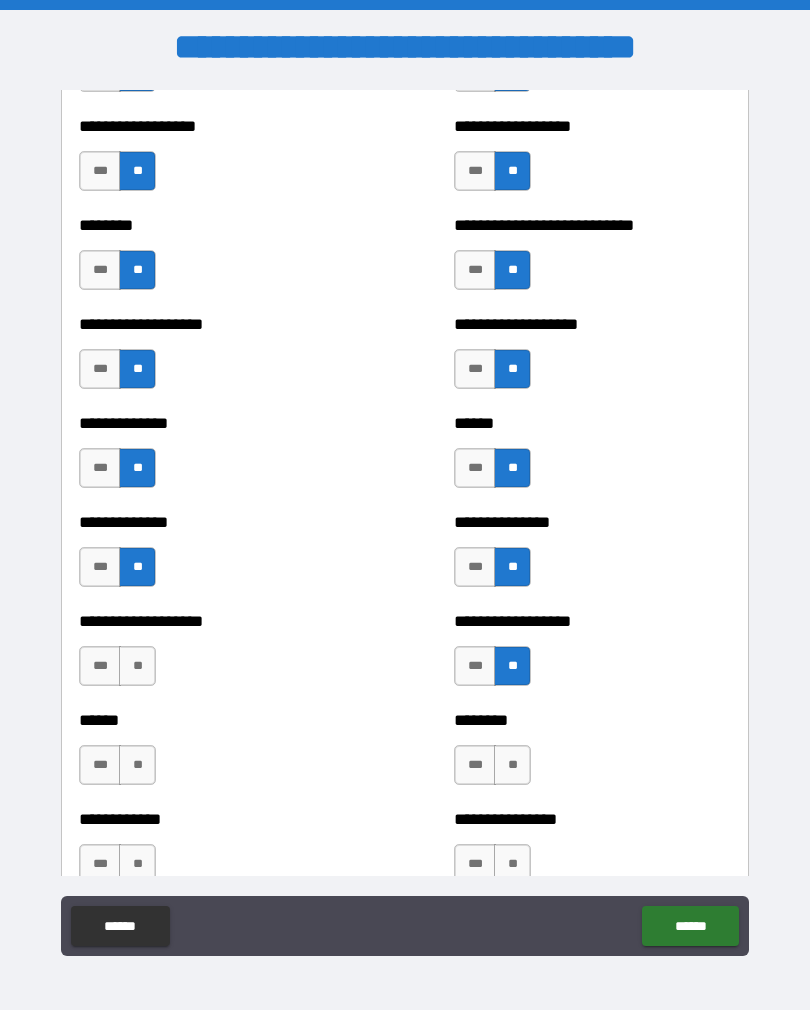 click on "**" at bounding box center (137, 666) 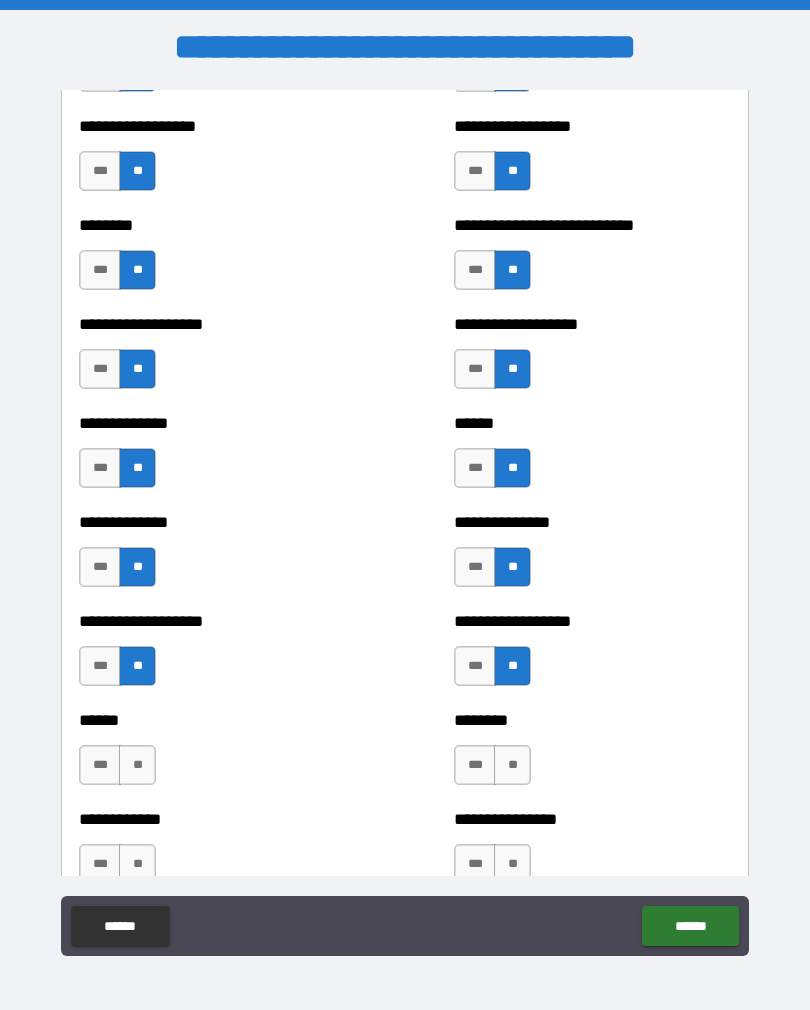 click on "**" at bounding box center [137, 765] 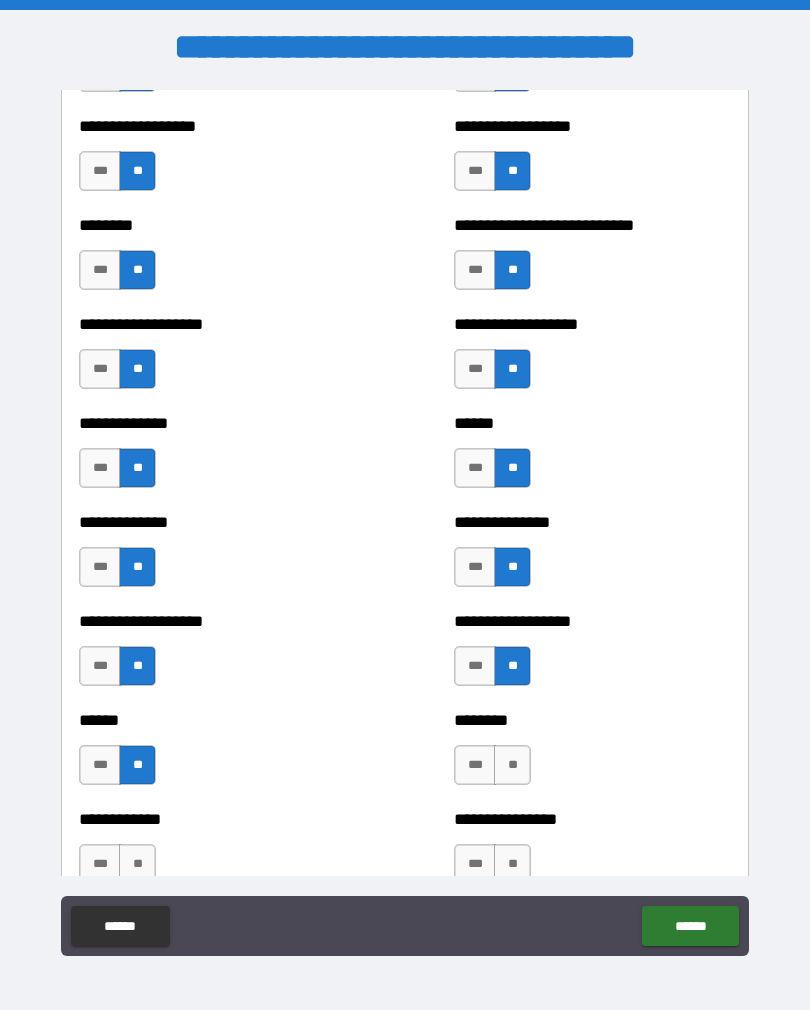 click on "**" at bounding box center [512, 765] 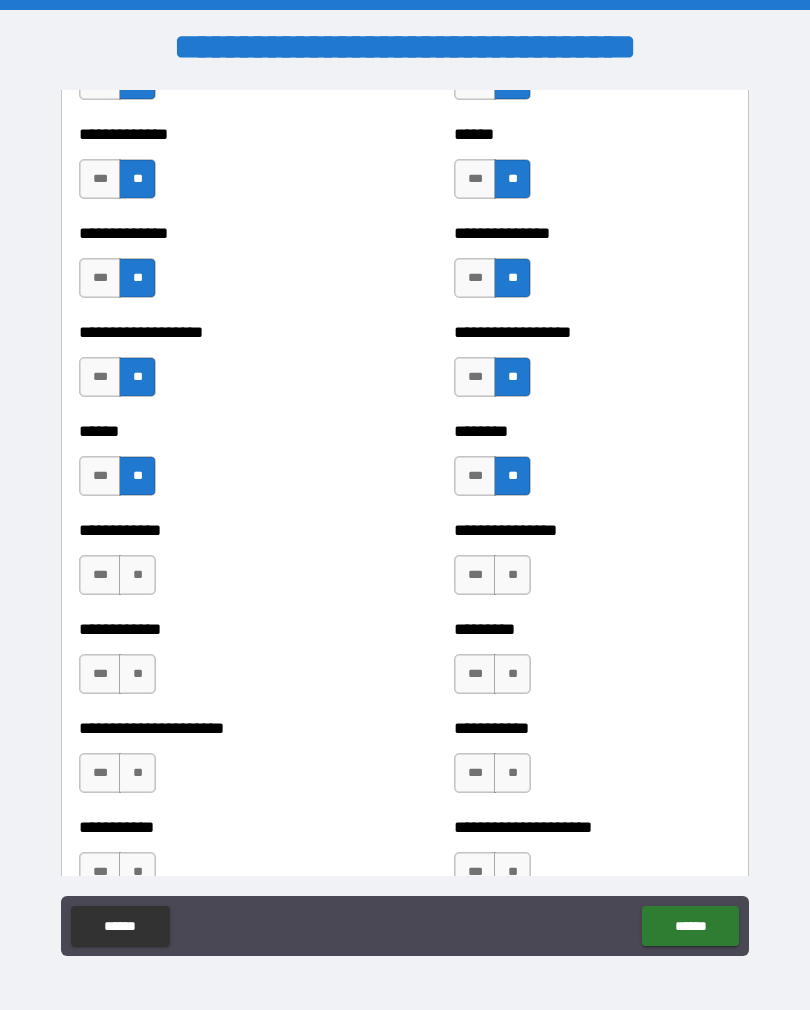 scroll, scrollTop: 4731, scrollLeft: 0, axis: vertical 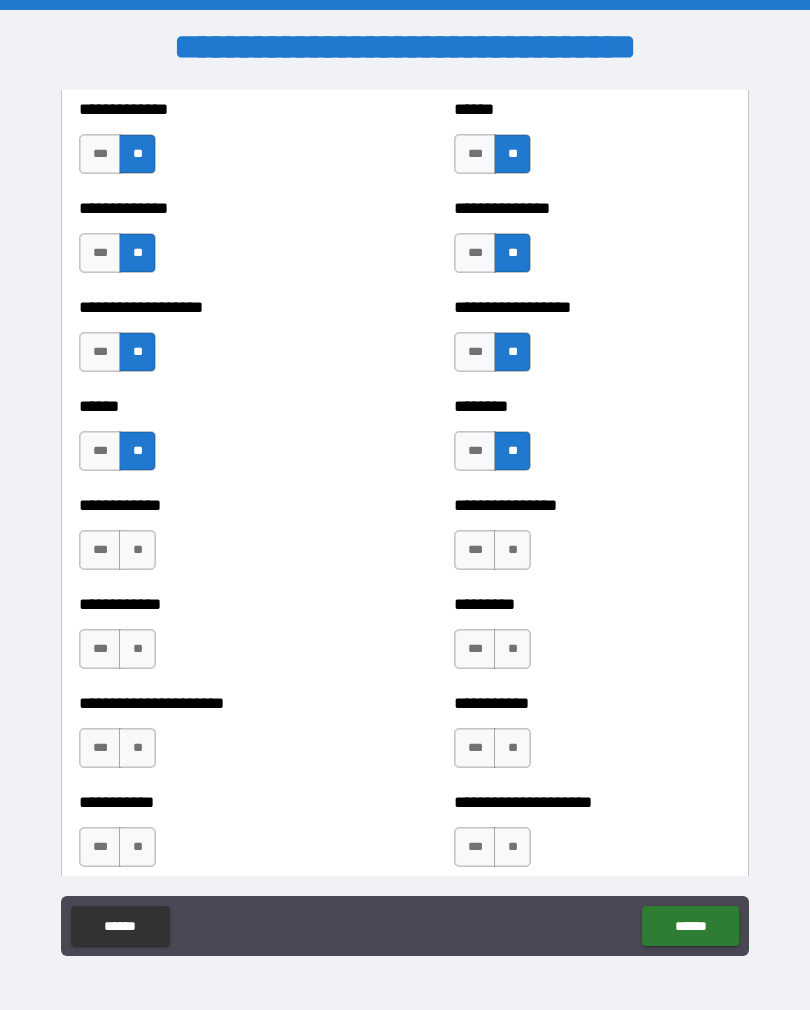 click on "**" at bounding box center [137, 550] 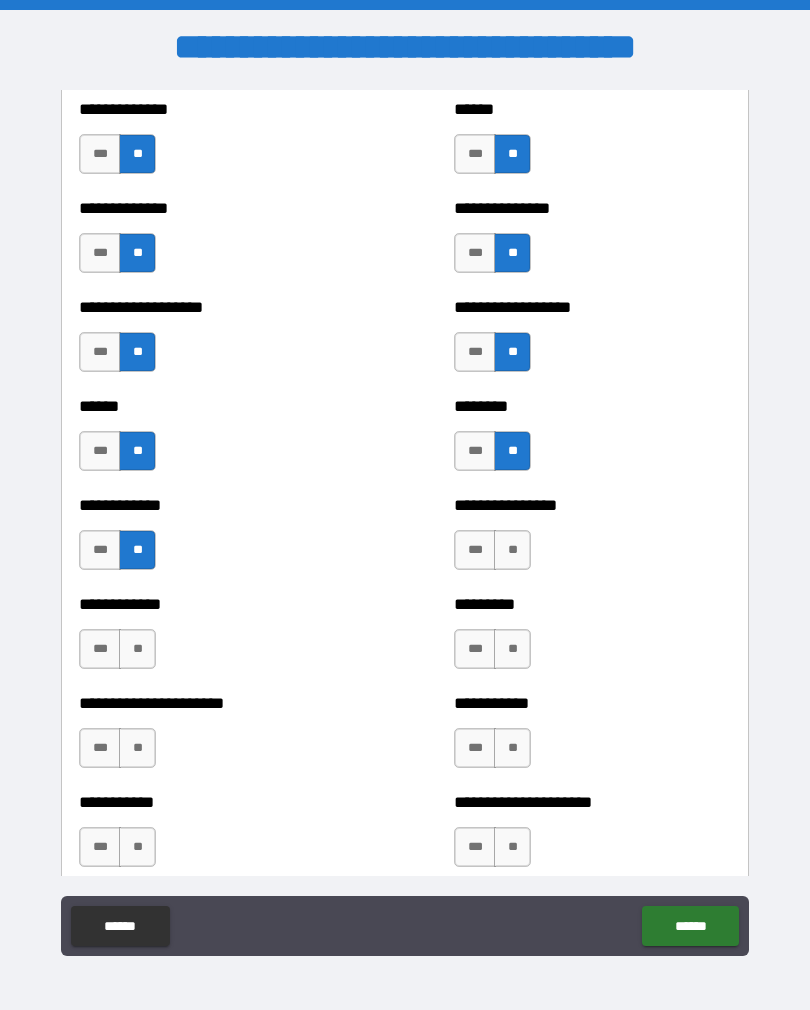 click on "**" at bounding box center [512, 550] 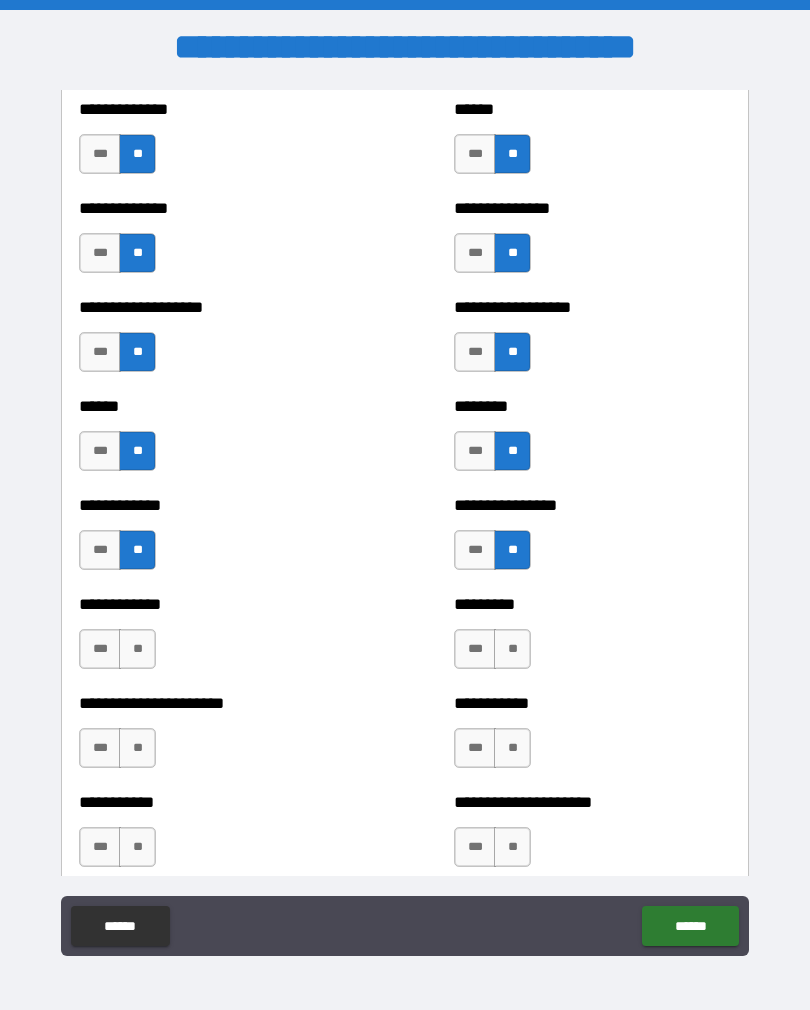 click on "**" at bounding box center (512, 649) 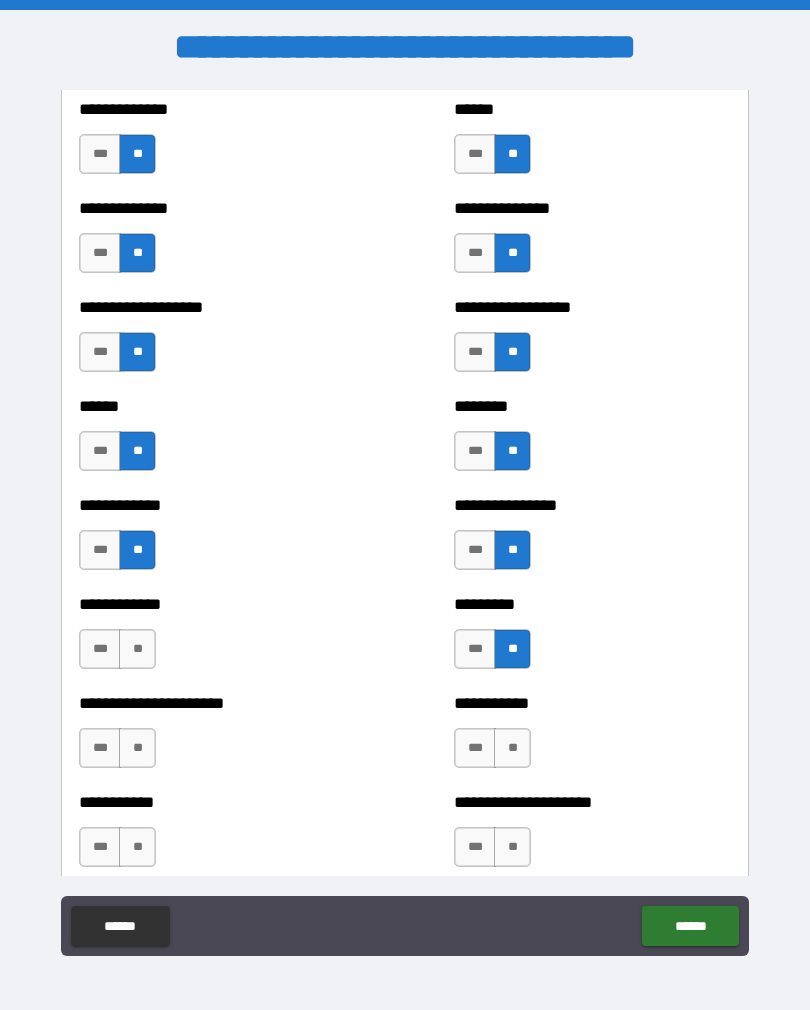 click on "**" at bounding box center (137, 649) 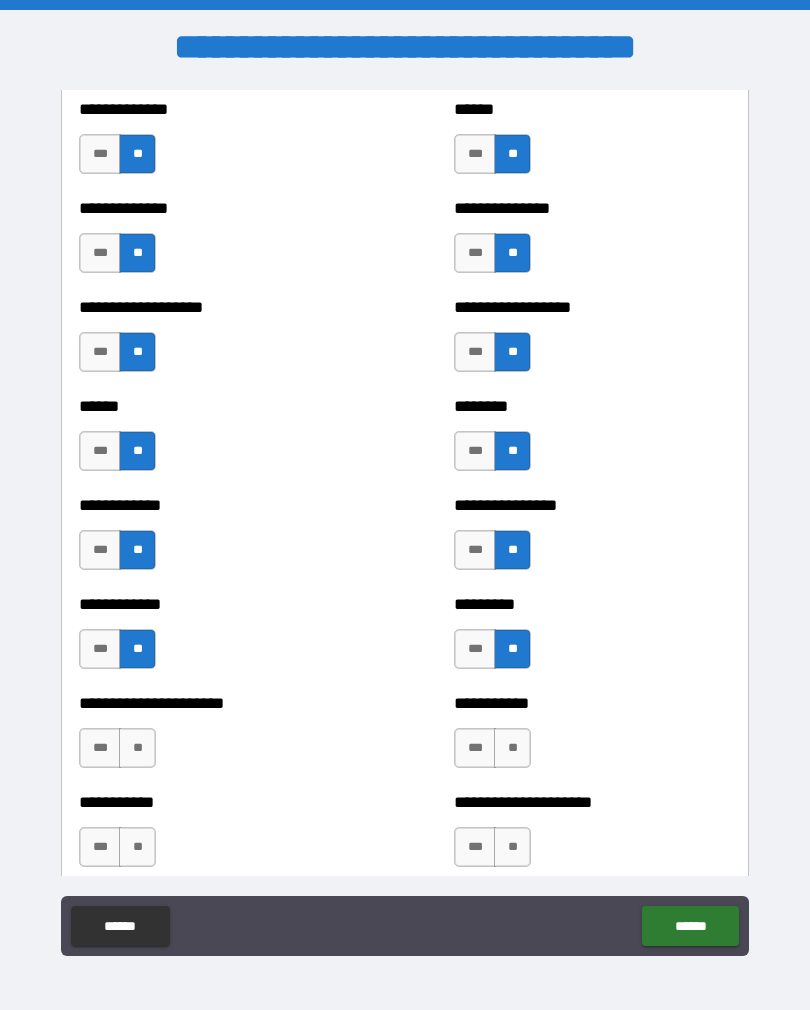 click on "**" at bounding box center (137, 748) 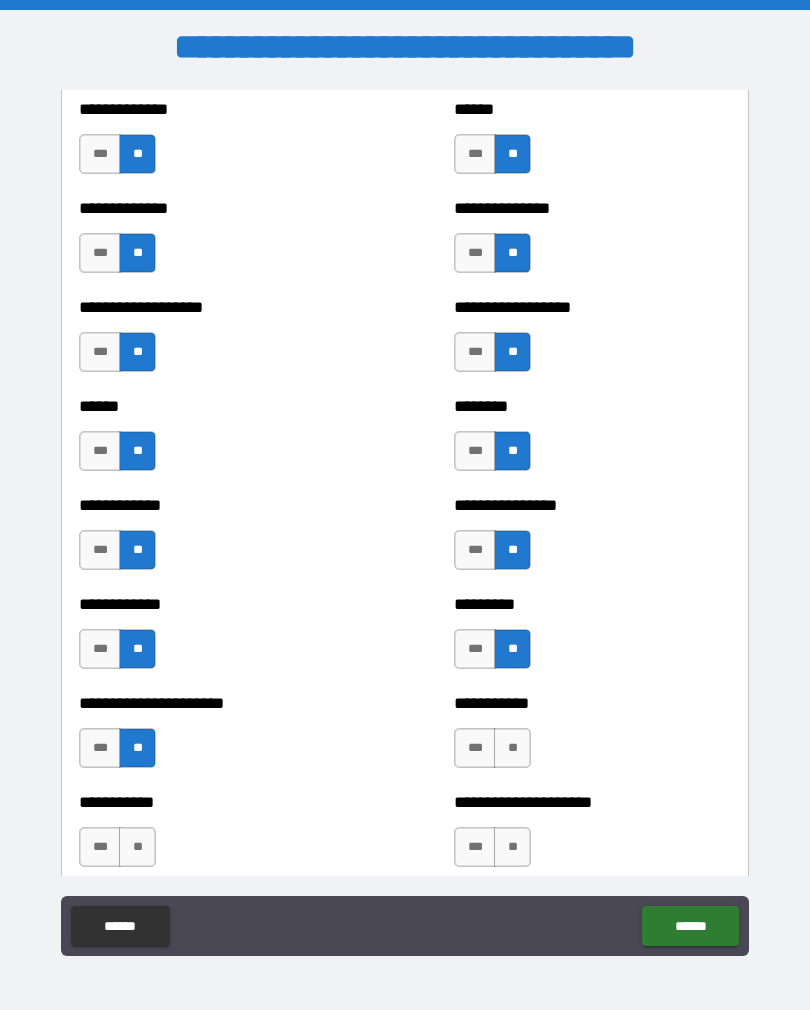 click on "**" at bounding box center [512, 748] 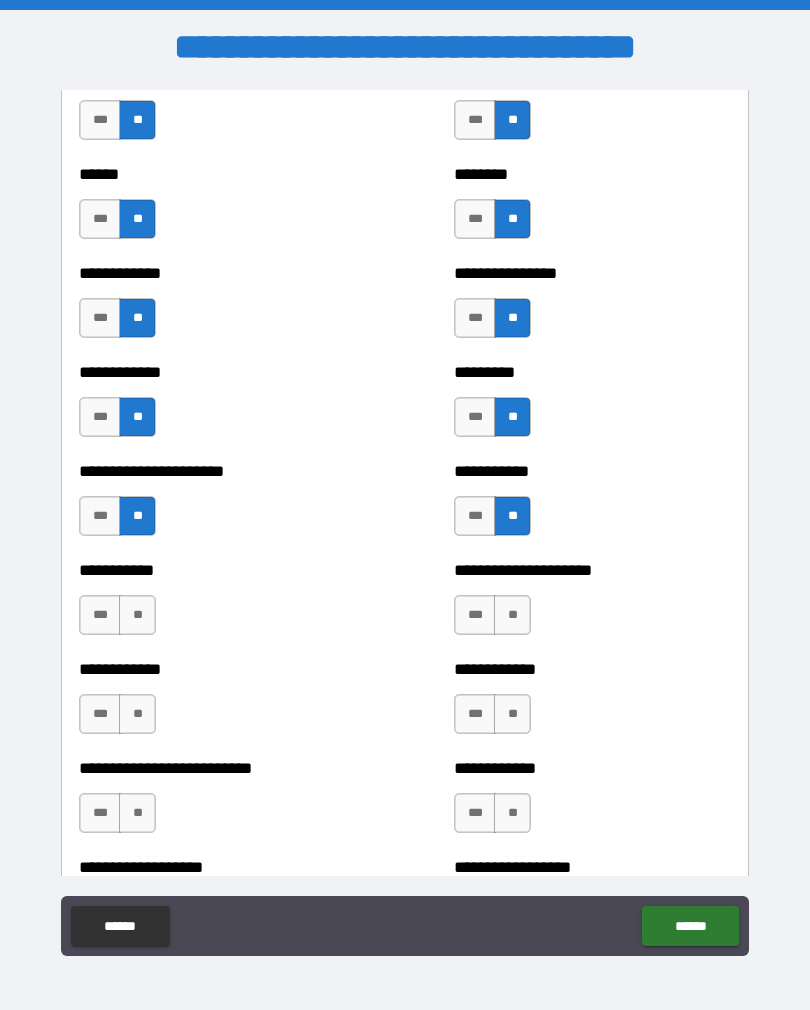 scroll, scrollTop: 5037, scrollLeft: 0, axis: vertical 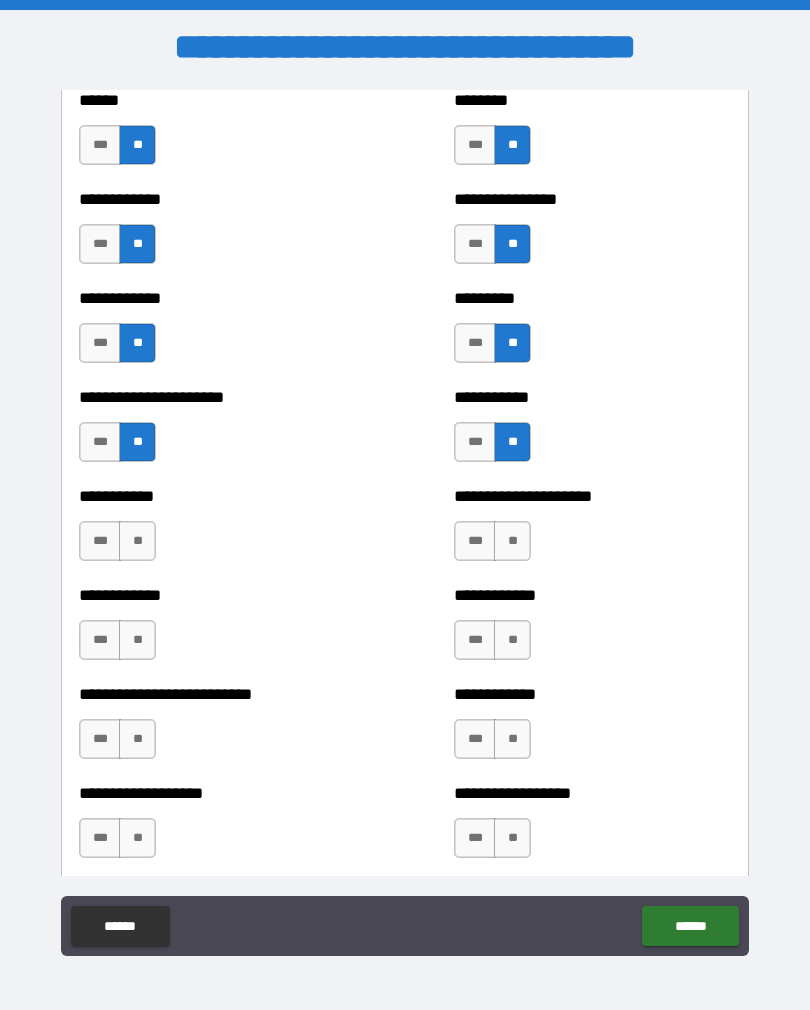 click on "**" at bounding box center (137, 541) 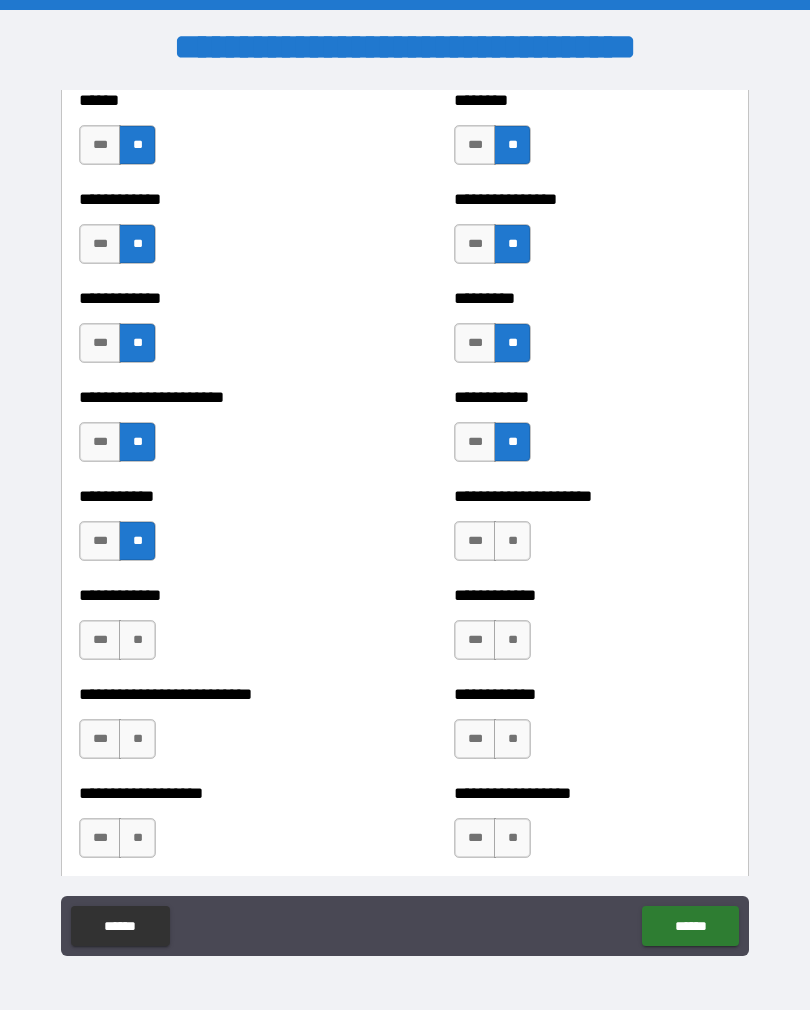 click on "**" at bounding box center (512, 640) 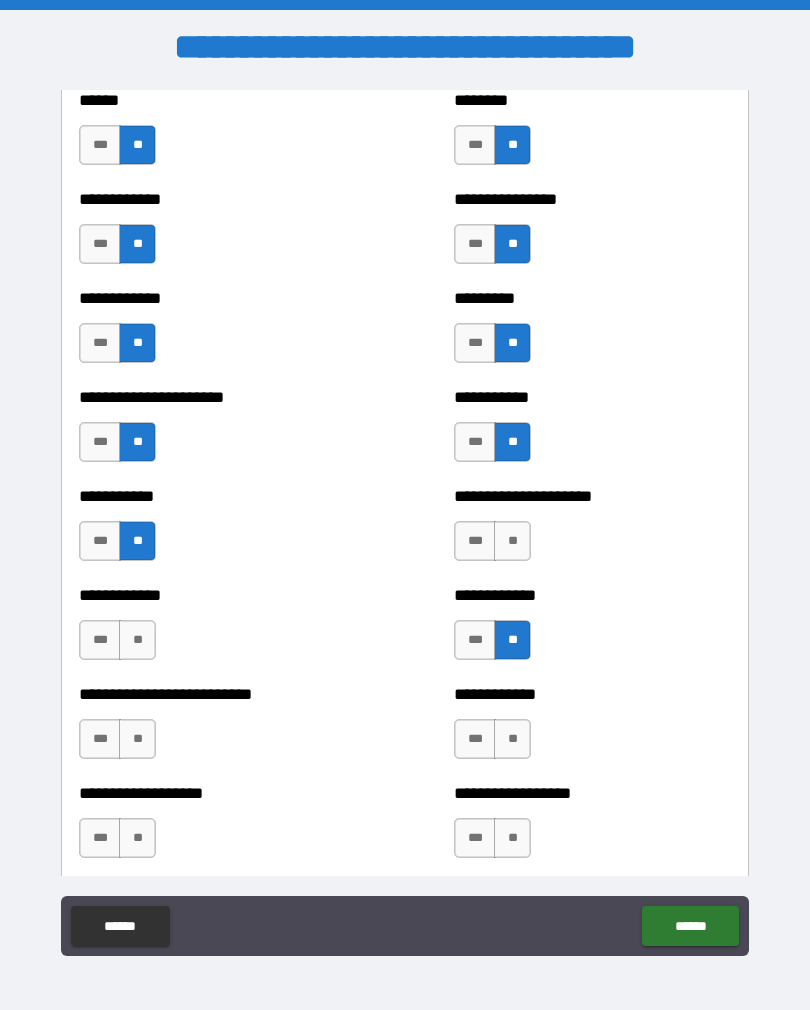 click on "**" at bounding box center [512, 541] 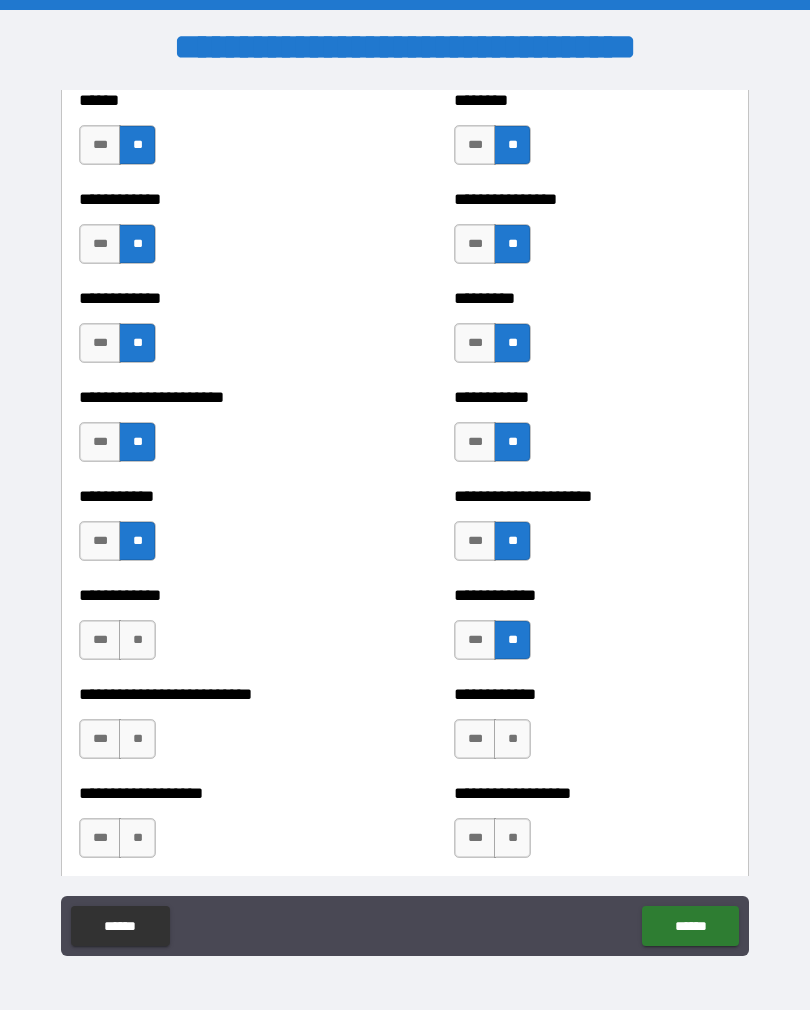 click on "**" at bounding box center [137, 640] 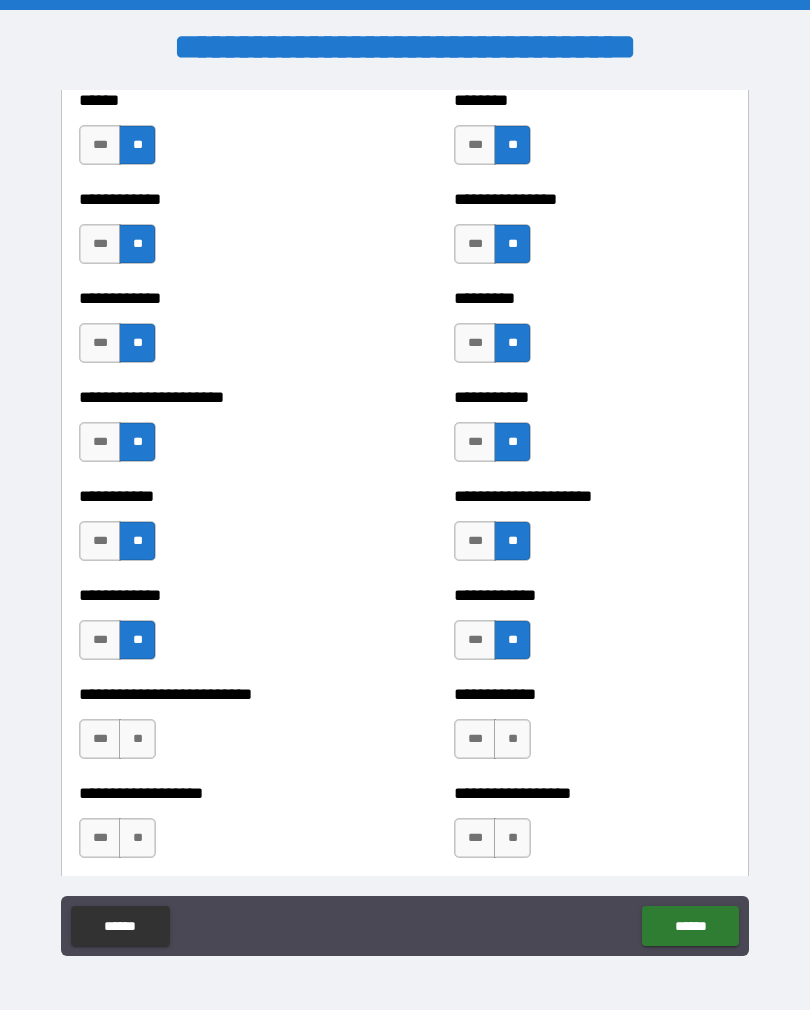 click on "**" at bounding box center [137, 739] 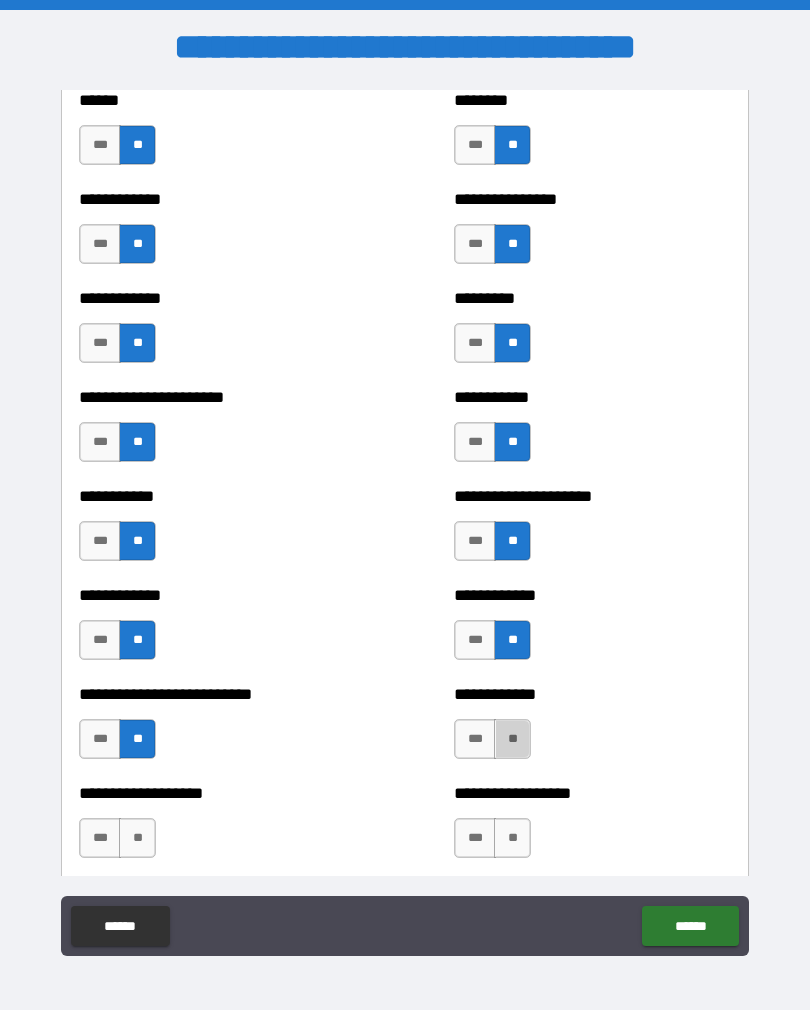 click on "**" at bounding box center [512, 739] 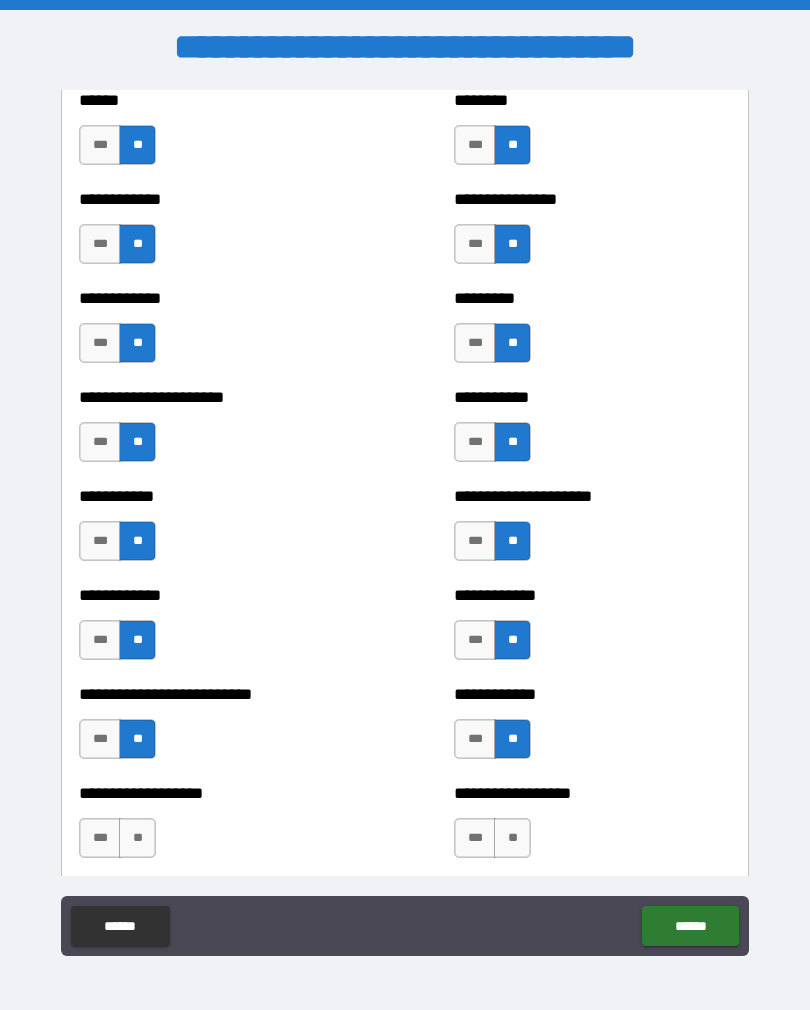 click on "**" at bounding box center (137, 838) 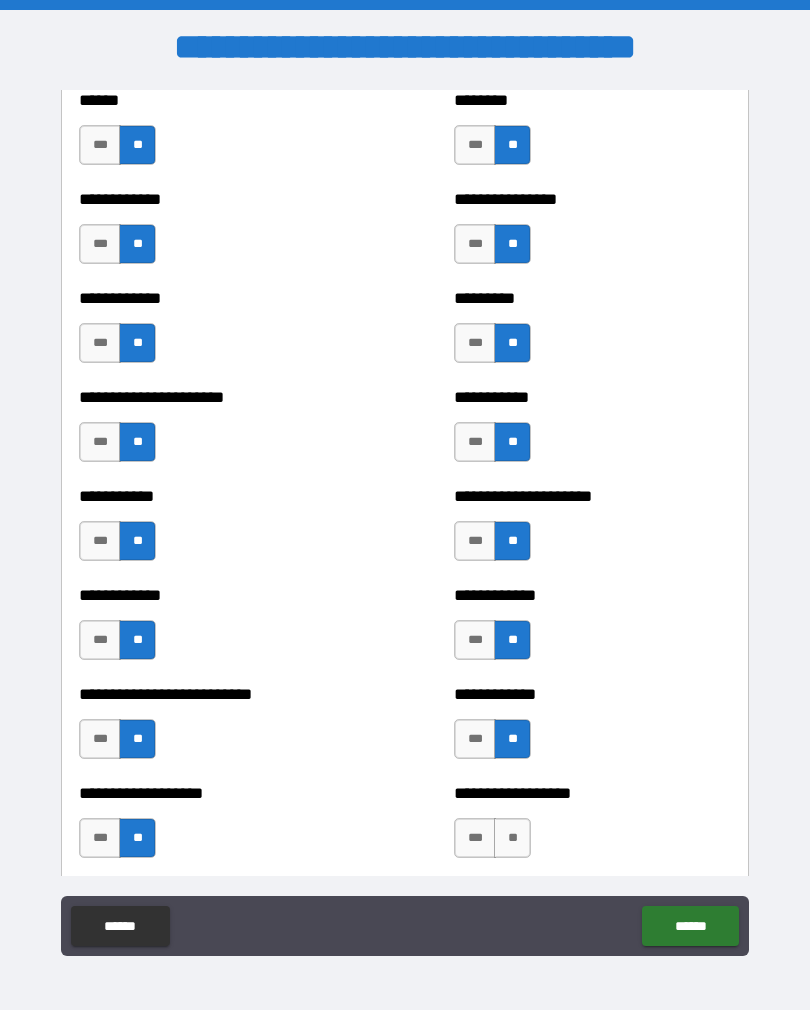 click on "**" at bounding box center [512, 838] 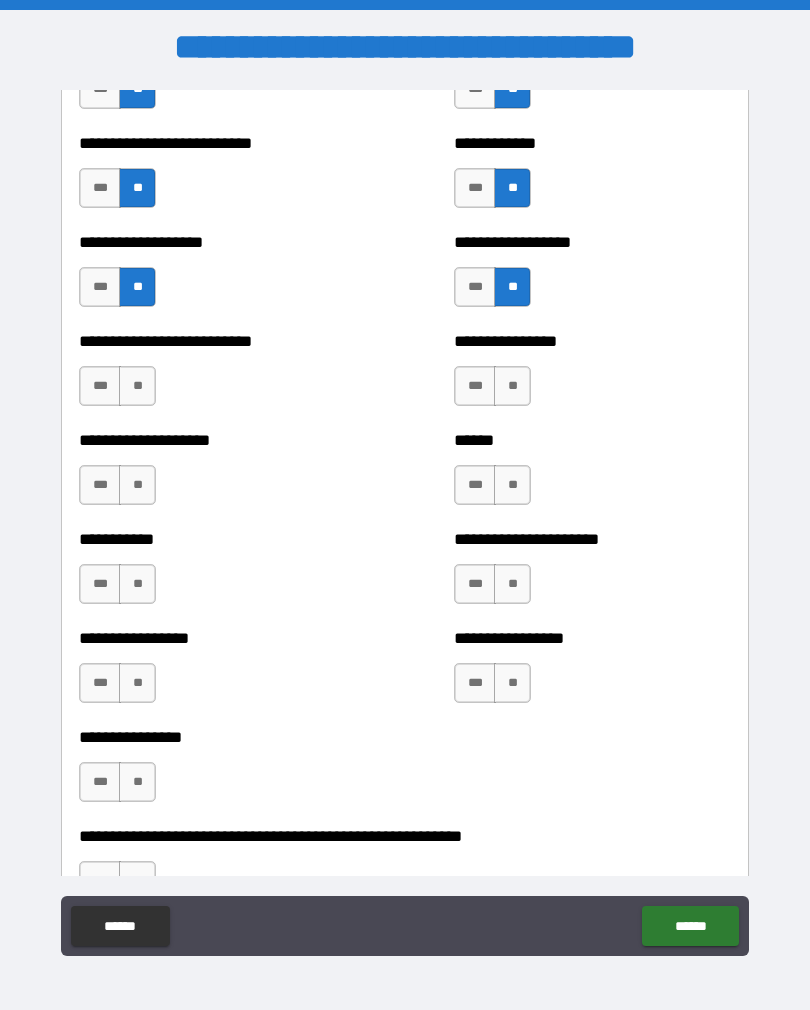 scroll, scrollTop: 5588, scrollLeft: 0, axis: vertical 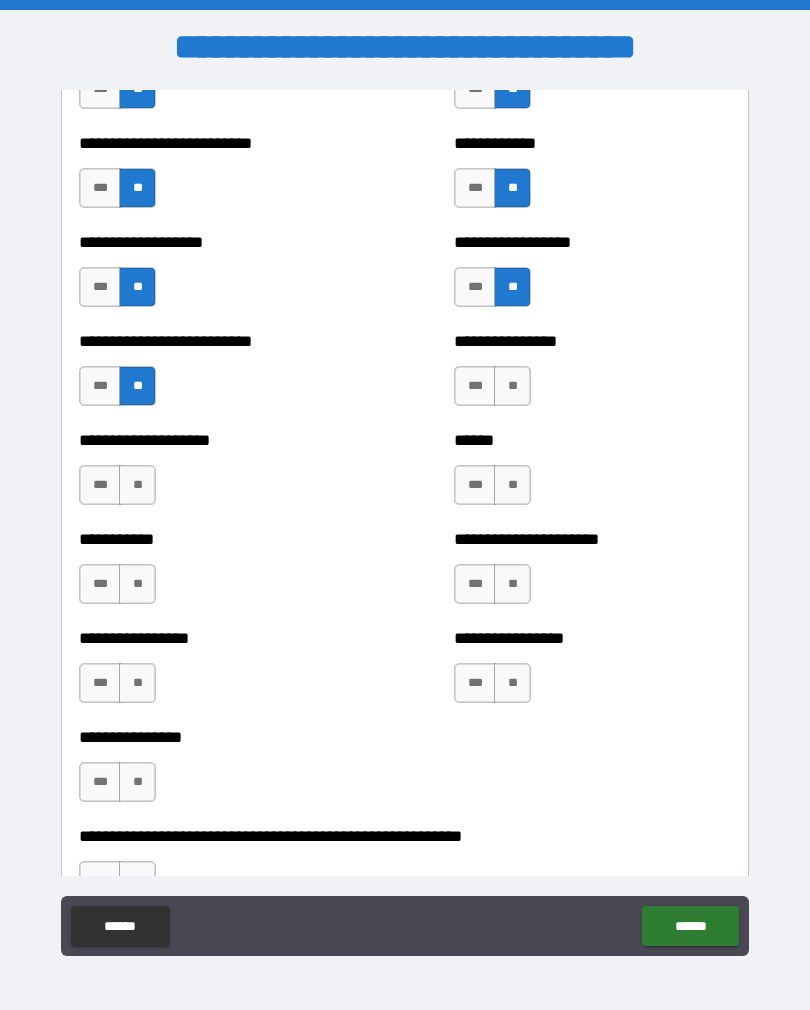 click on "**" at bounding box center [512, 386] 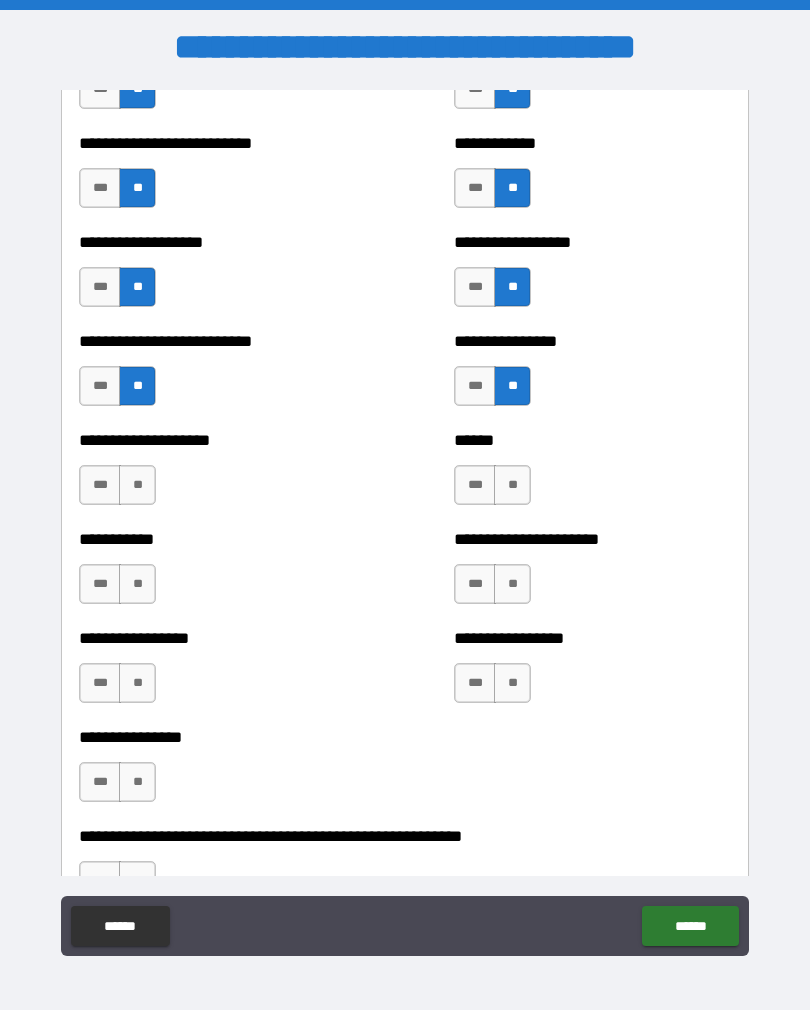 click on "**" at bounding box center (512, 485) 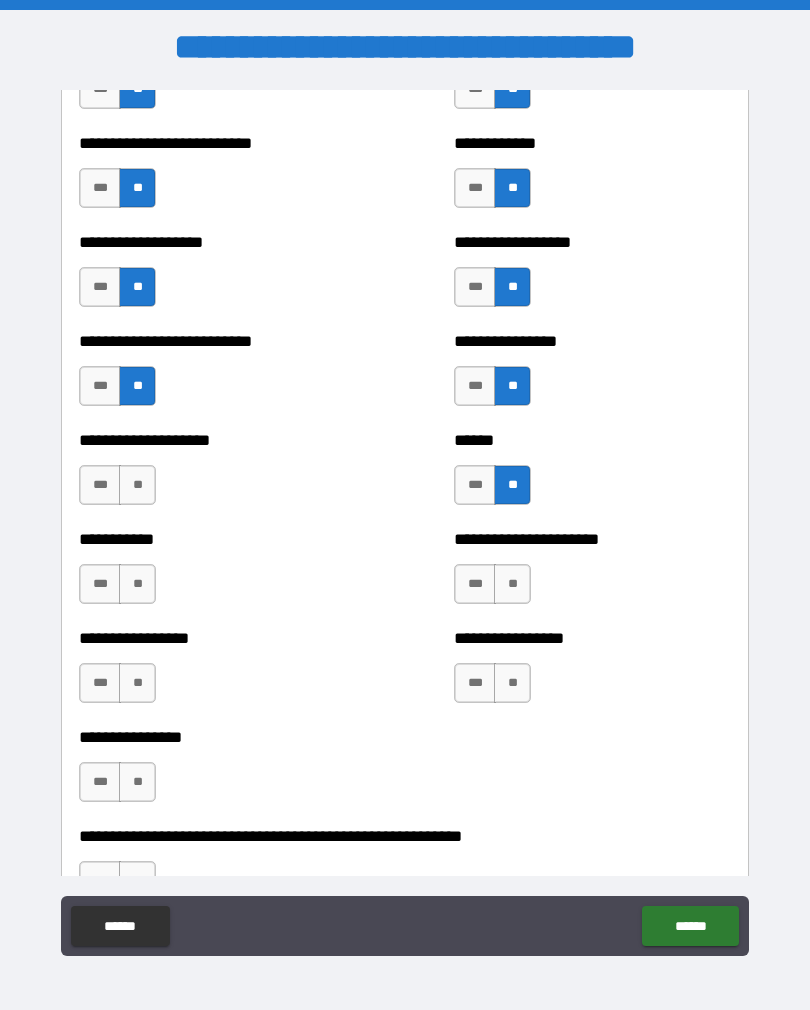 click on "**" at bounding box center [137, 485] 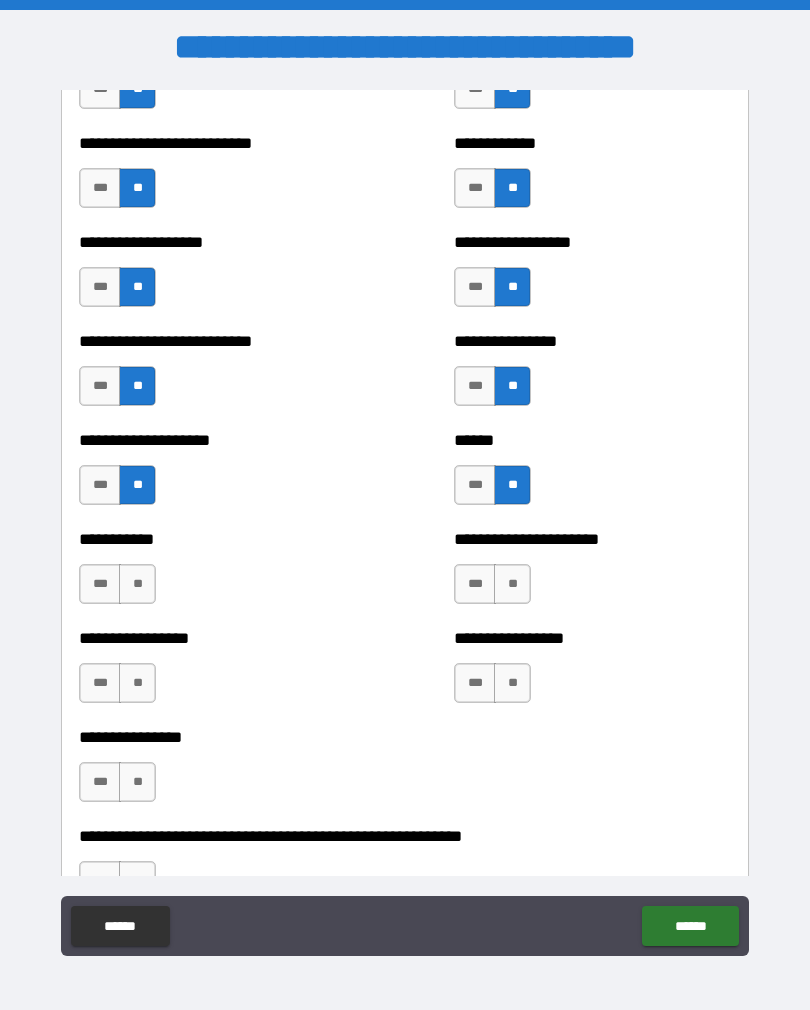click on "**" at bounding box center (137, 584) 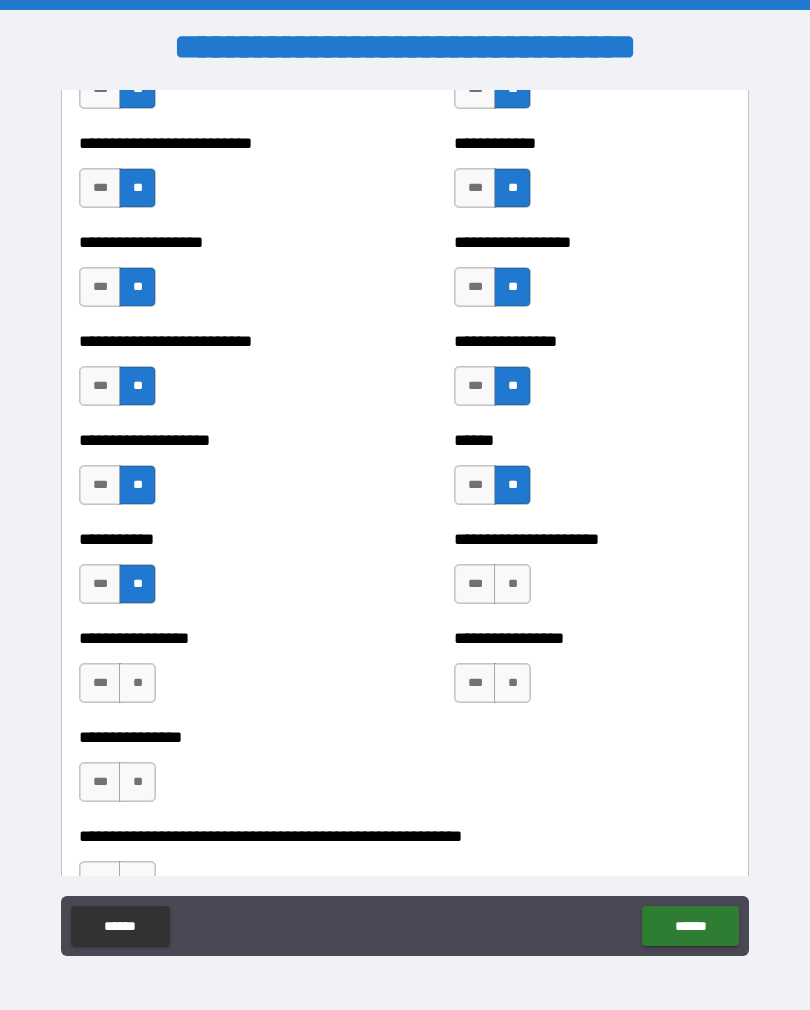 click on "**" at bounding box center (512, 584) 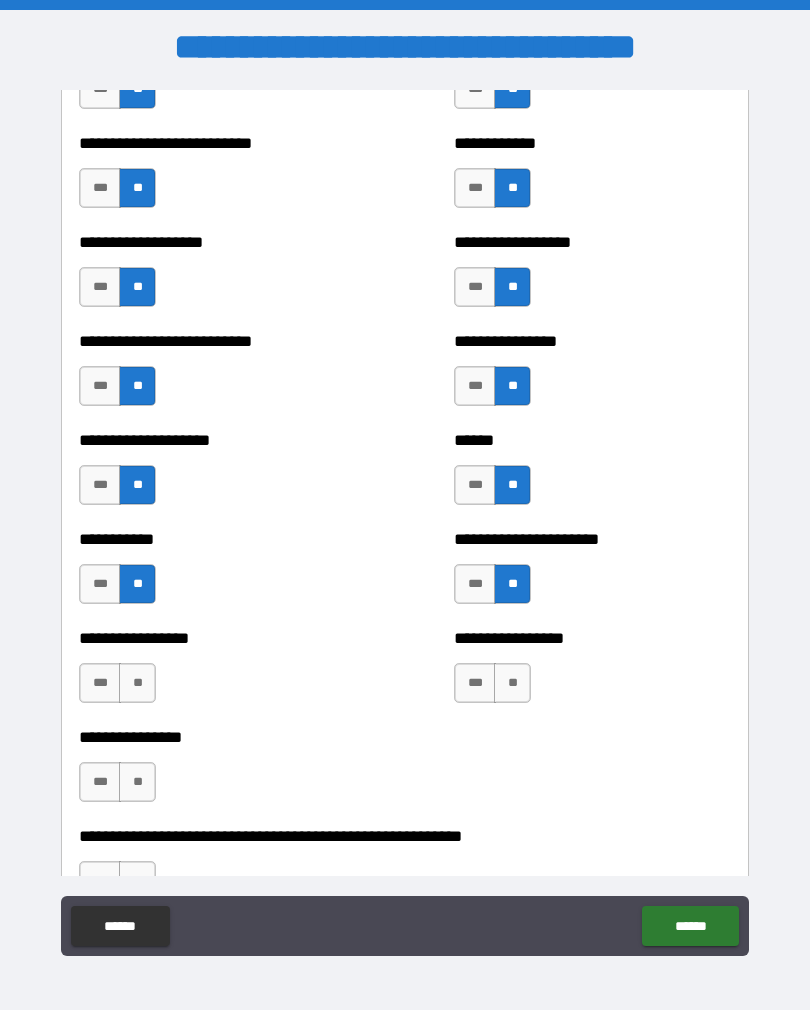 click on "**" at bounding box center (512, 683) 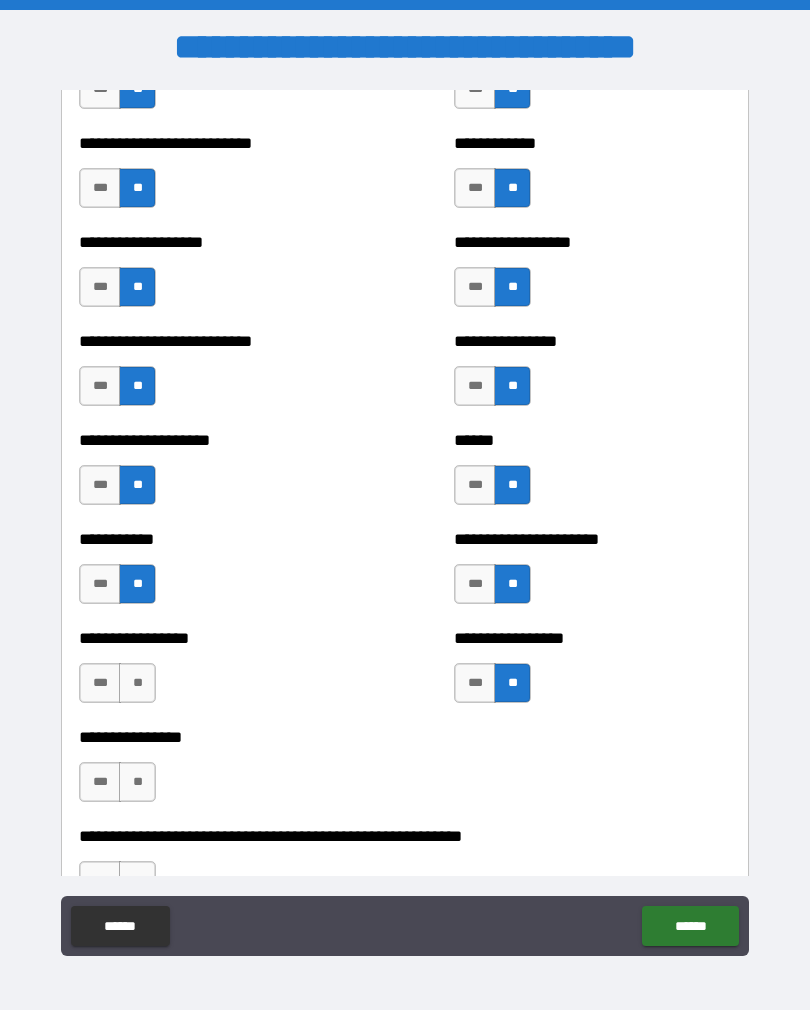 click on "**" at bounding box center [137, 683] 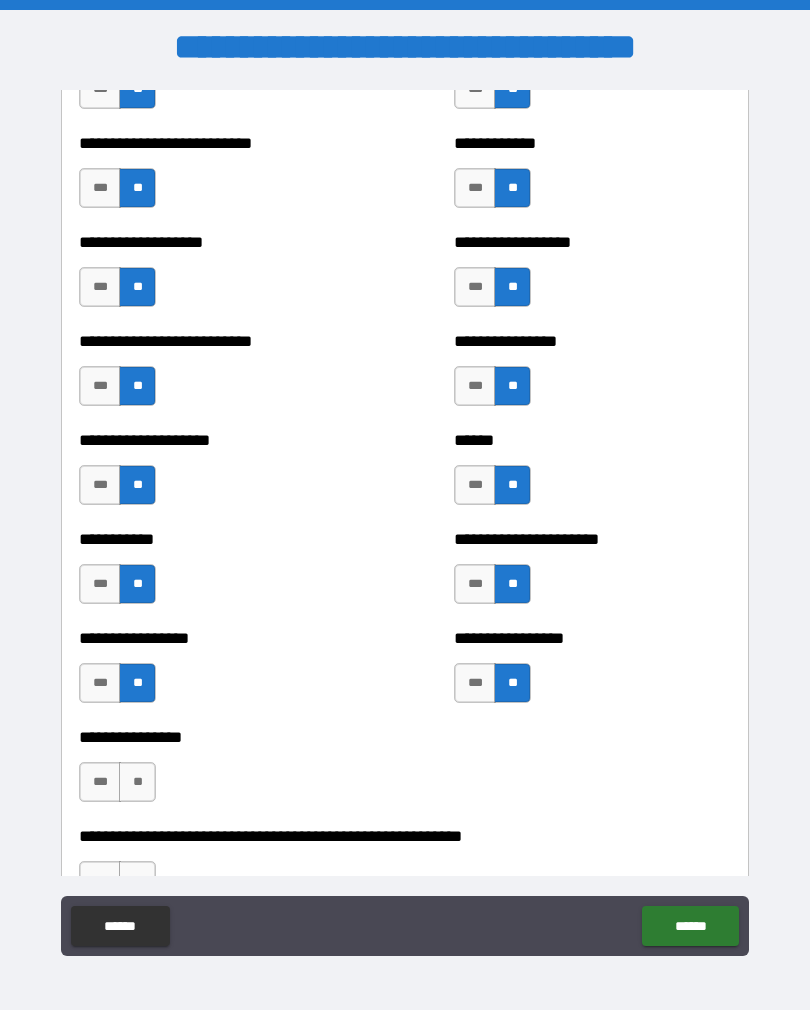 click on "**" at bounding box center (137, 782) 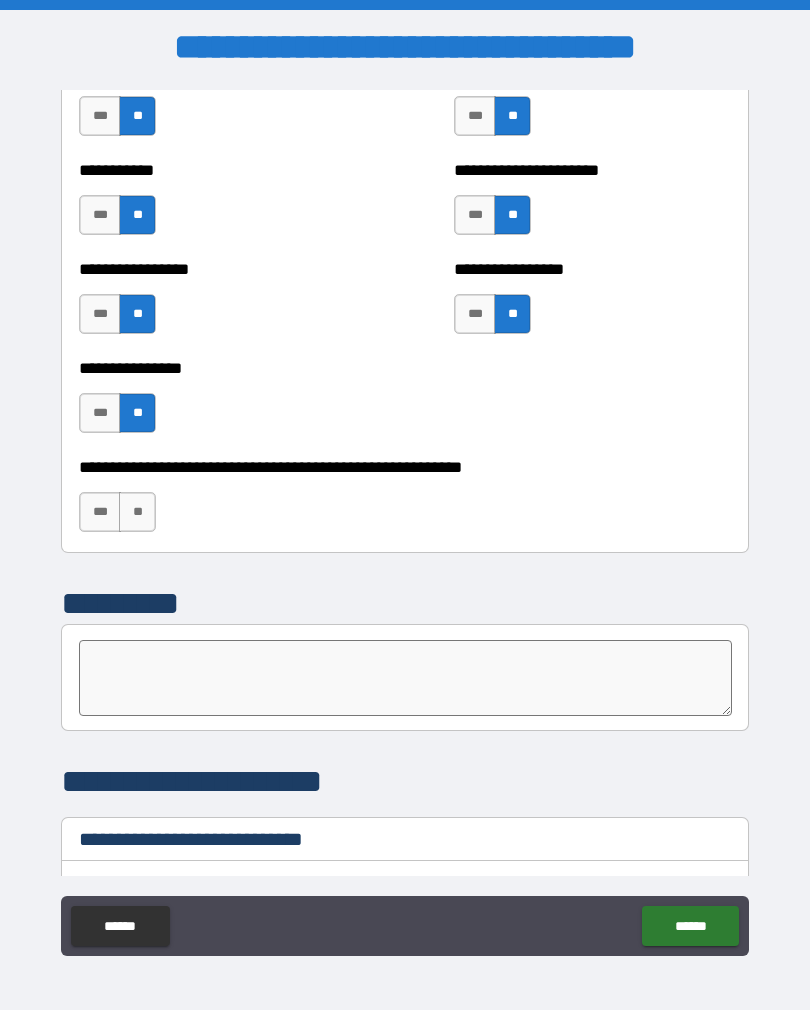 scroll, scrollTop: 5962, scrollLeft: 0, axis: vertical 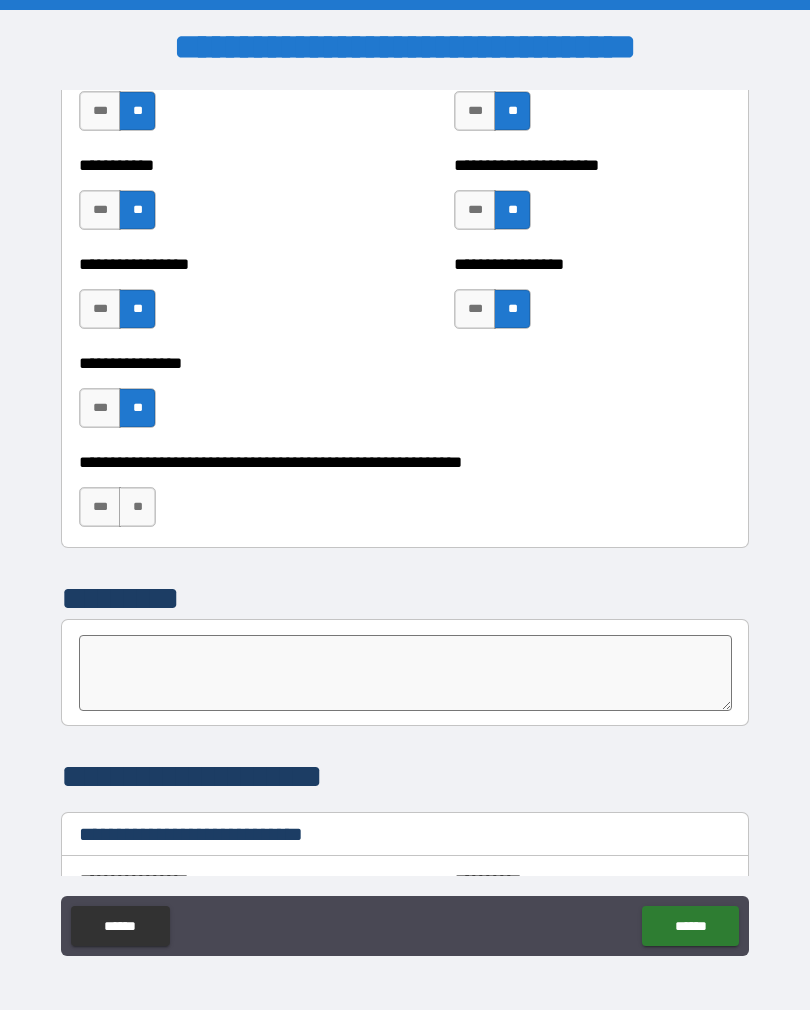 click on "**" at bounding box center [137, 507] 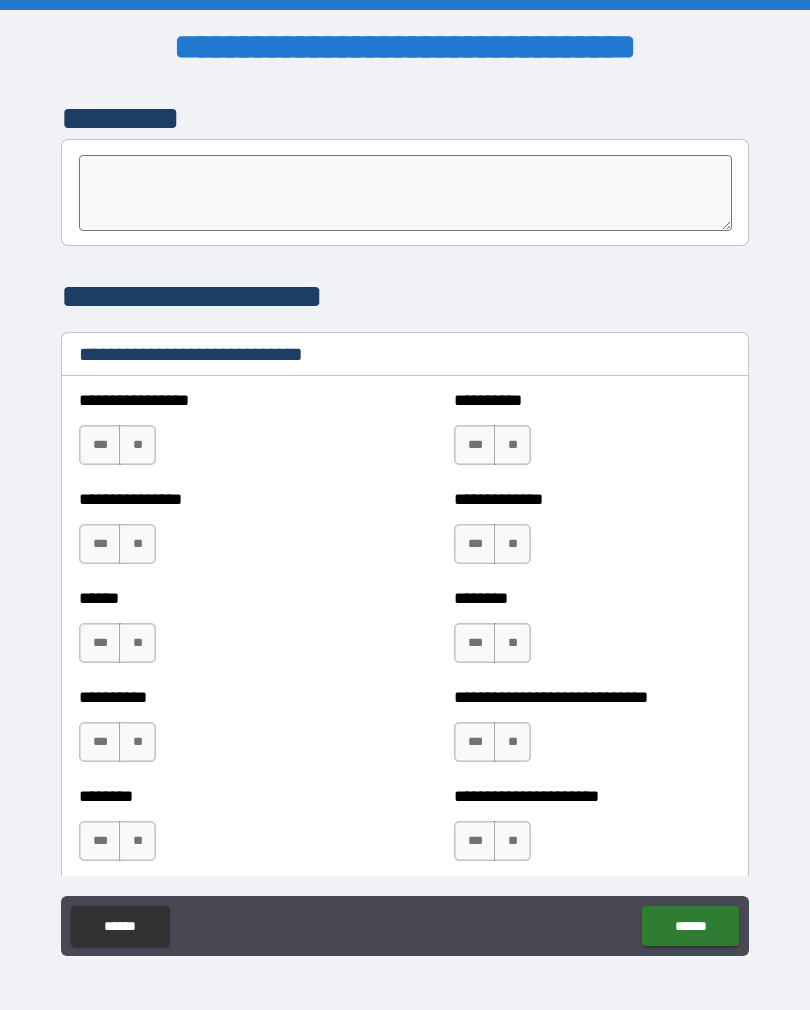 scroll, scrollTop: 6442, scrollLeft: 0, axis: vertical 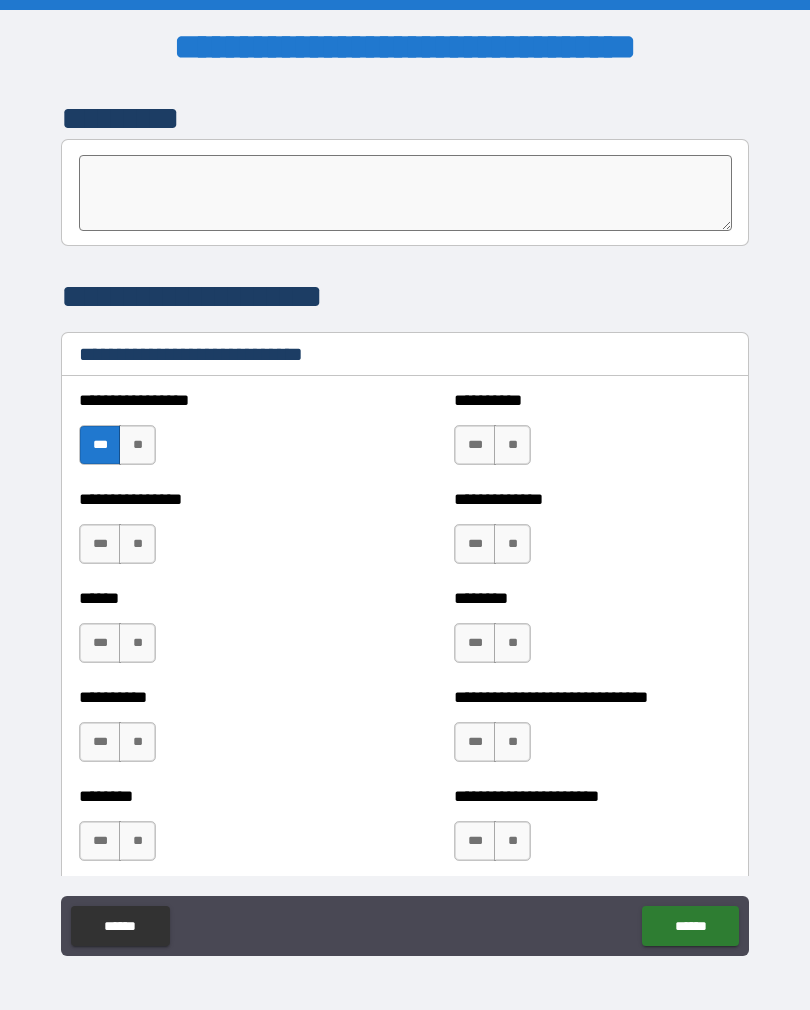 click on "**" at bounding box center (512, 445) 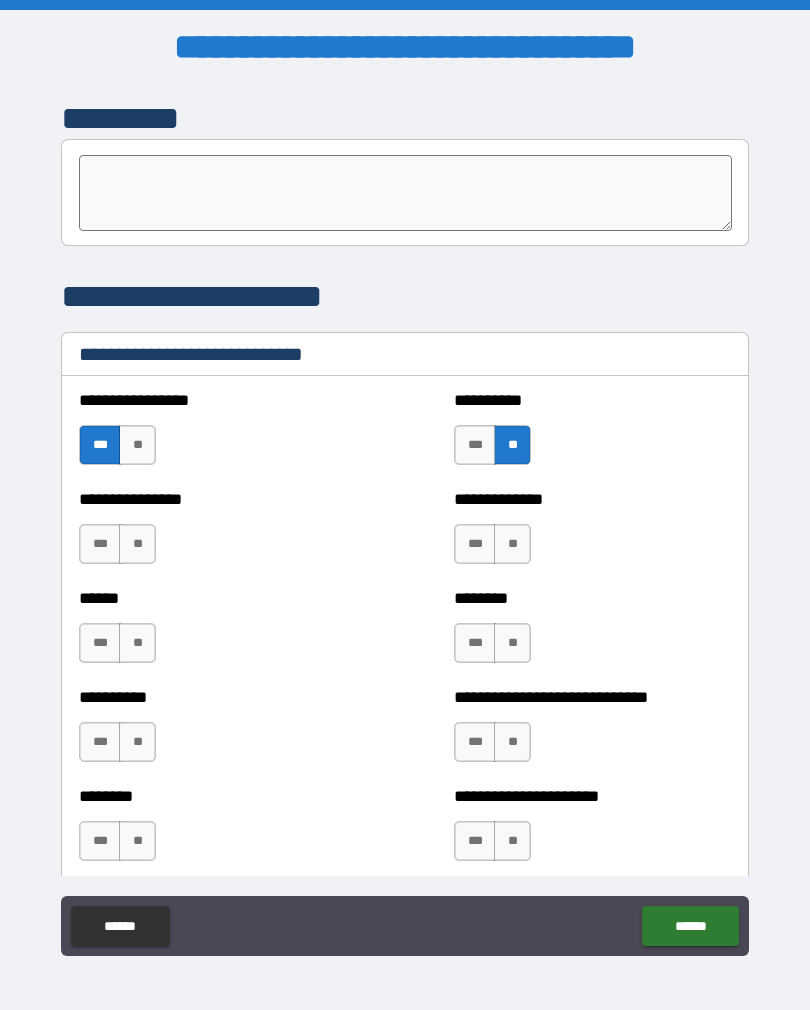 click on "**" at bounding box center [512, 544] 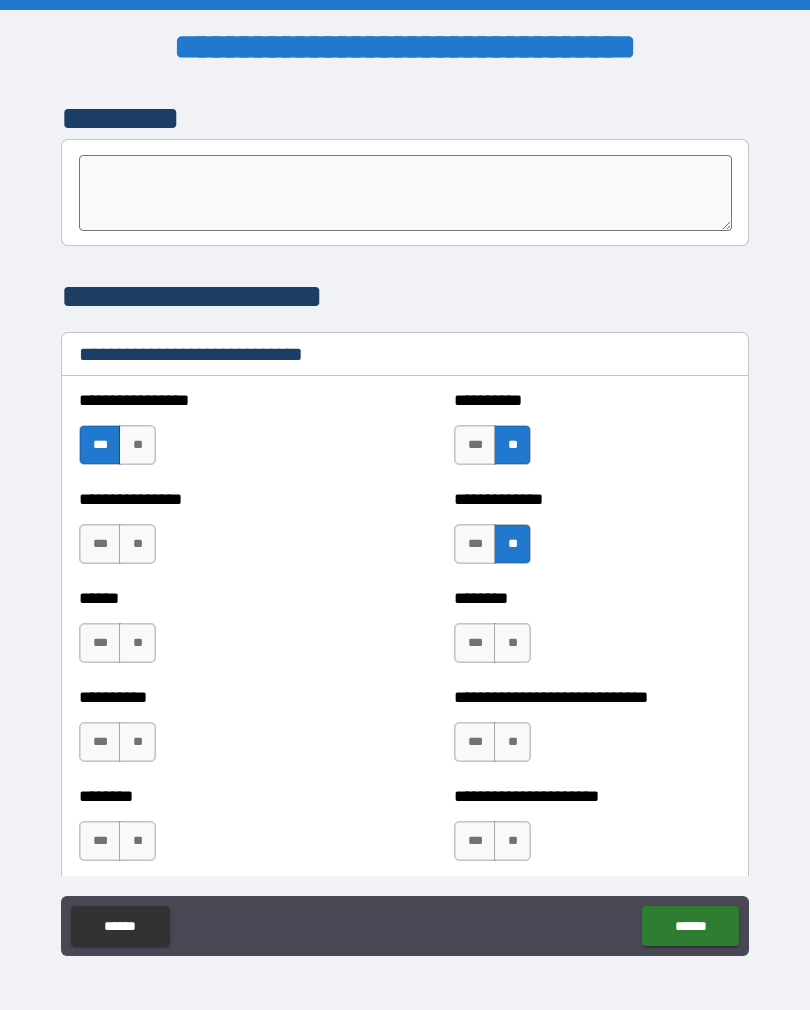 click on "**" at bounding box center [137, 544] 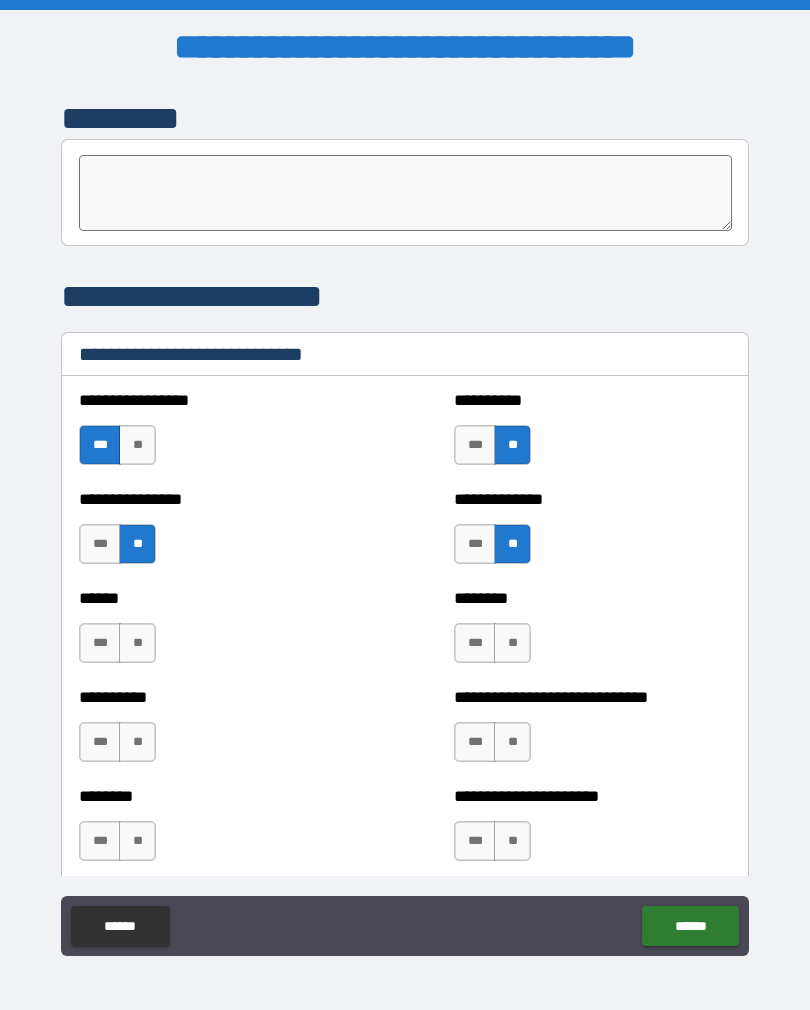 click on "**" at bounding box center (137, 643) 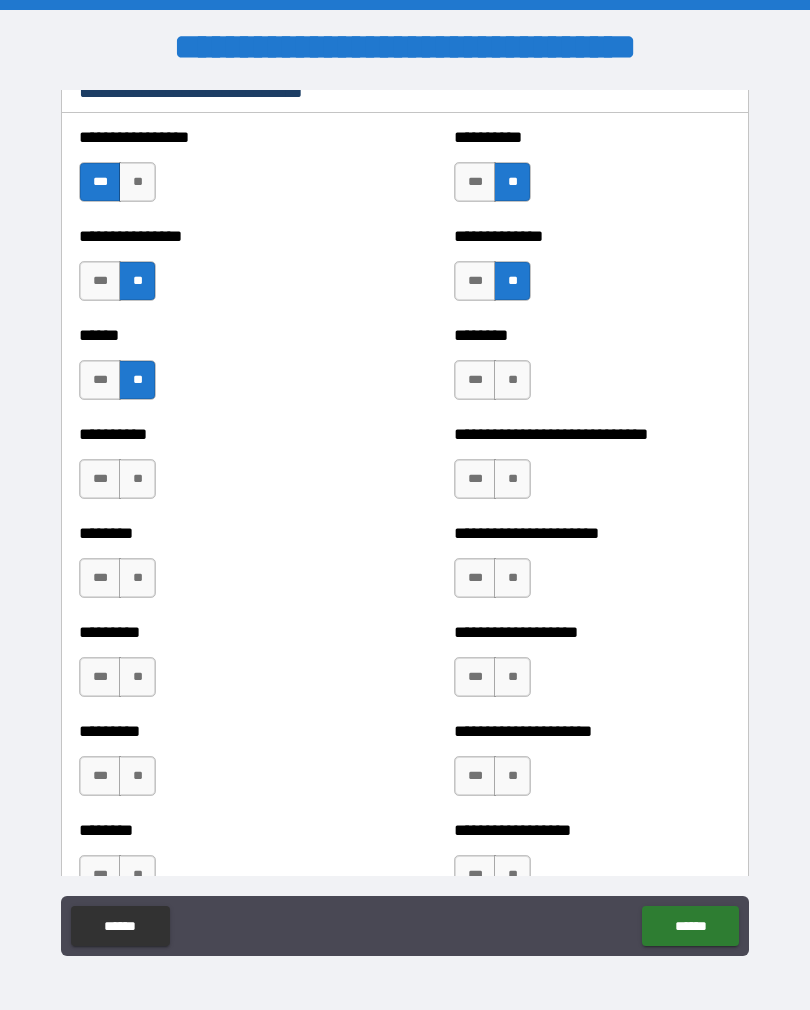 scroll, scrollTop: 6709, scrollLeft: 0, axis: vertical 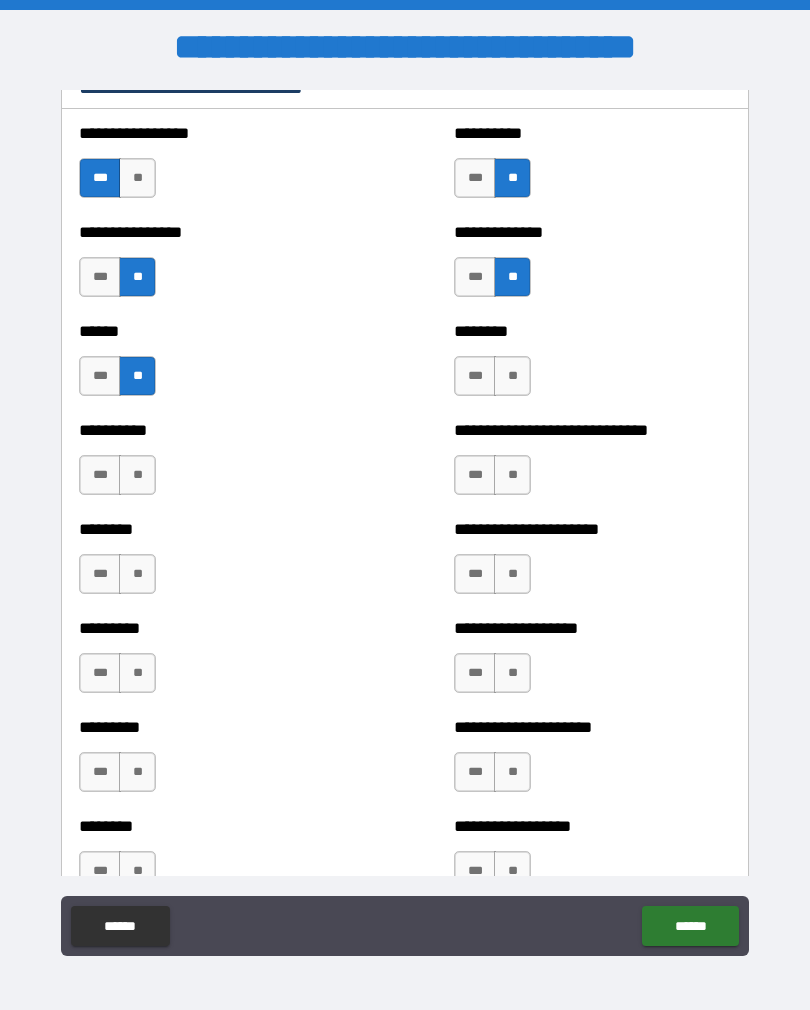 click on "***" at bounding box center (475, 376) 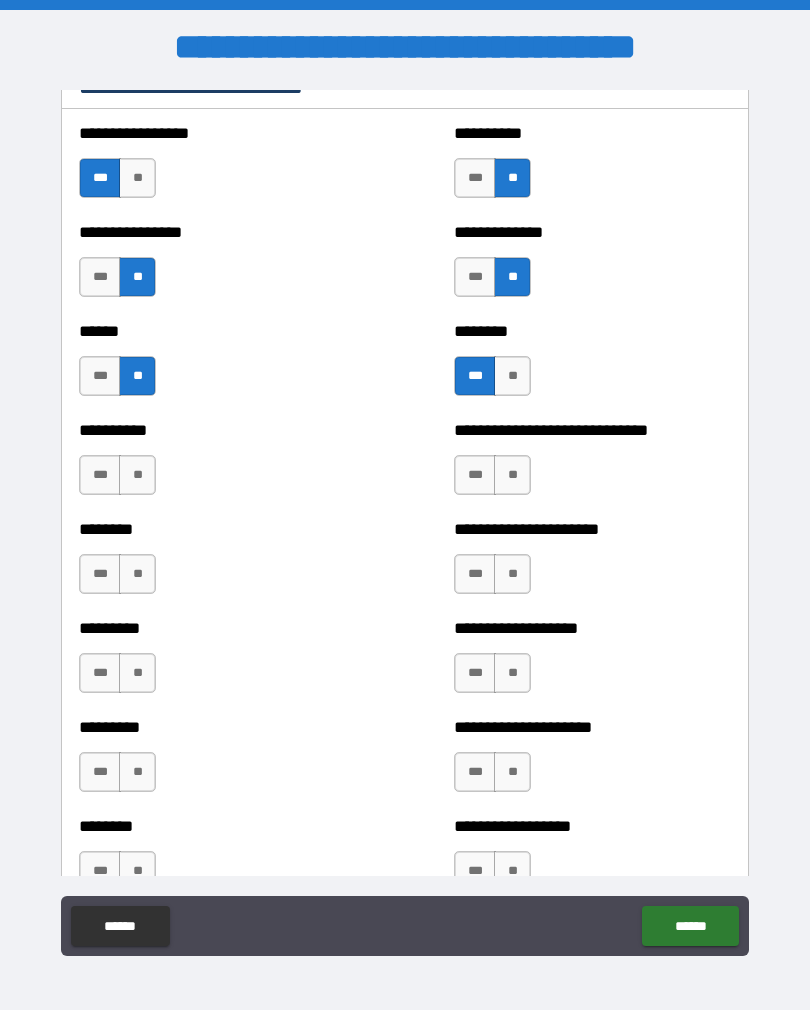 click on "***" at bounding box center [475, 475] 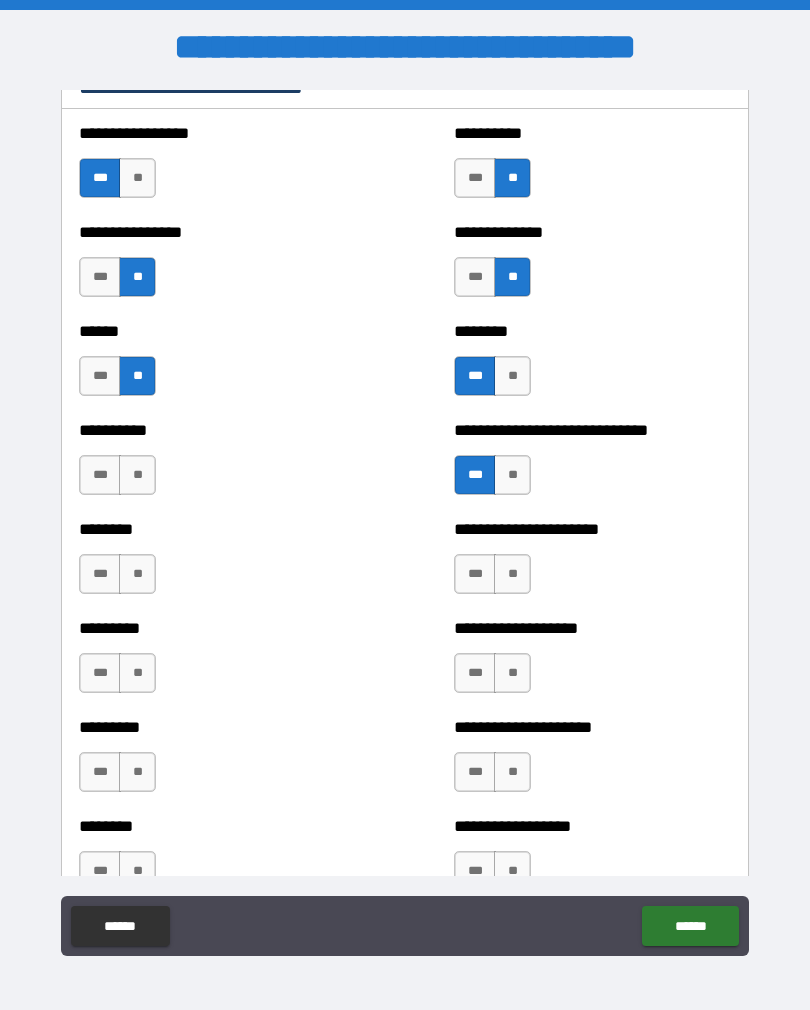 click on "**" at bounding box center [137, 475] 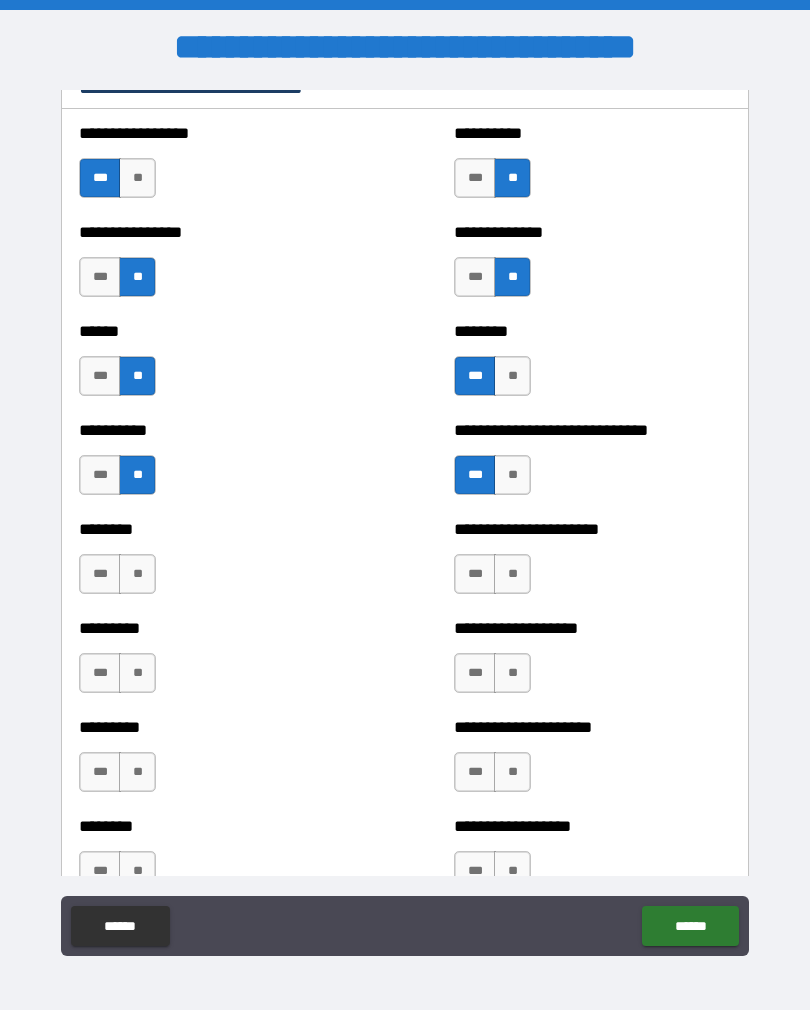 click on "***" at bounding box center (100, 574) 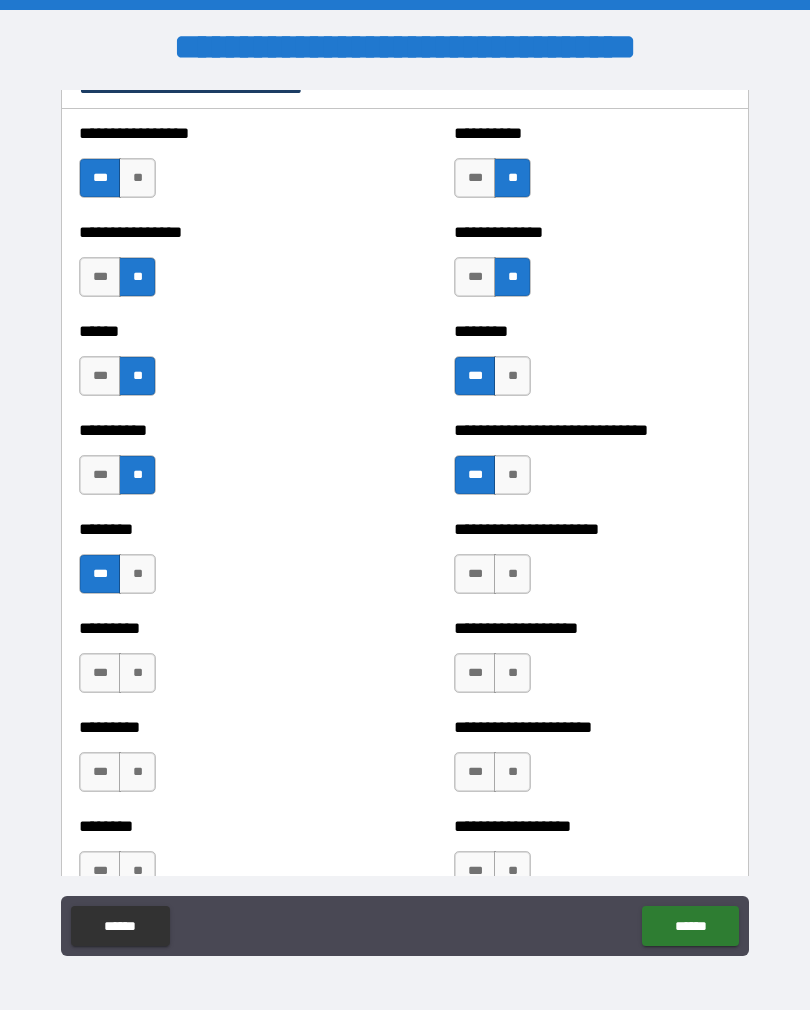 click on "***" at bounding box center [475, 574] 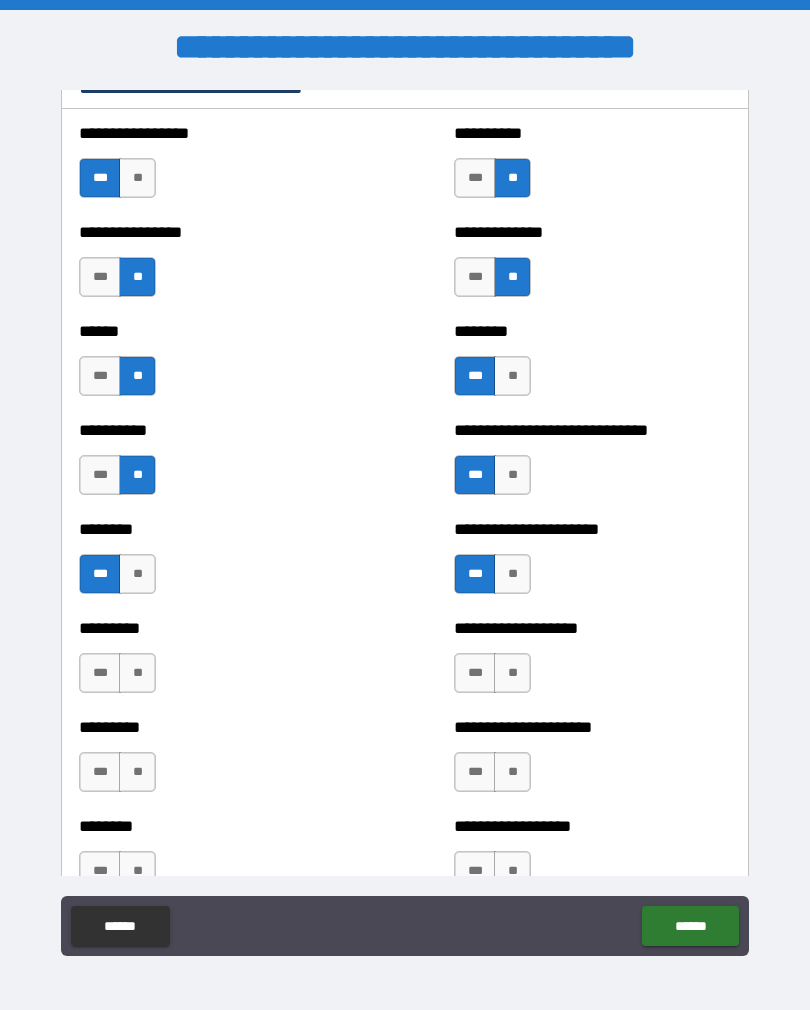 click on "**" at bounding box center (512, 673) 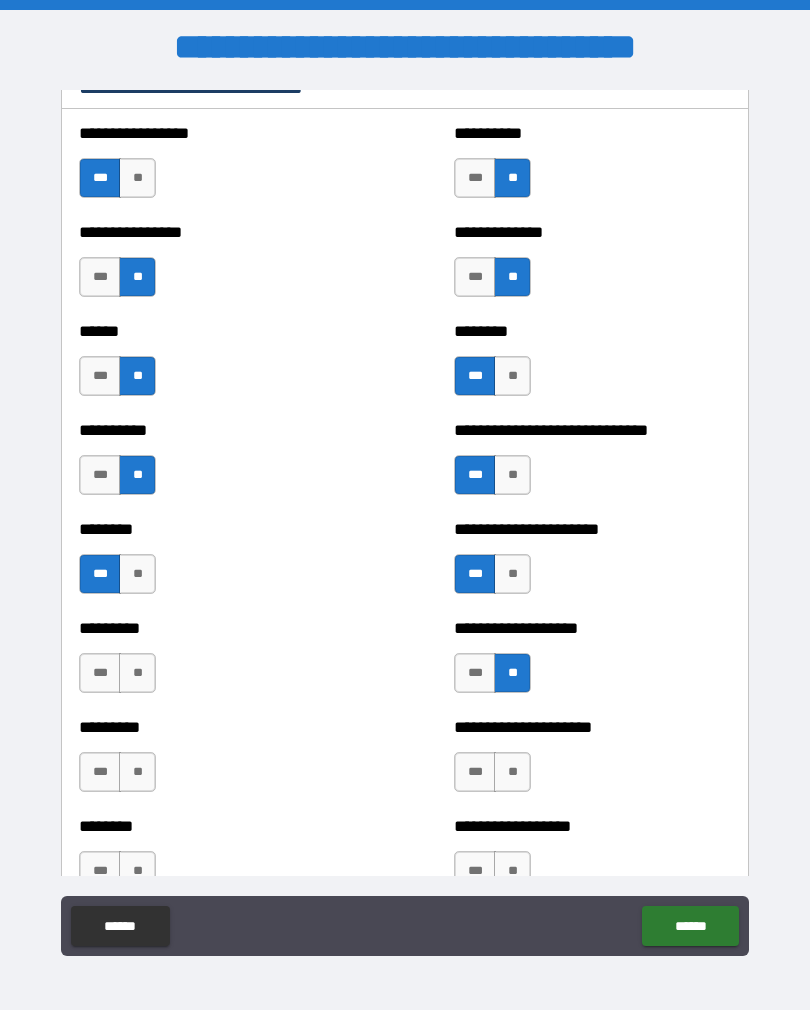 click on "**" at bounding box center [137, 673] 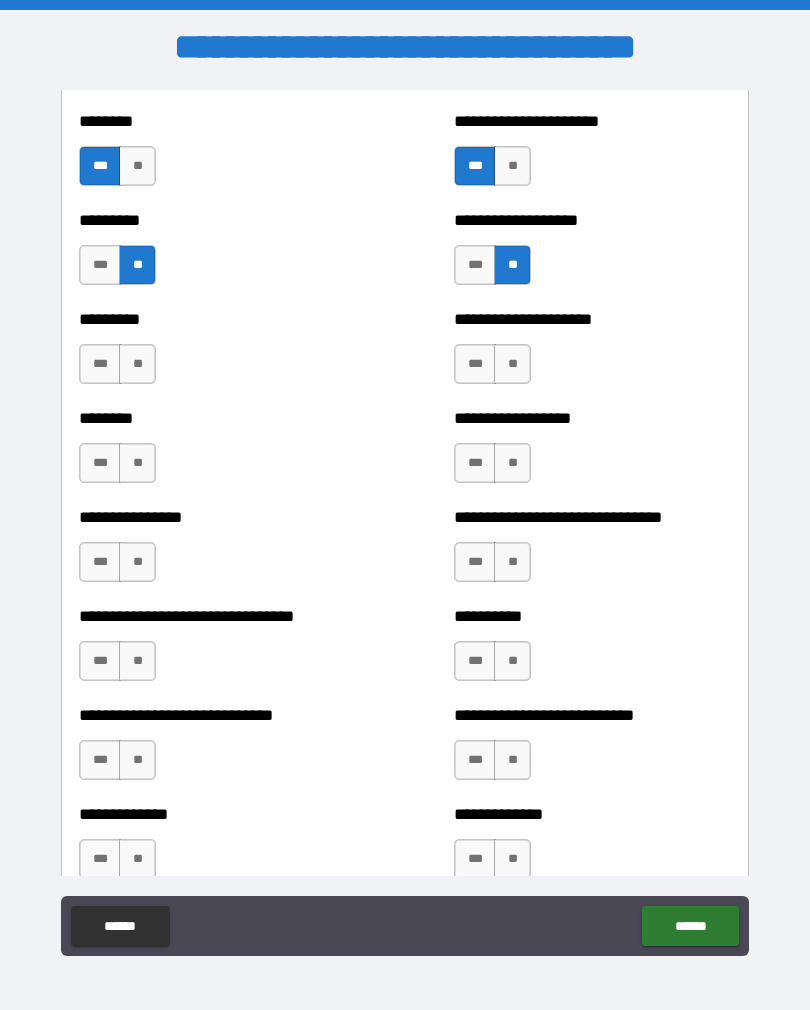 scroll, scrollTop: 7117, scrollLeft: 0, axis: vertical 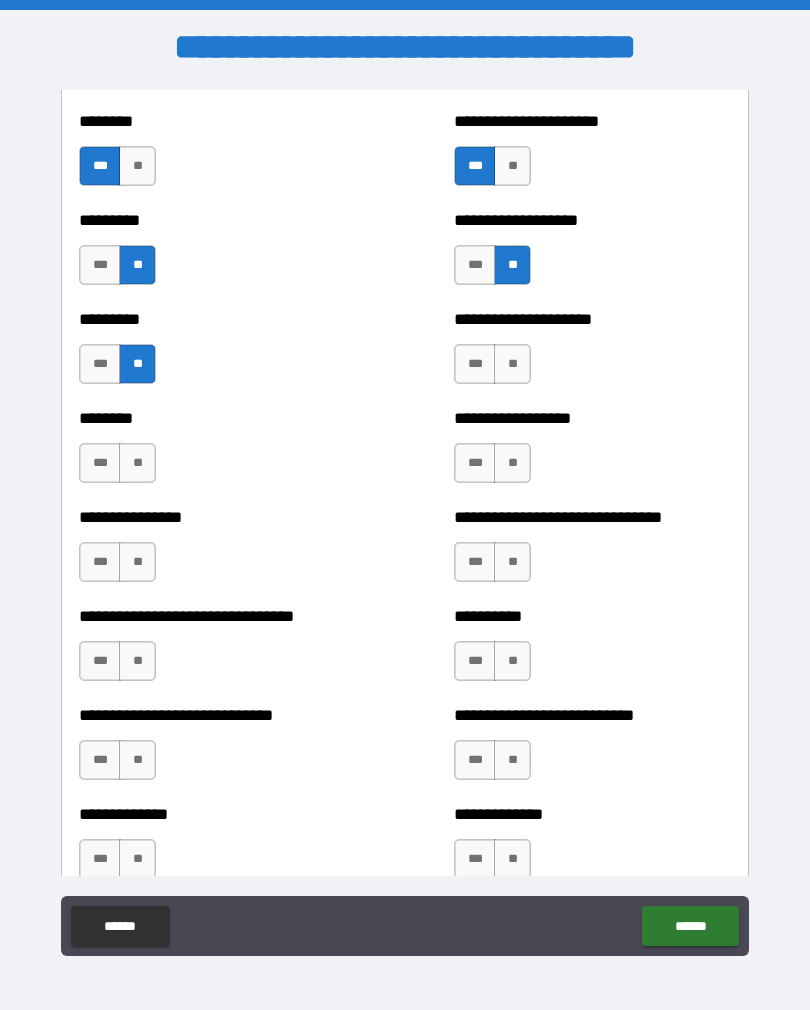 click on "**" at bounding box center (512, 364) 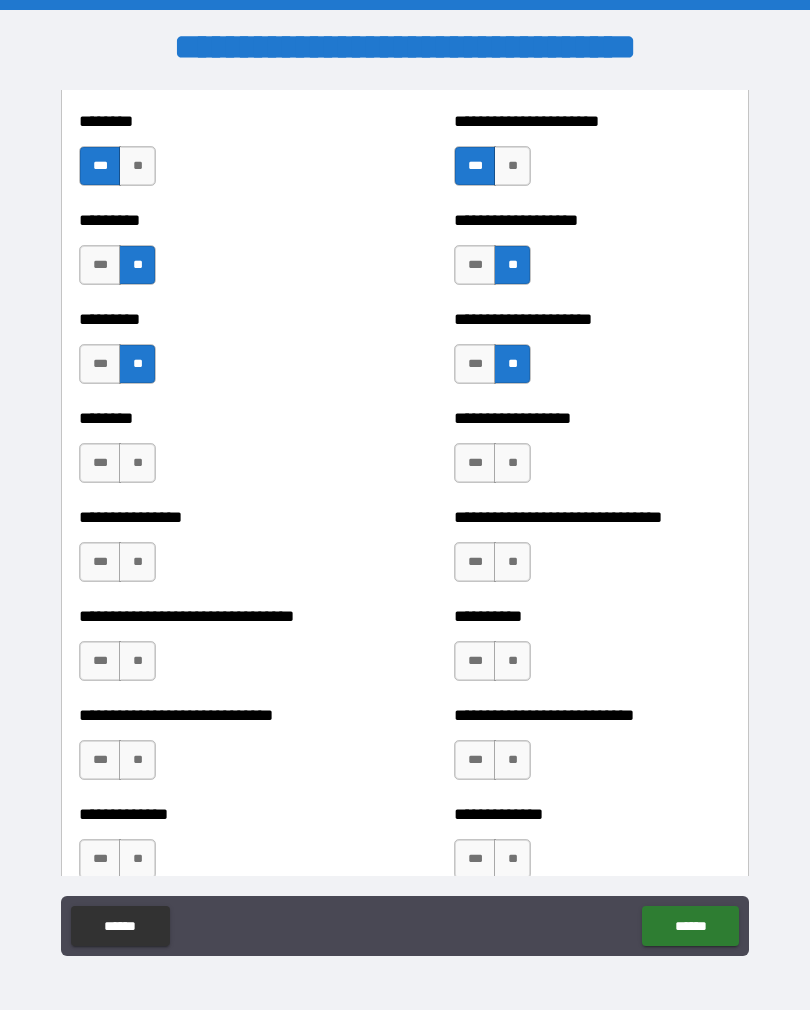 click on "**" at bounding box center (512, 463) 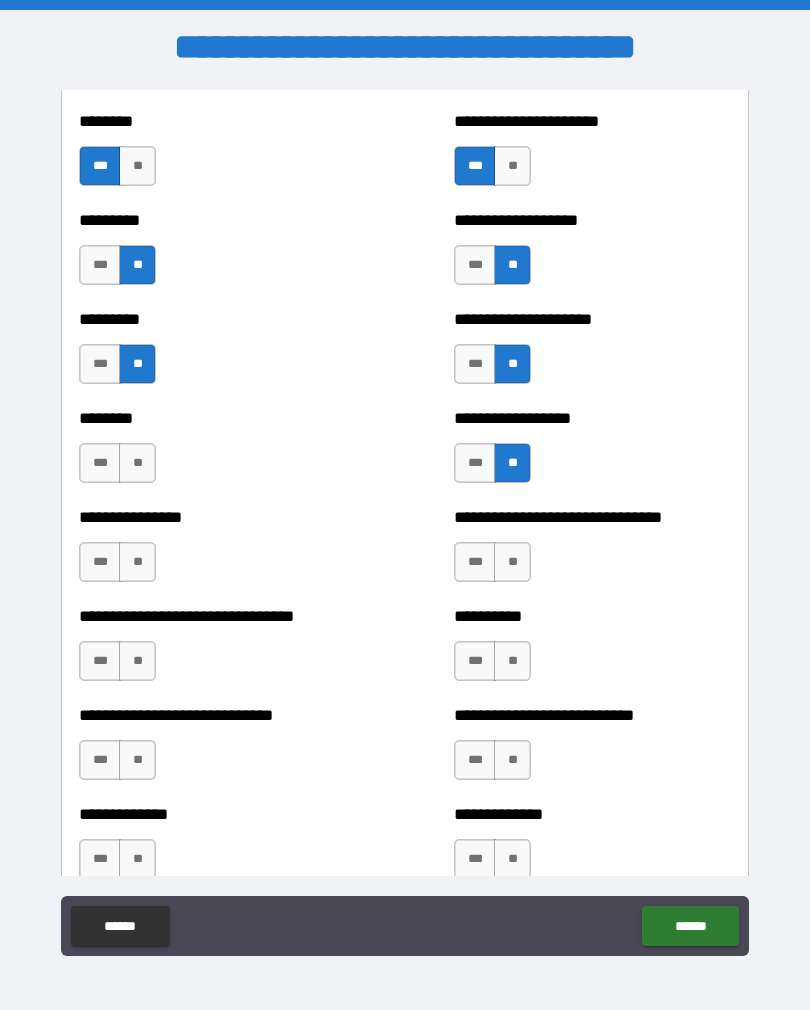 click on "***" at bounding box center [100, 463] 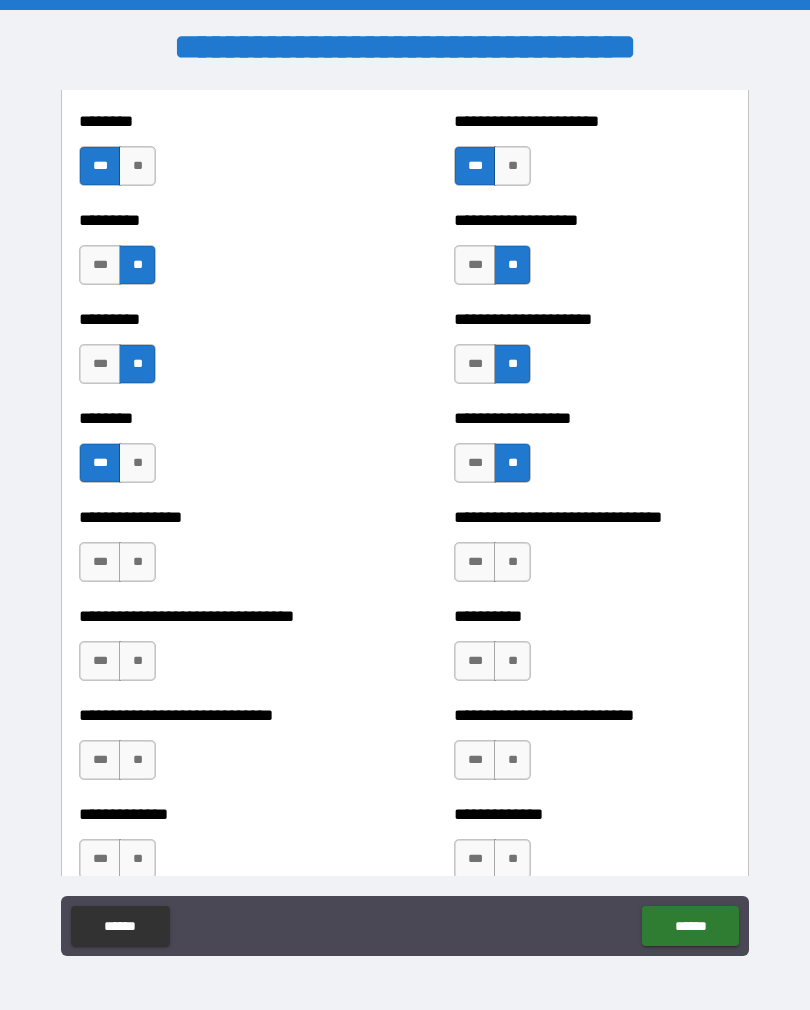 click on "**" at bounding box center [137, 463] 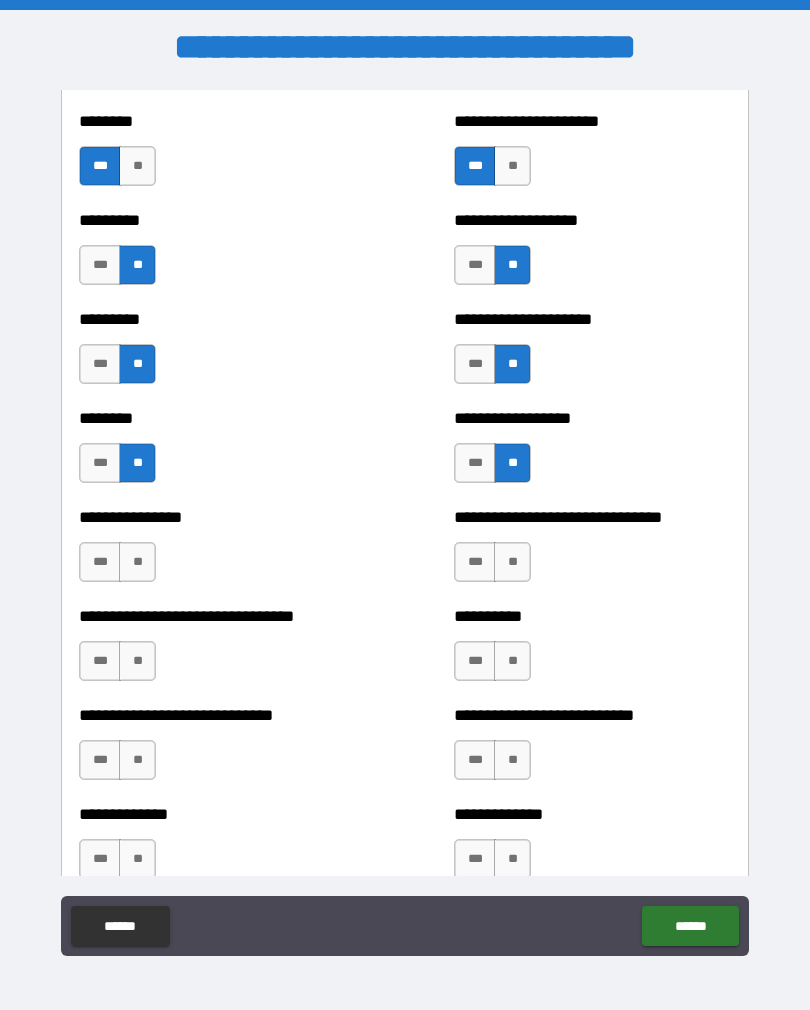 click on "**" at bounding box center [137, 562] 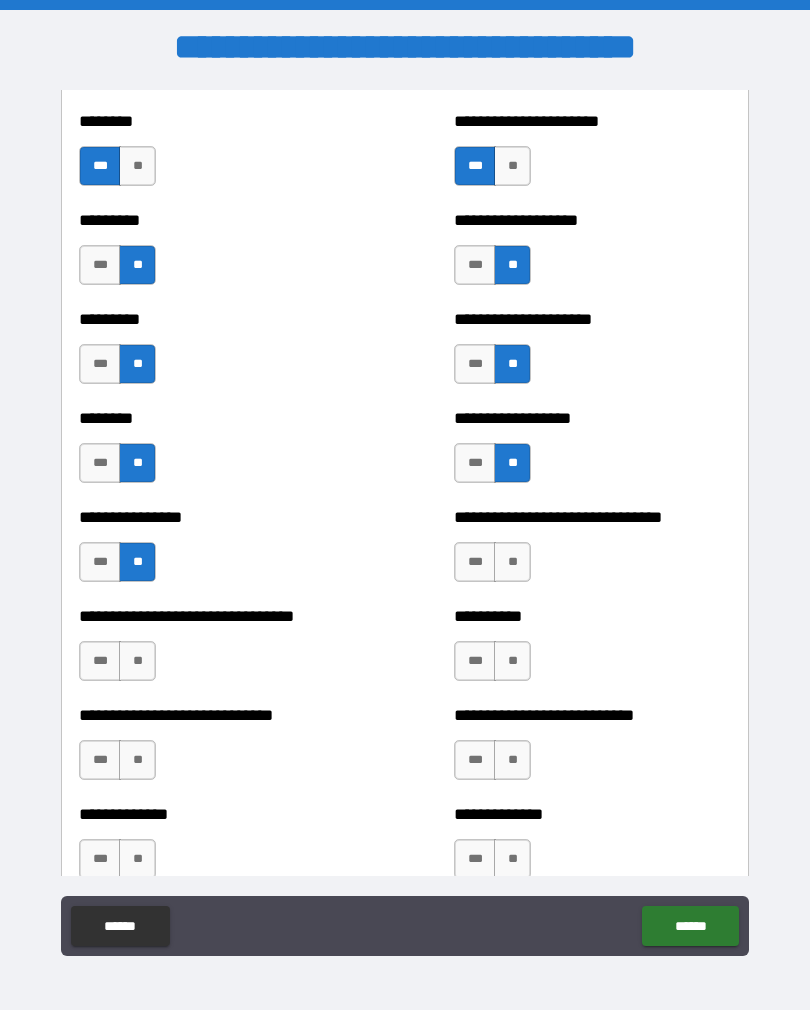 click on "**" at bounding box center [512, 562] 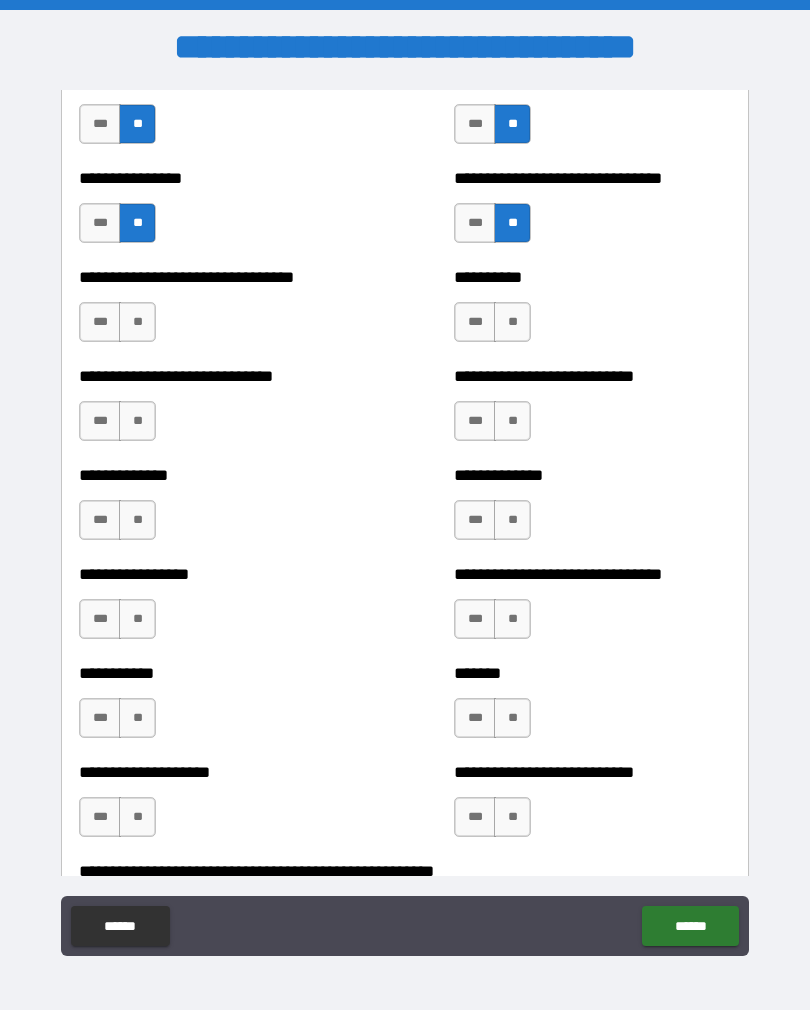 scroll, scrollTop: 7490, scrollLeft: 0, axis: vertical 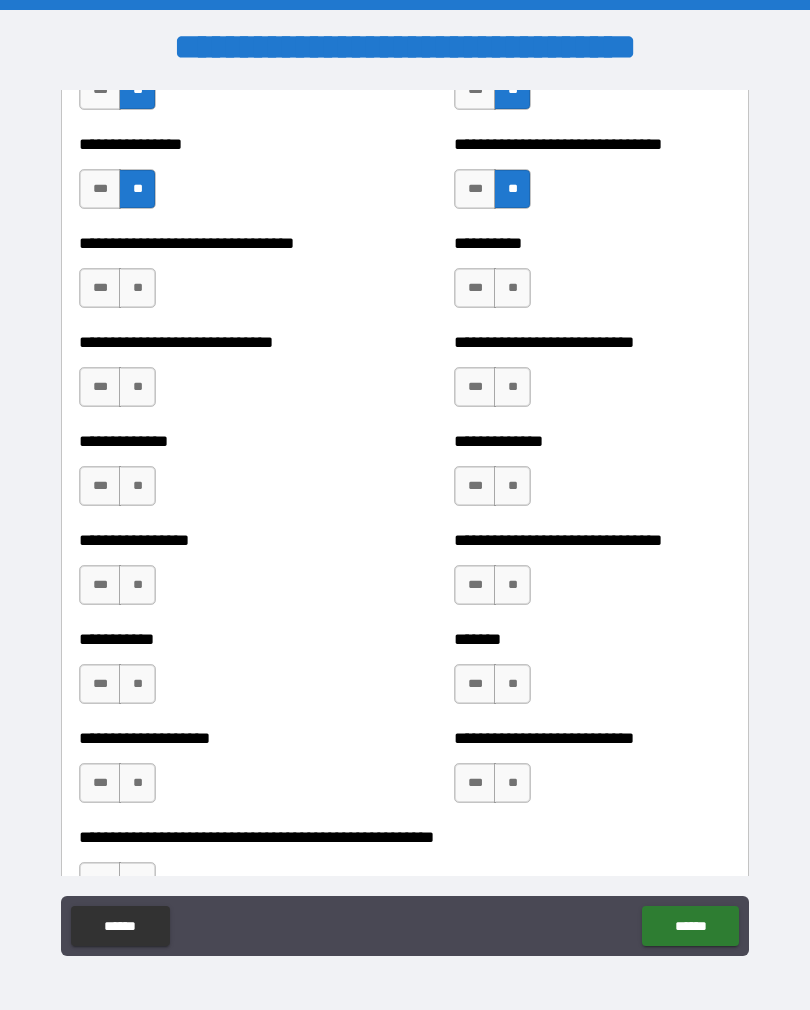 click on "***" at bounding box center [100, 288] 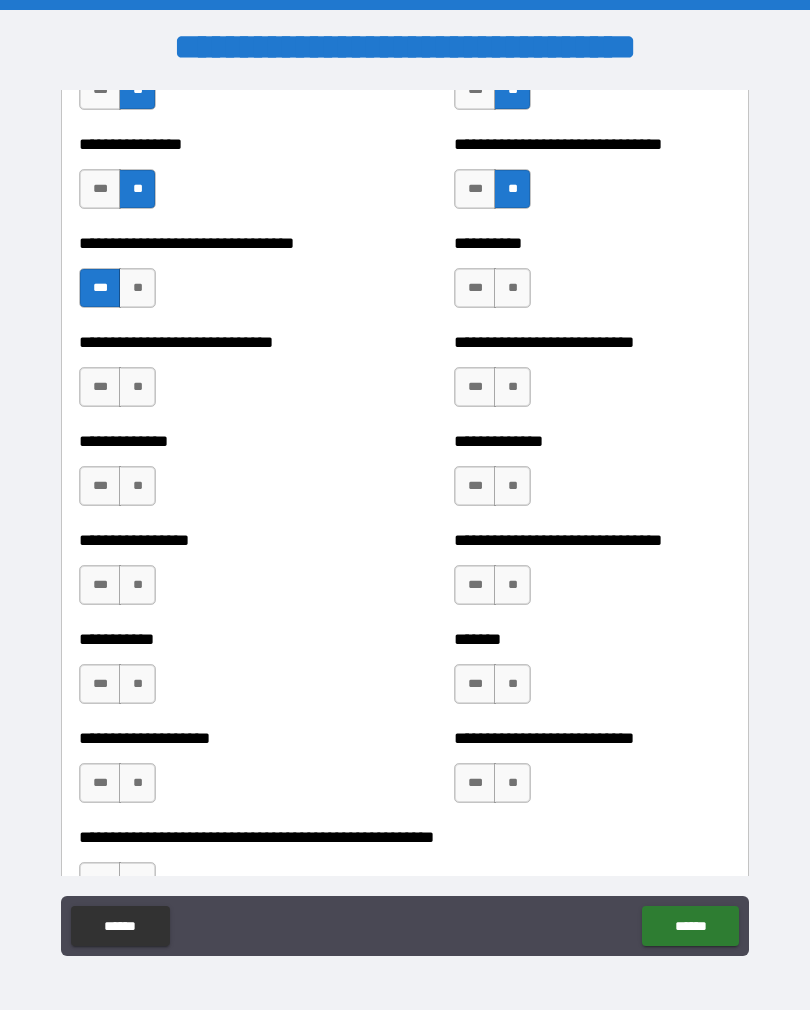 click on "**" at bounding box center (137, 387) 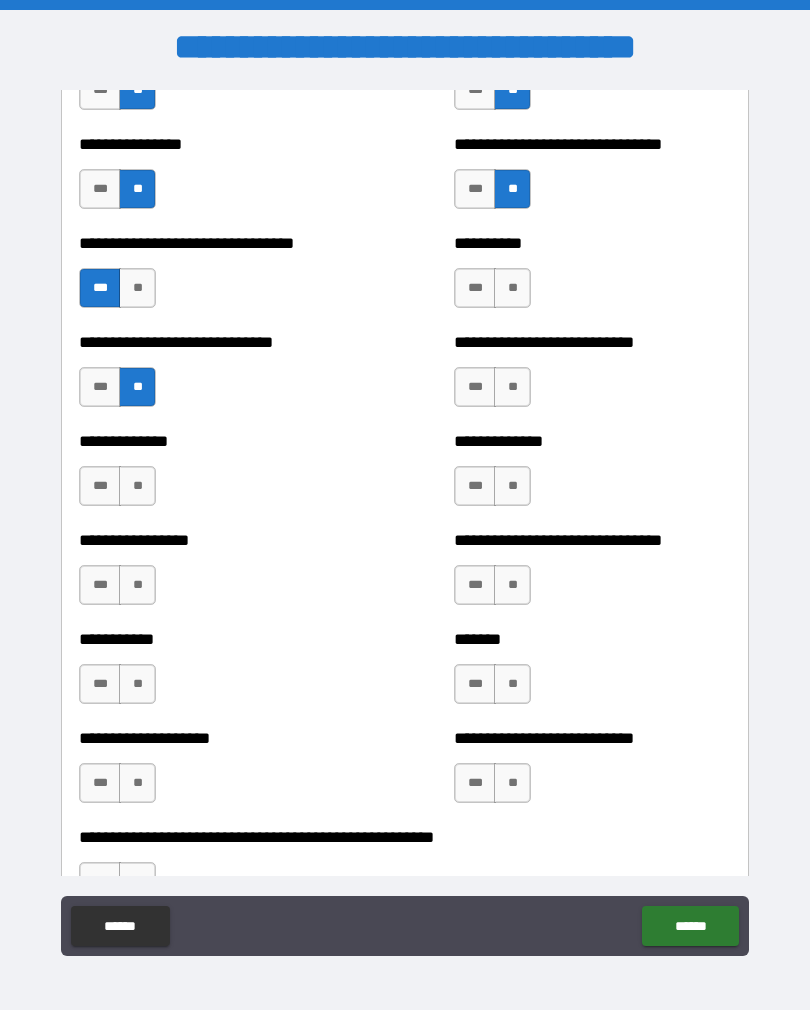 click on "**" at bounding box center [512, 387] 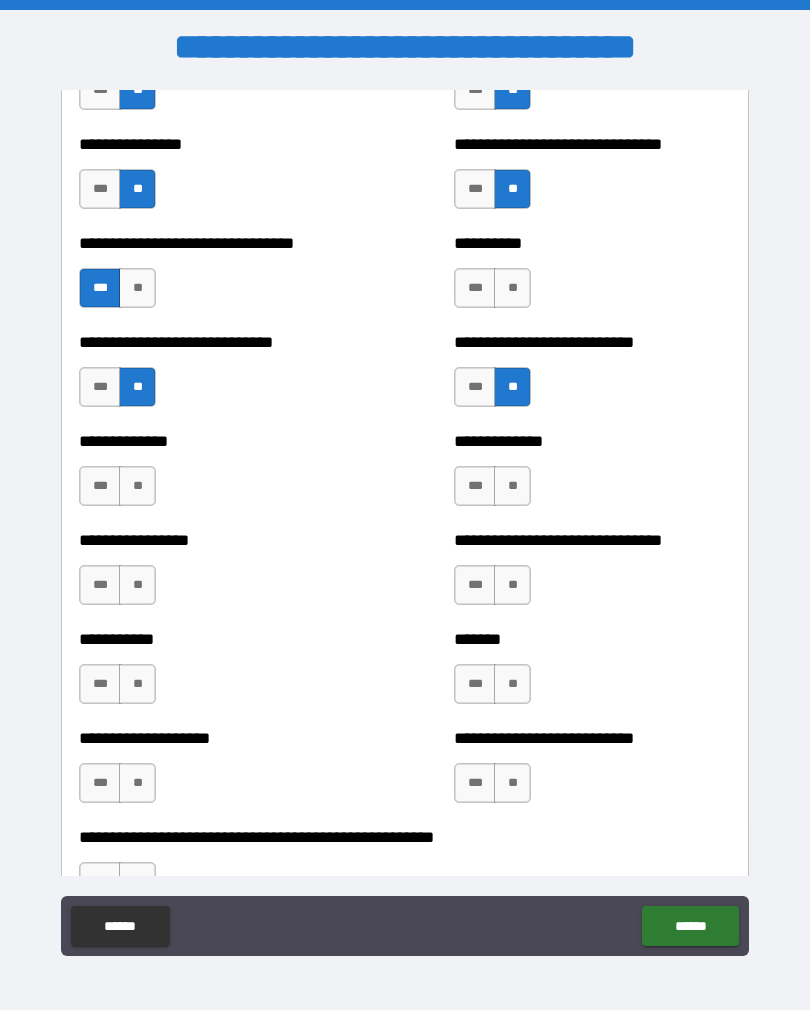 click on "**" at bounding box center (512, 288) 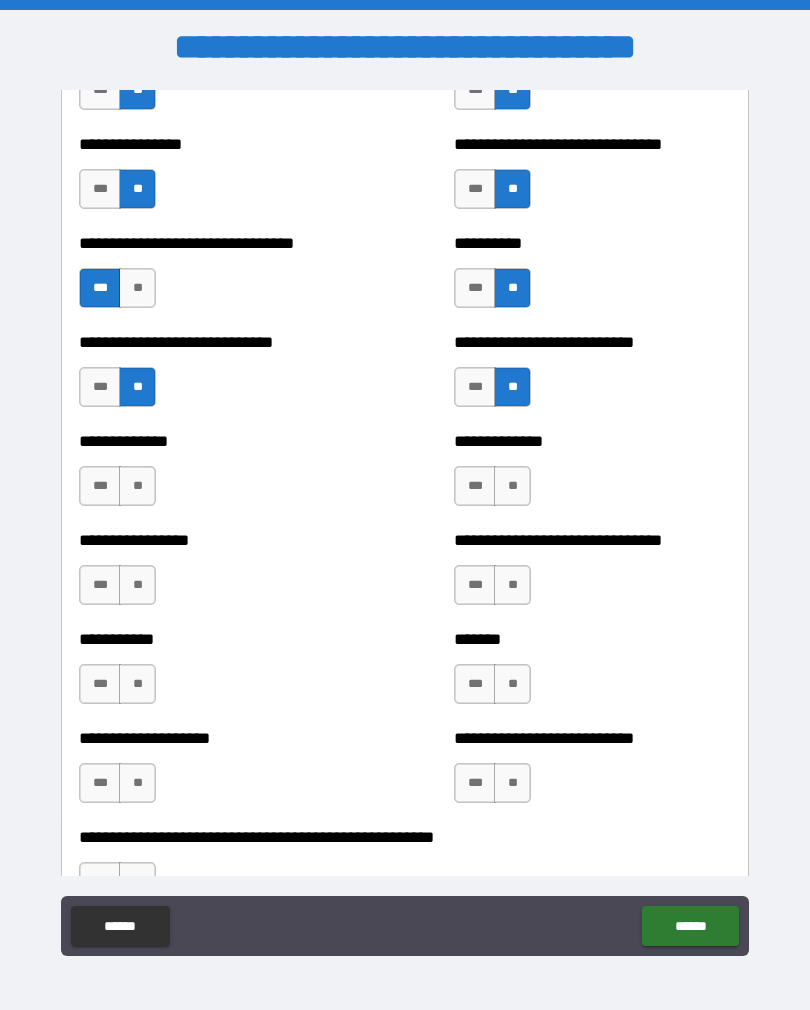 click on "**" at bounding box center [137, 486] 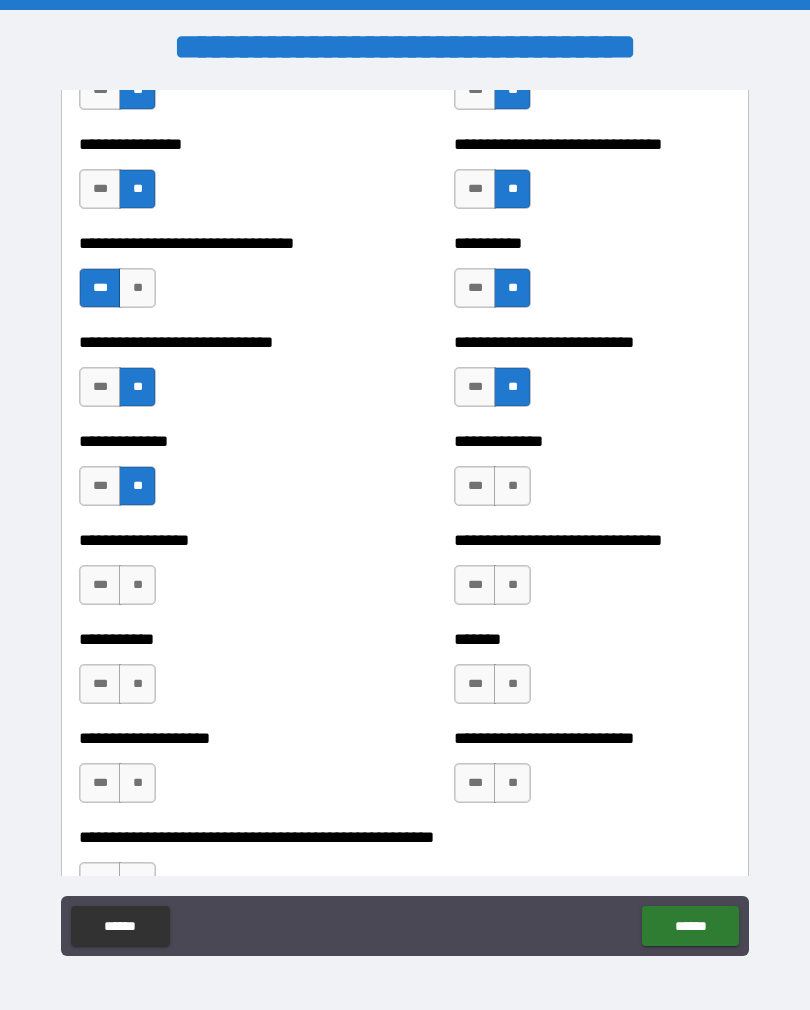 click on "**" at bounding box center (512, 486) 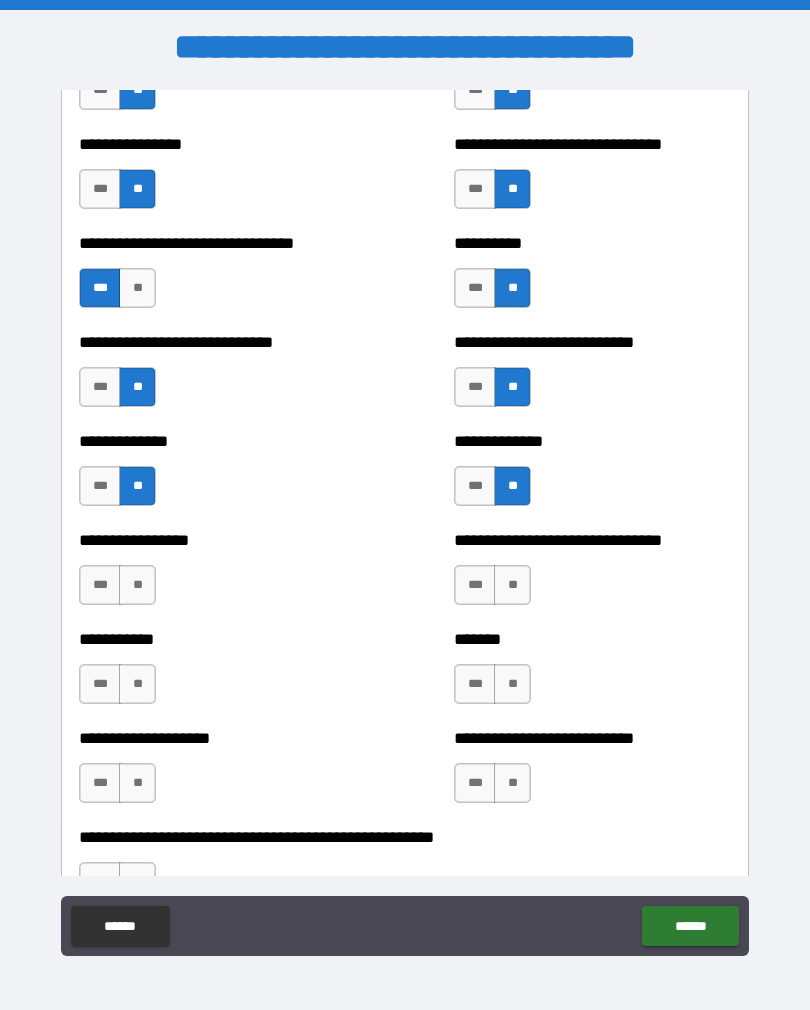 click on "**" at bounding box center [137, 585] 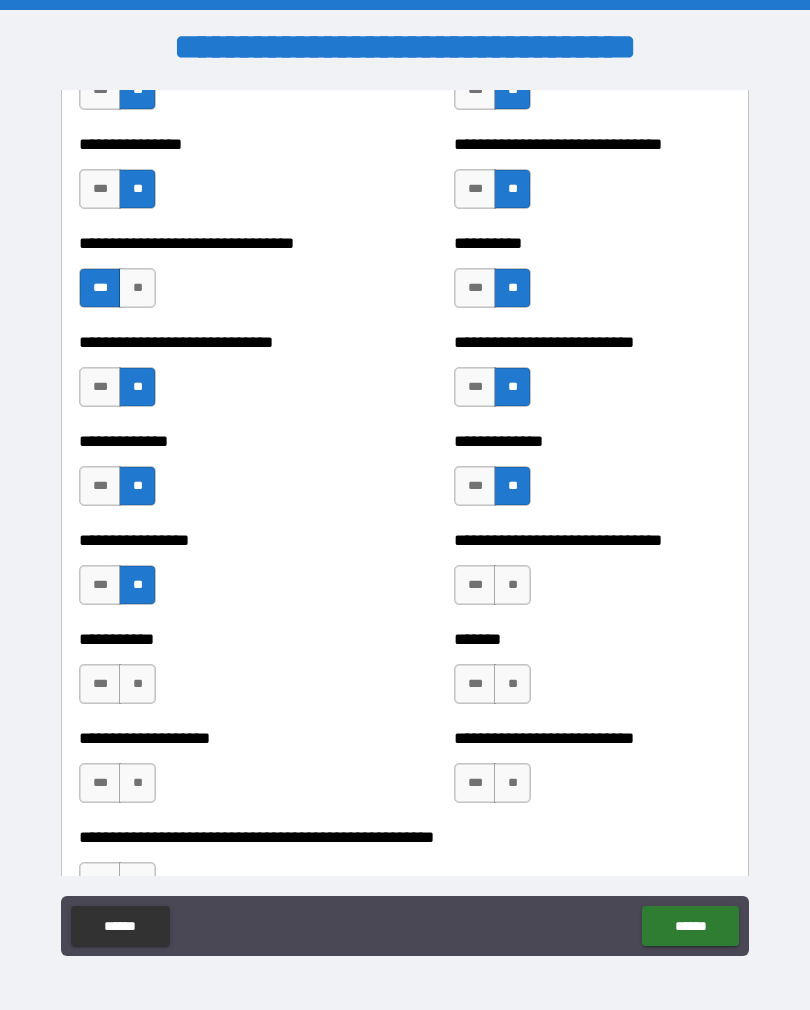 click on "**" at bounding box center (512, 585) 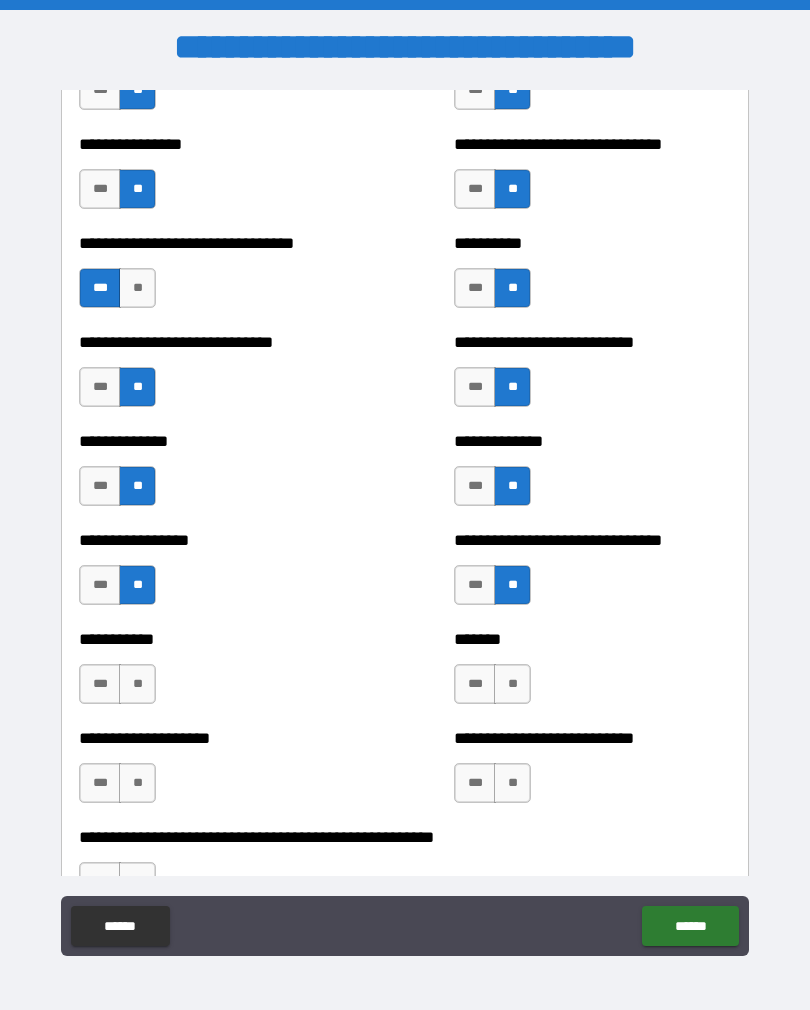 click on "**" at bounding box center (512, 684) 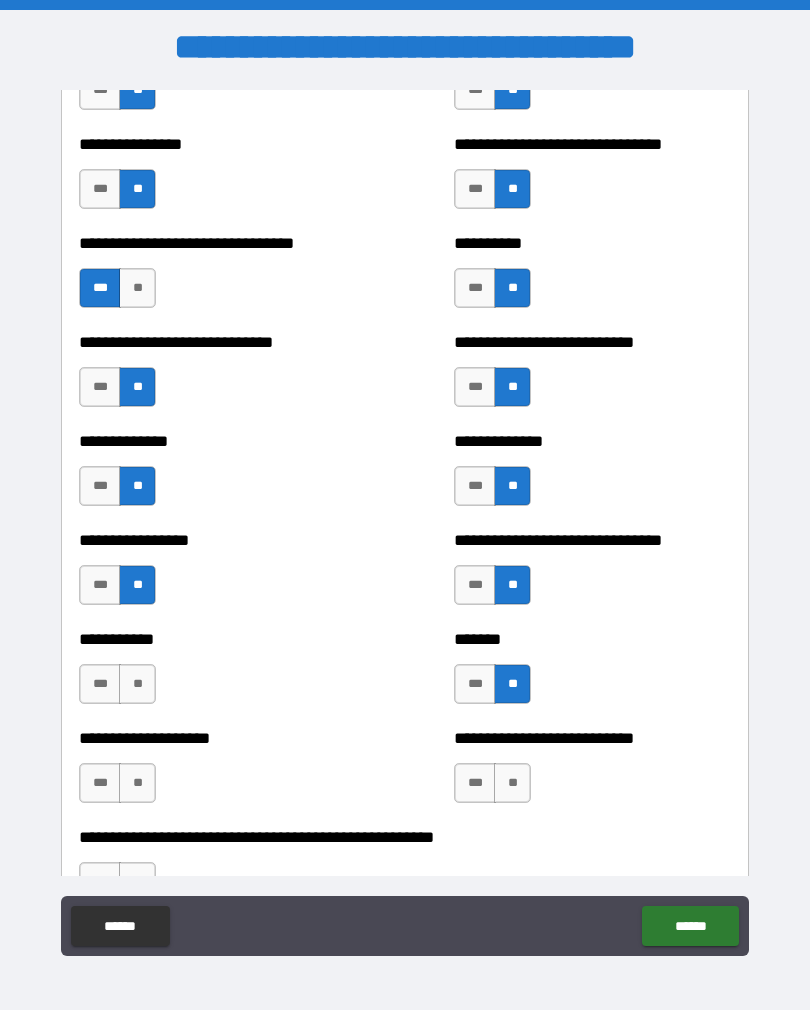 click on "**" at bounding box center (137, 684) 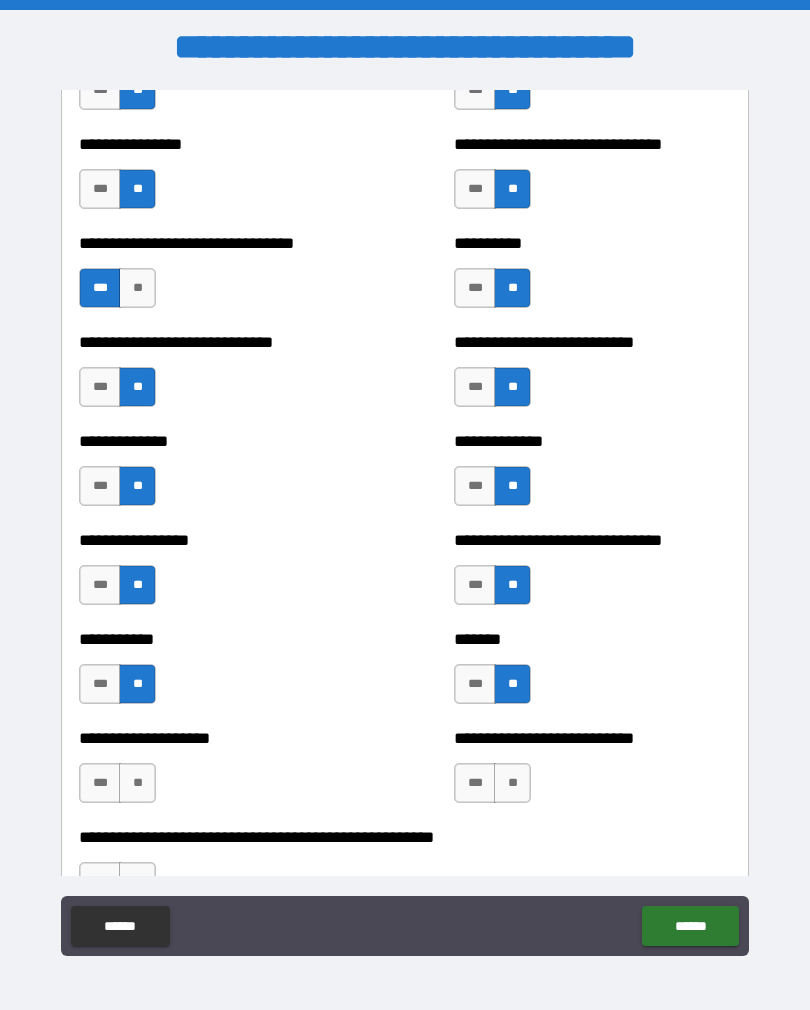 click on "**" at bounding box center (137, 783) 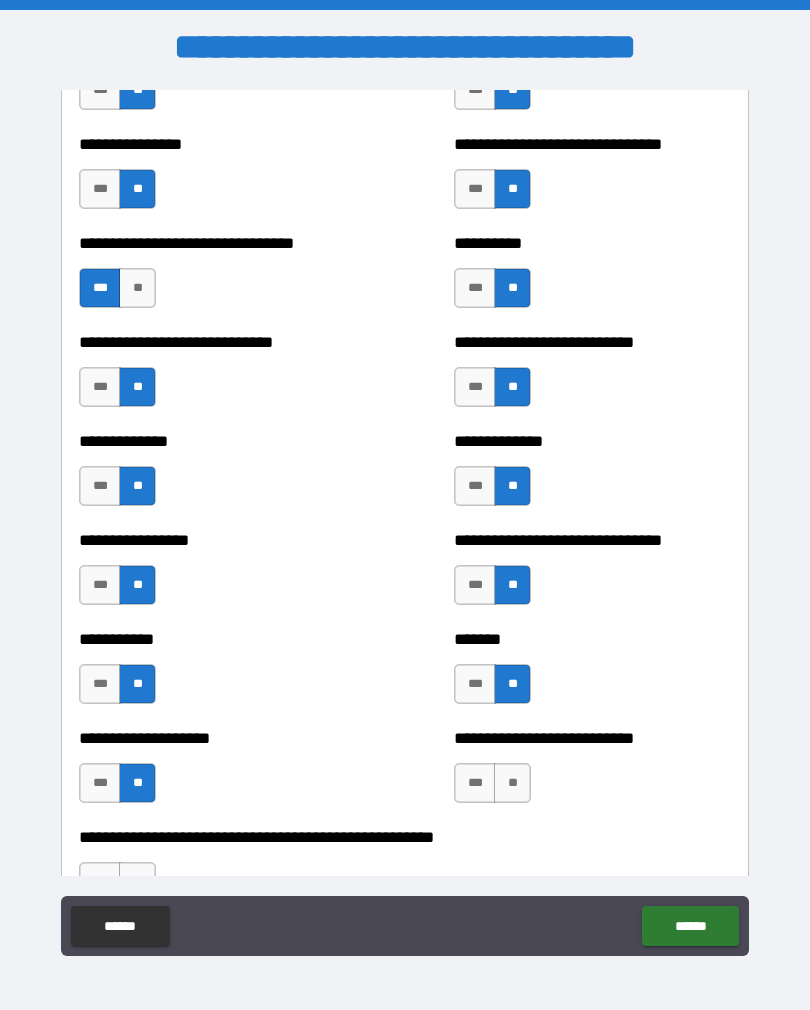 click on "**" at bounding box center [512, 783] 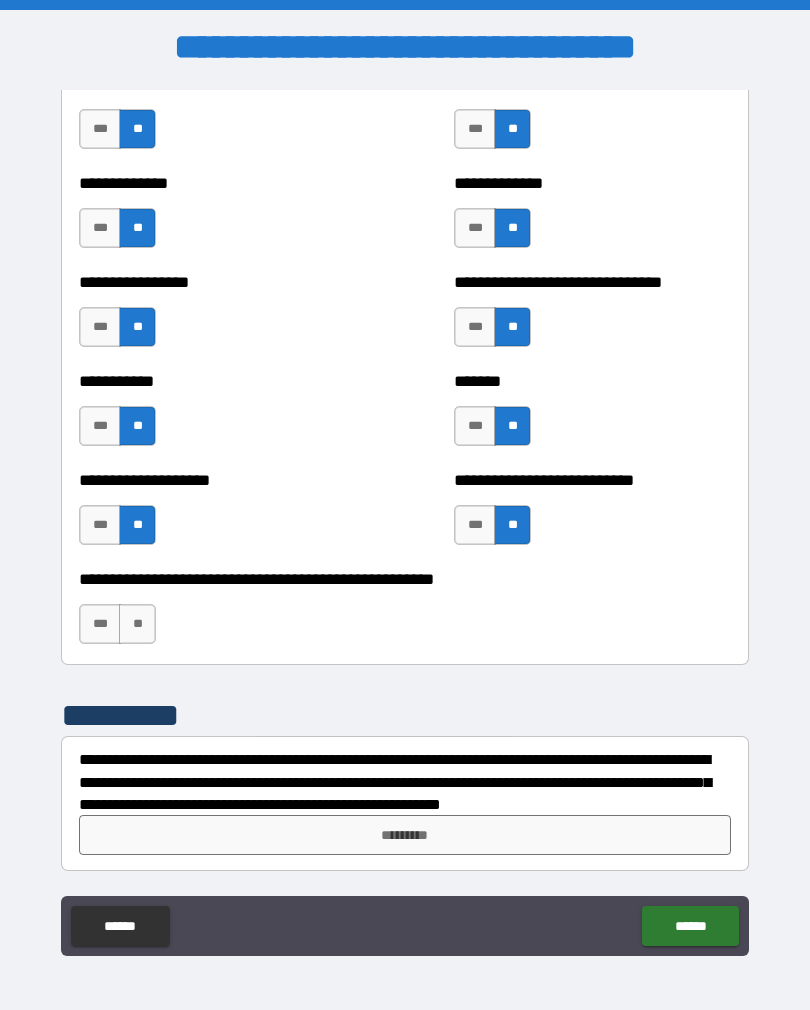 scroll, scrollTop: 7748, scrollLeft: 0, axis: vertical 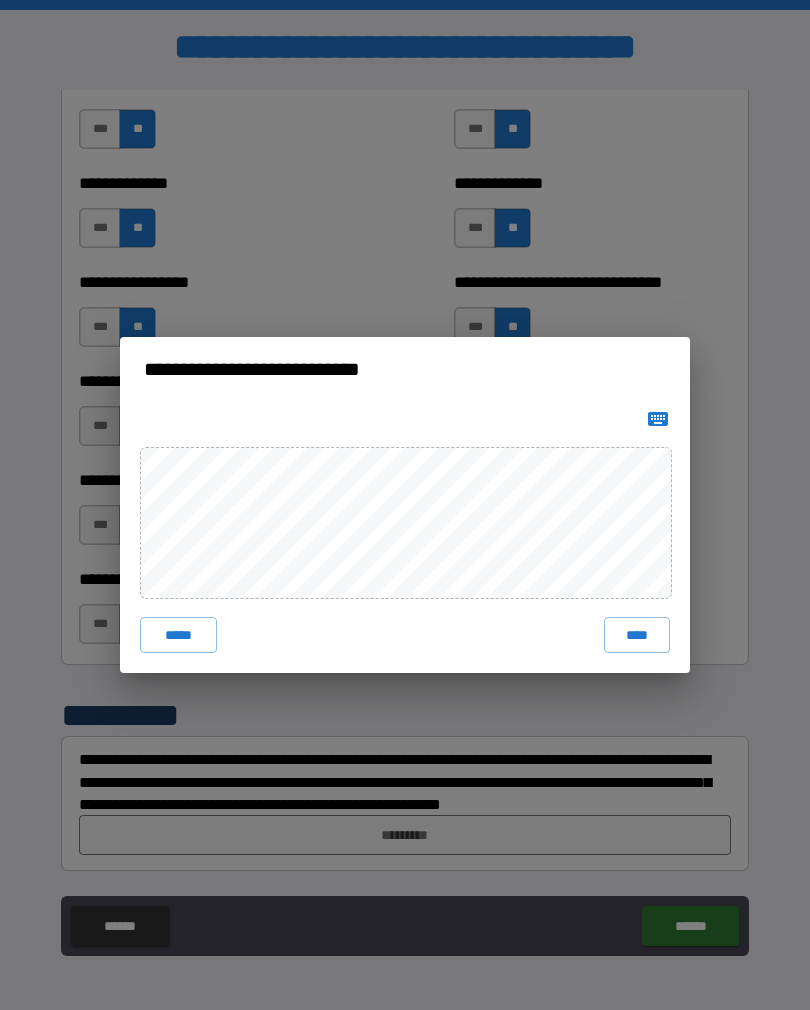 click on "****" at bounding box center [637, 635] 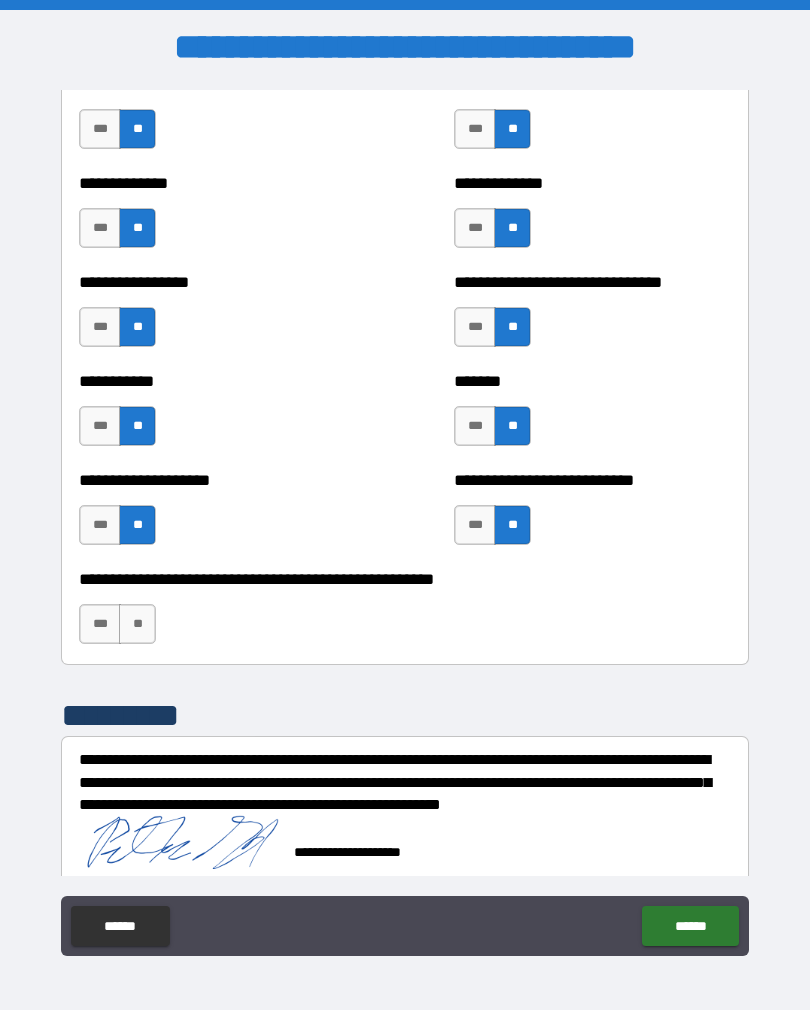 scroll, scrollTop: 7738, scrollLeft: 0, axis: vertical 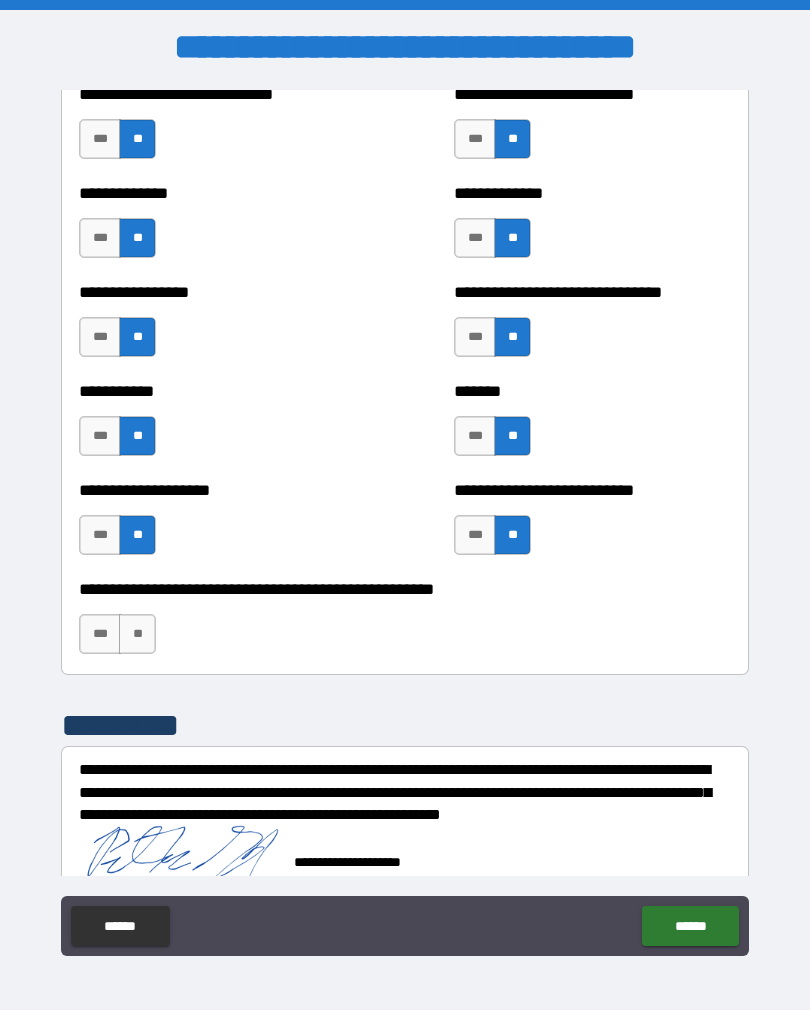 click on "******" at bounding box center [690, 926] 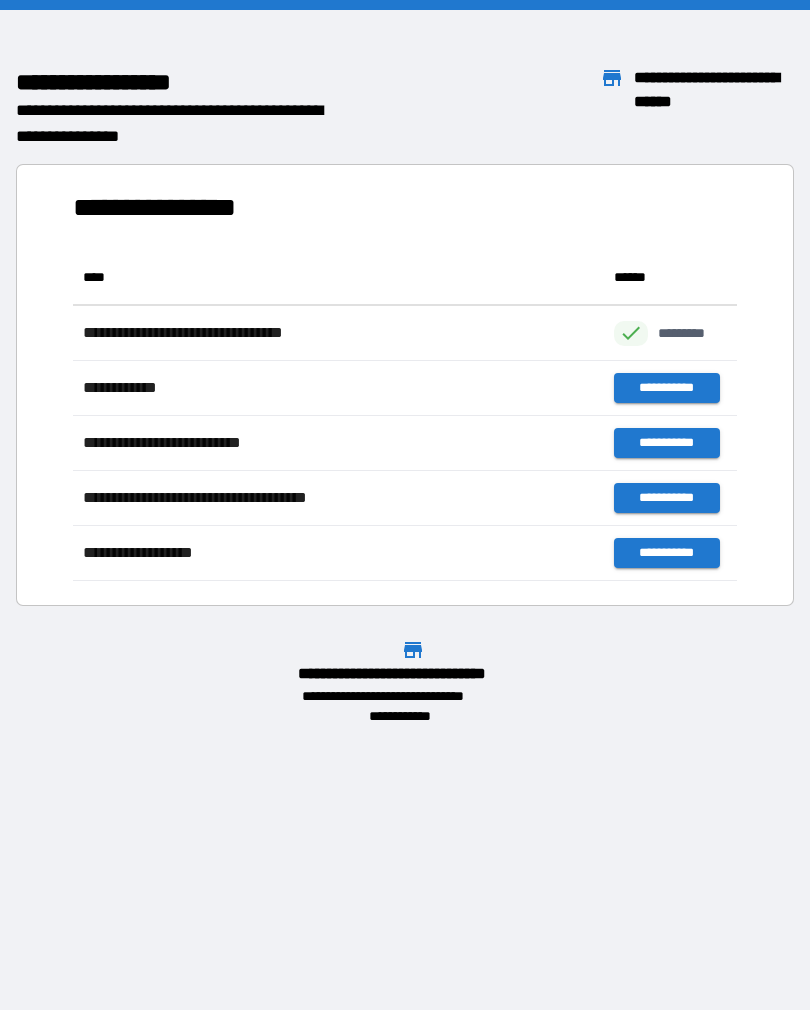 scroll, scrollTop: 1, scrollLeft: 1, axis: both 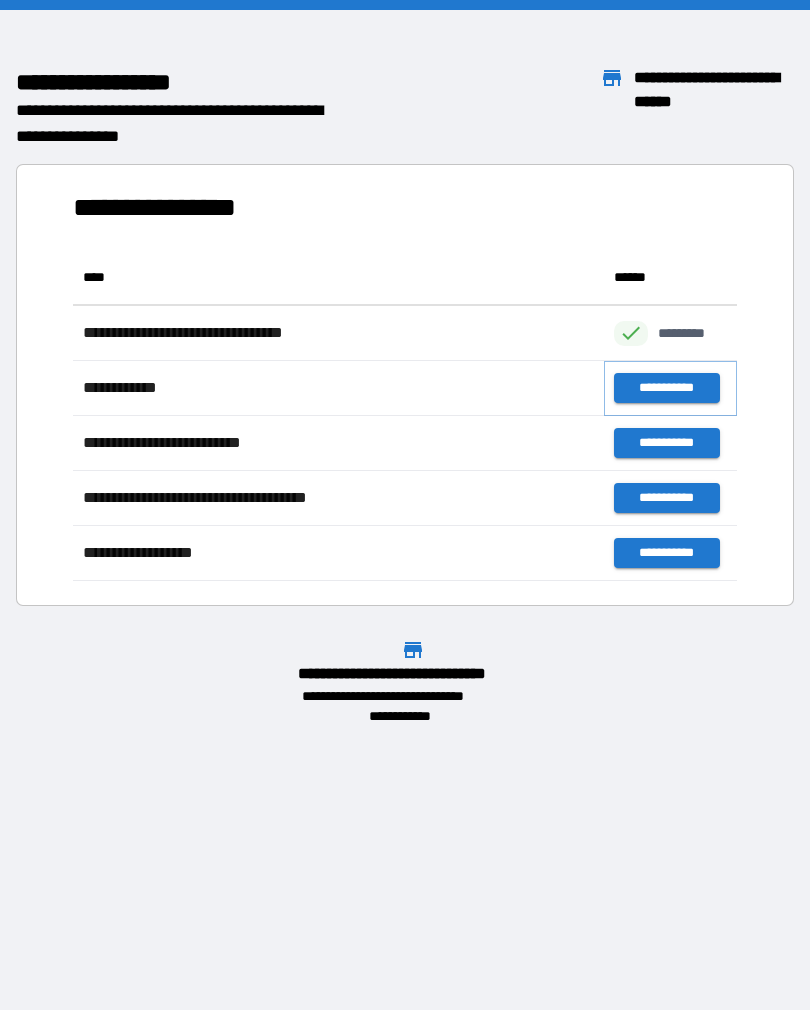 click on "**********" at bounding box center (666, 388) 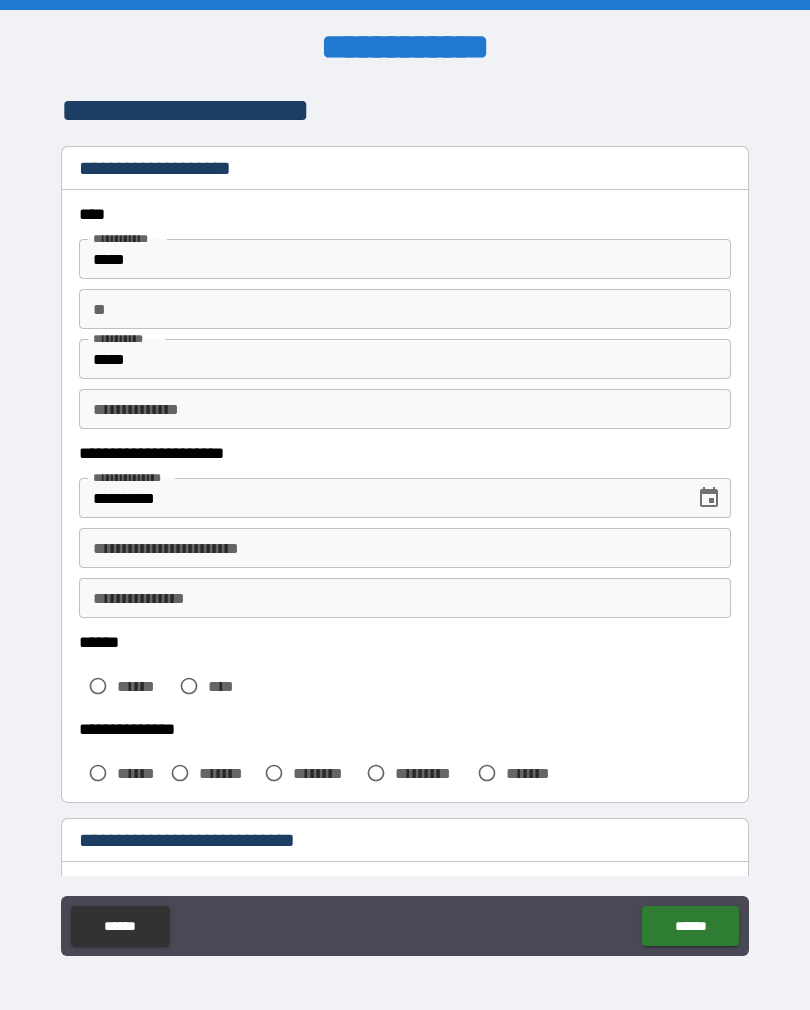 click on "**" at bounding box center (405, 309) 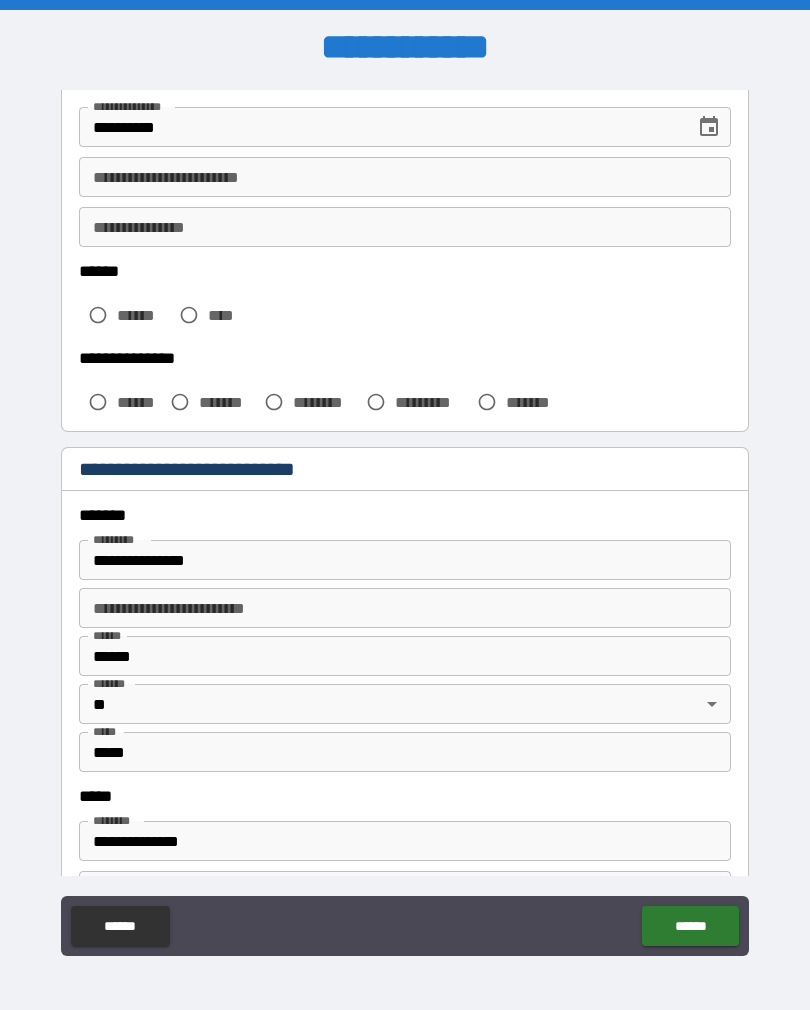scroll, scrollTop: 372, scrollLeft: 0, axis: vertical 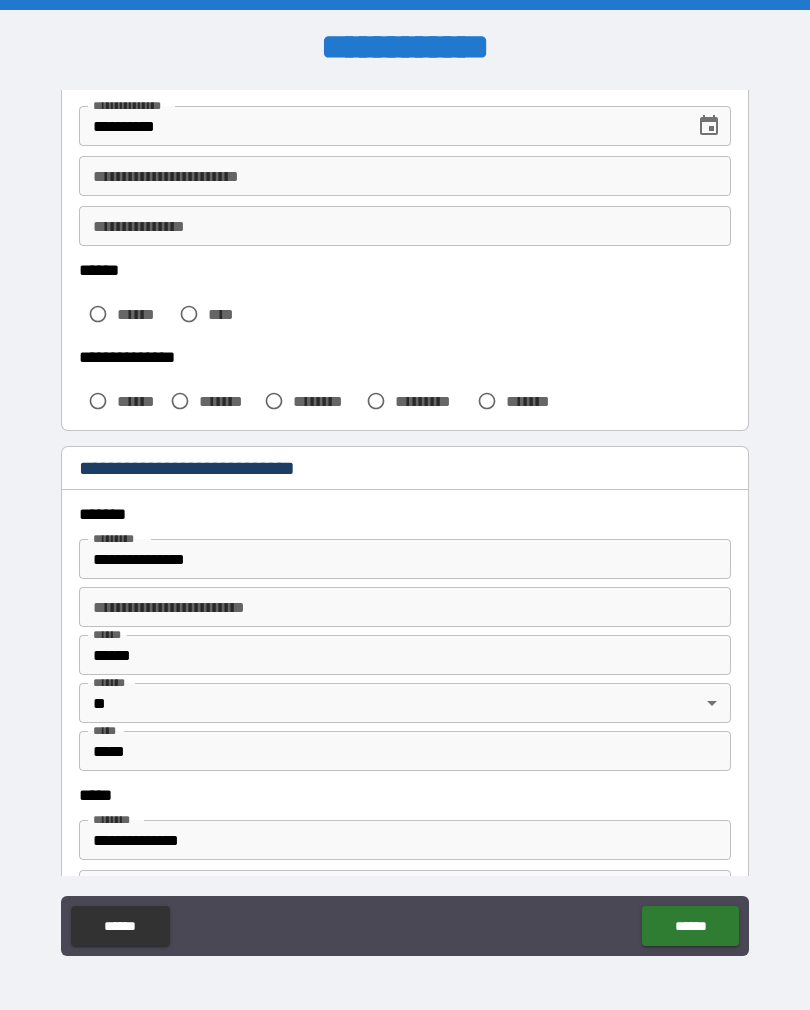 type on "*" 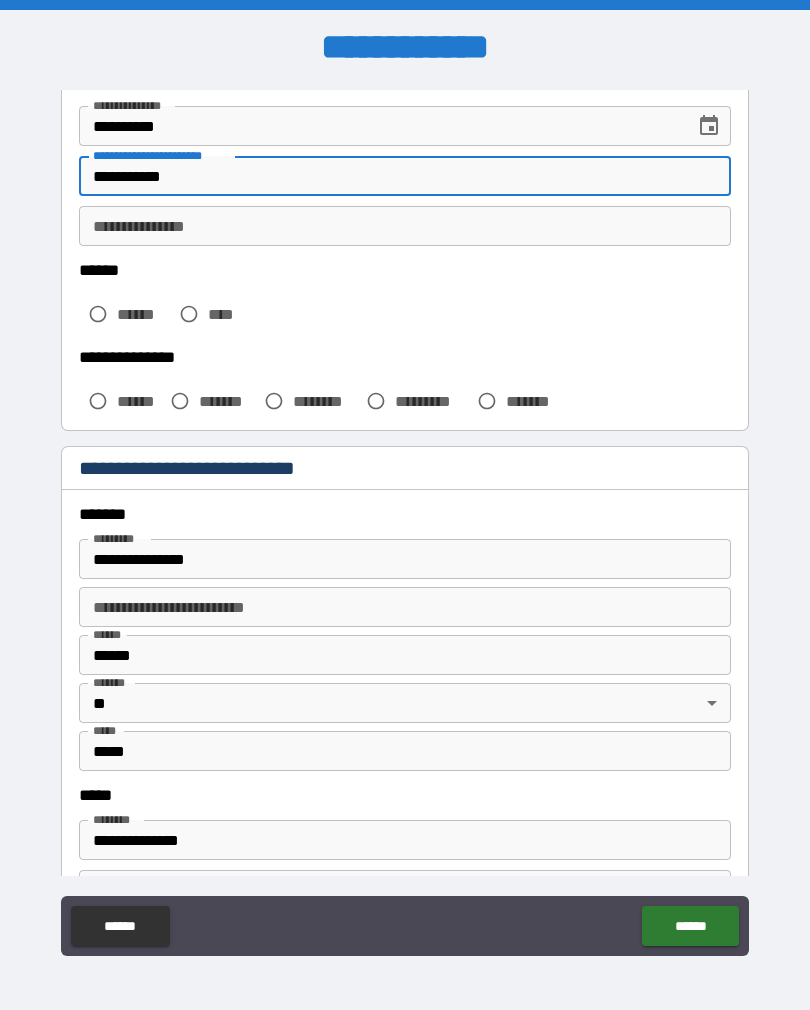 type on "**********" 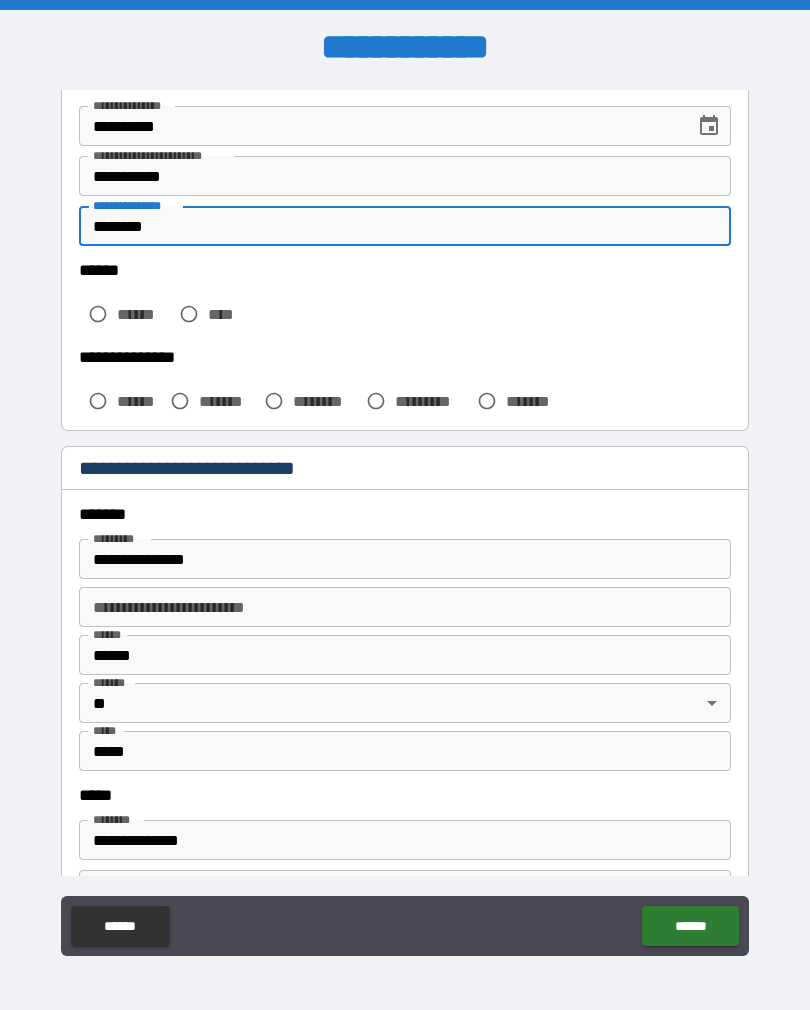 type on "********" 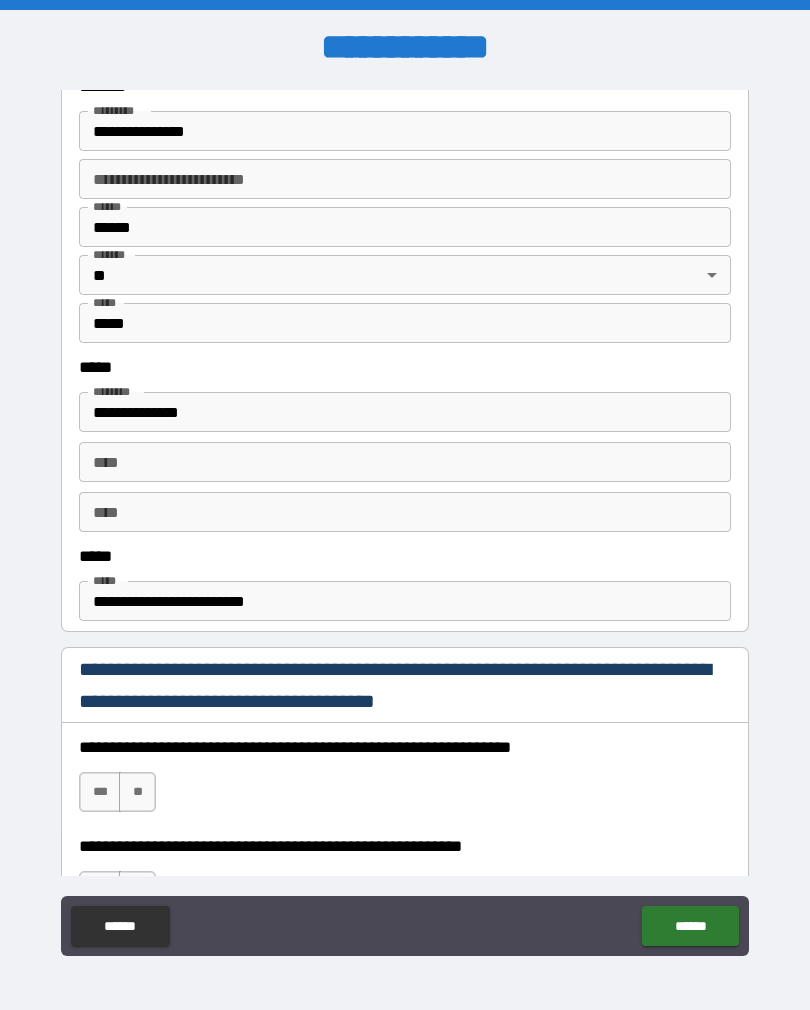 scroll, scrollTop: 801, scrollLeft: 0, axis: vertical 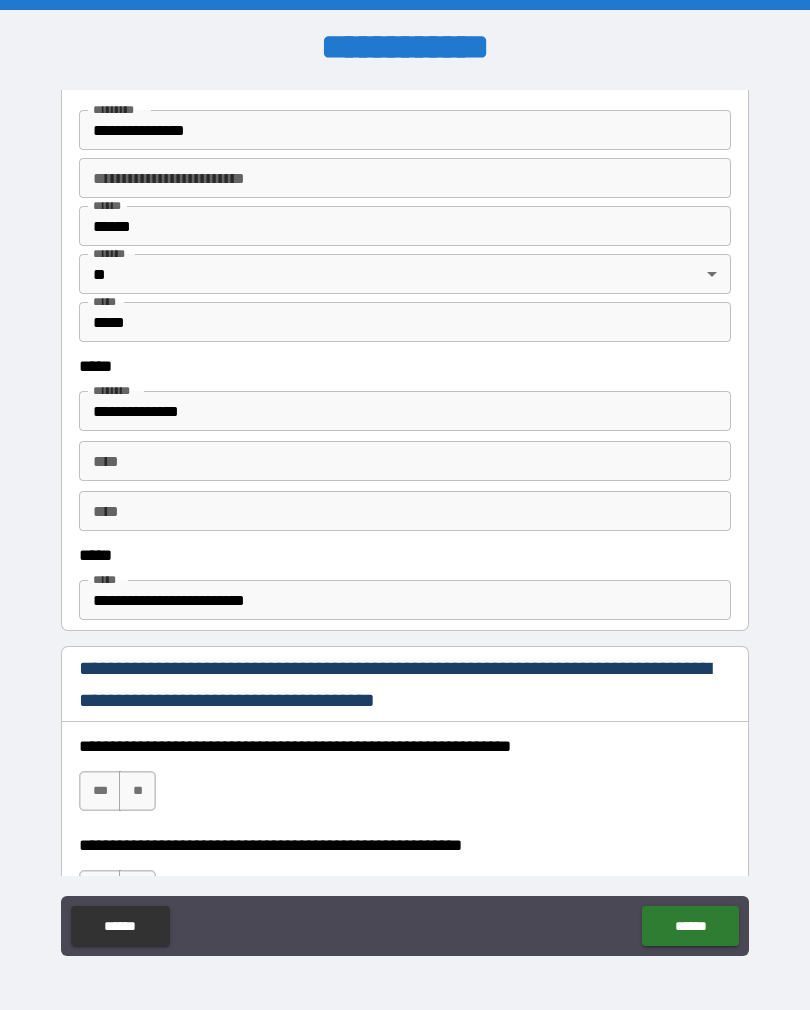 click on "*****" at bounding box center (405, 322) 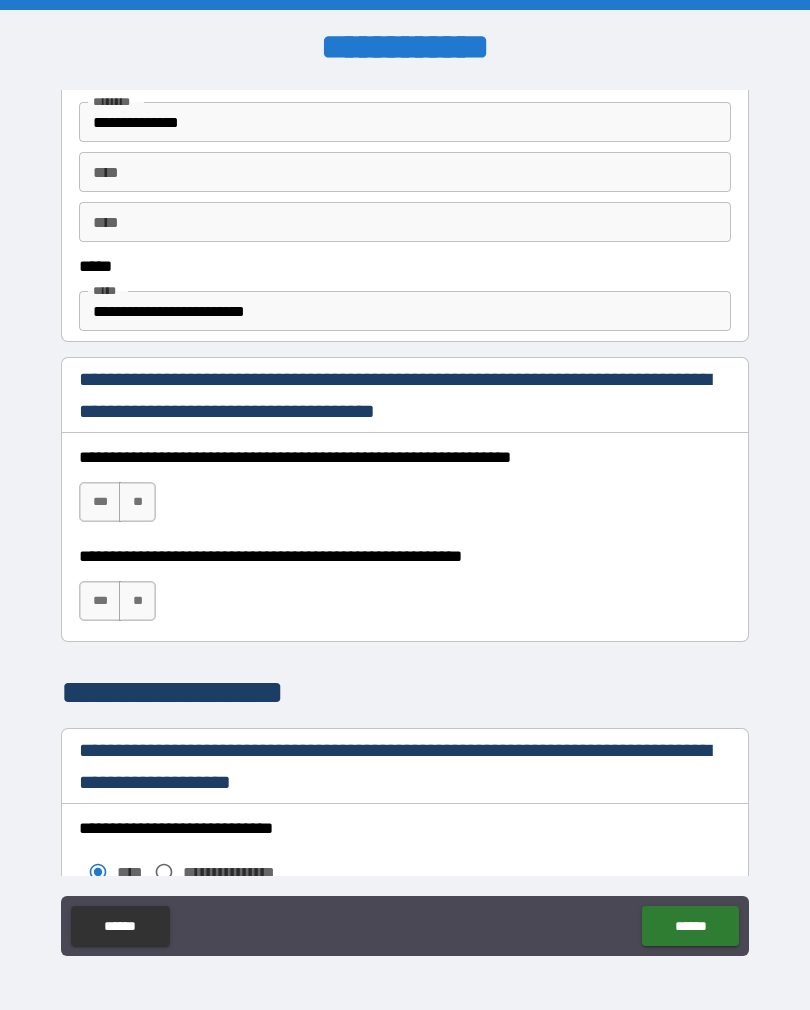 scroll, scrollTop: 1092, scrollLeft: 0, axis: vertical 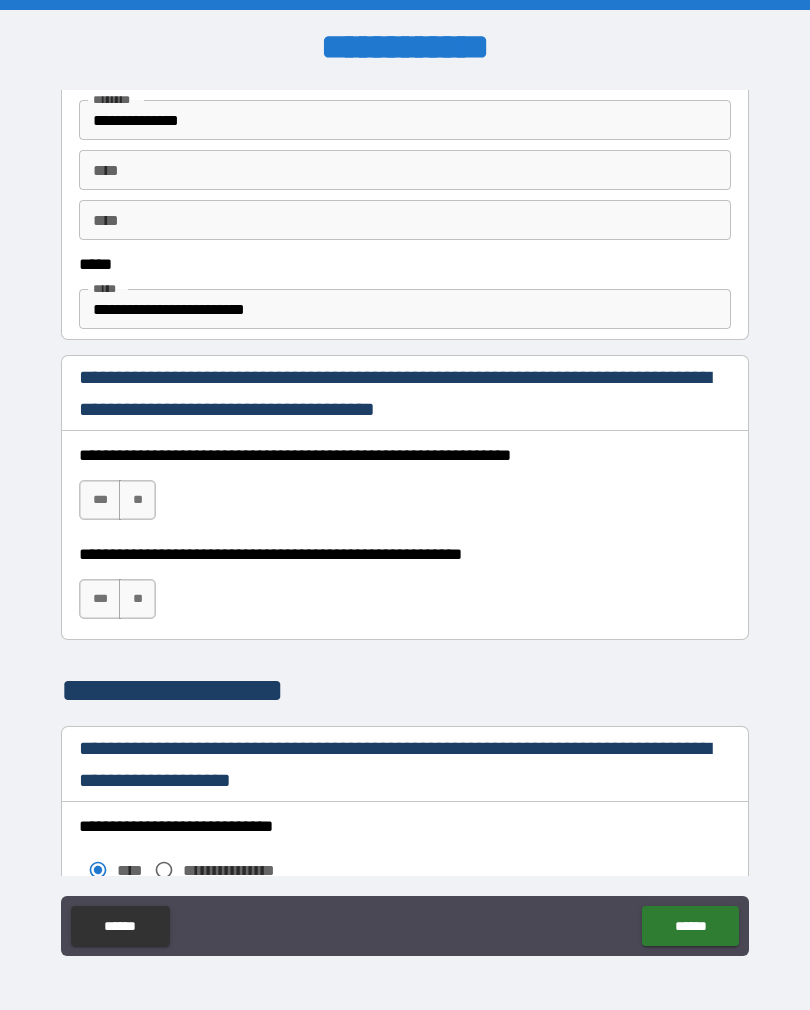 type on "*****" 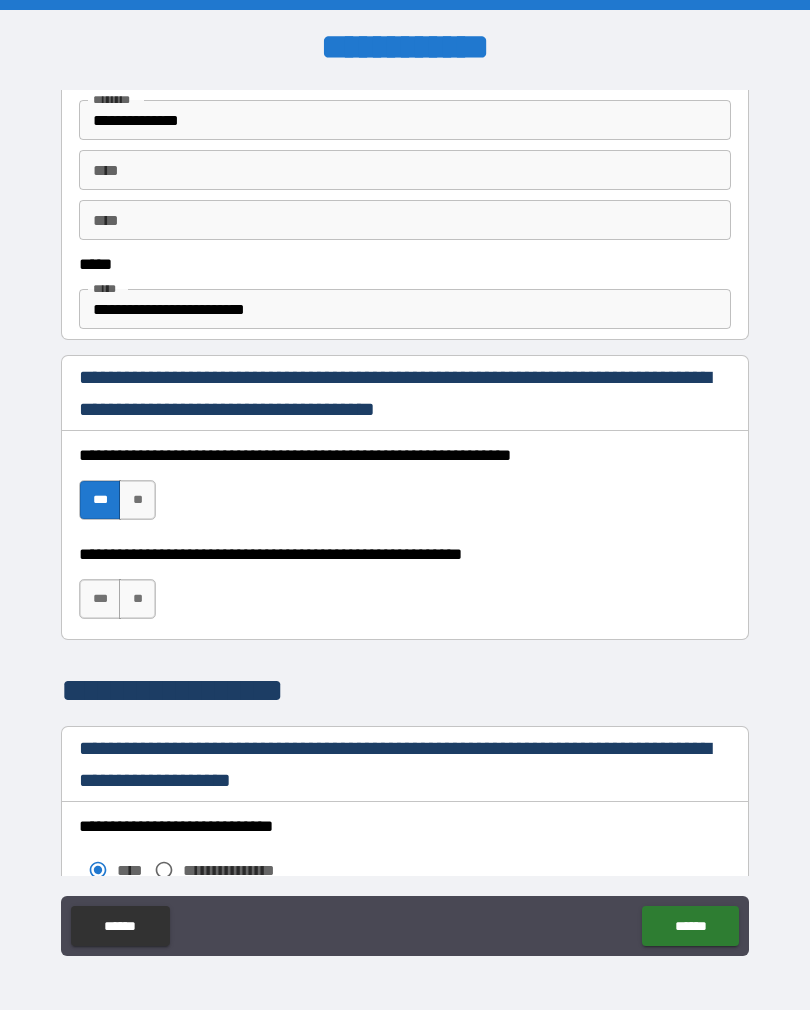 click on "***" at bounding box center (100, 599) 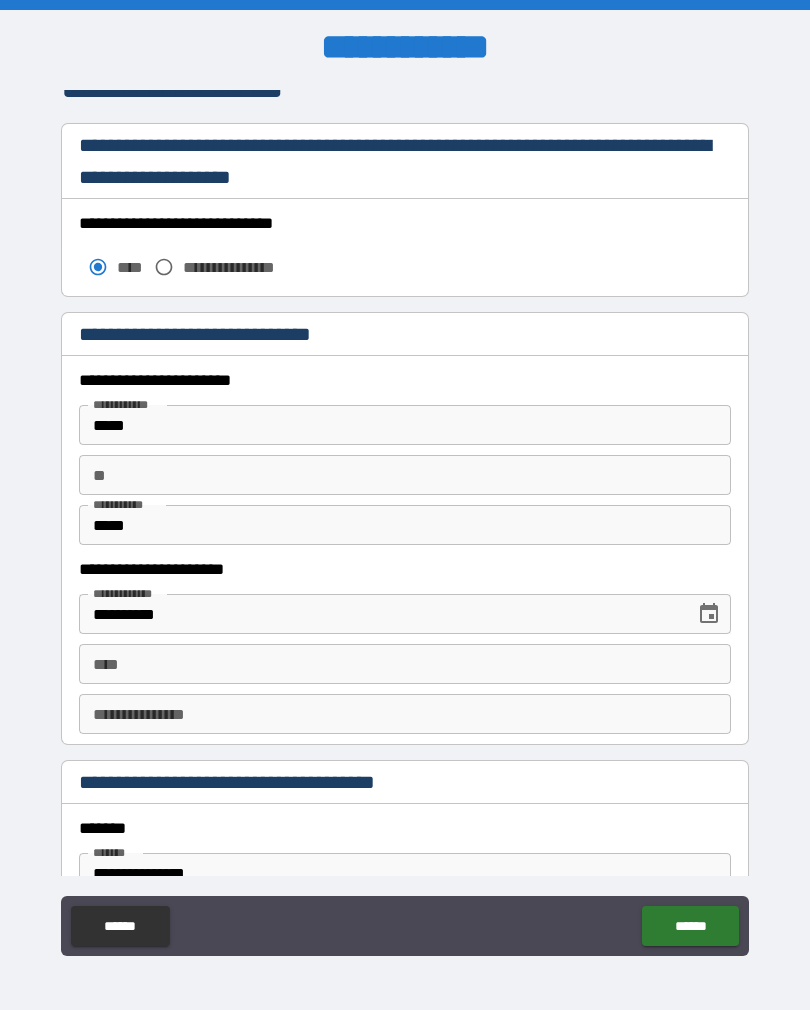 scroll, scrollTop: 1733, scrollLeft: 0, axis: vertical 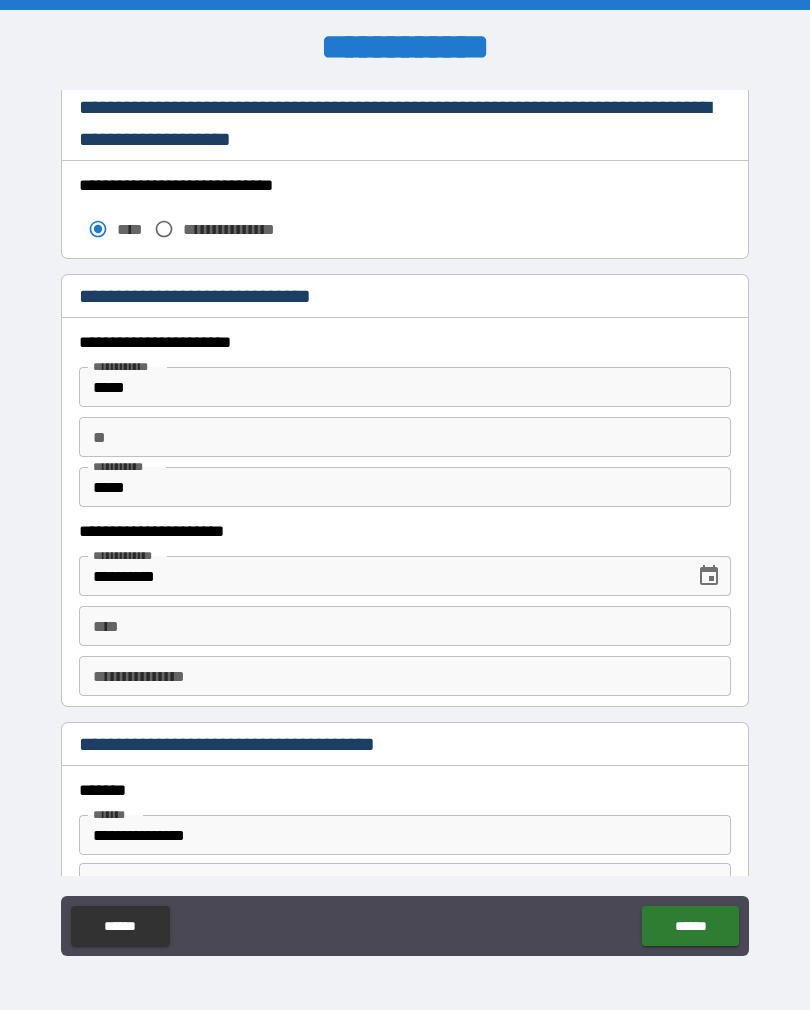 click on "****" at bounding box center [405, 626] 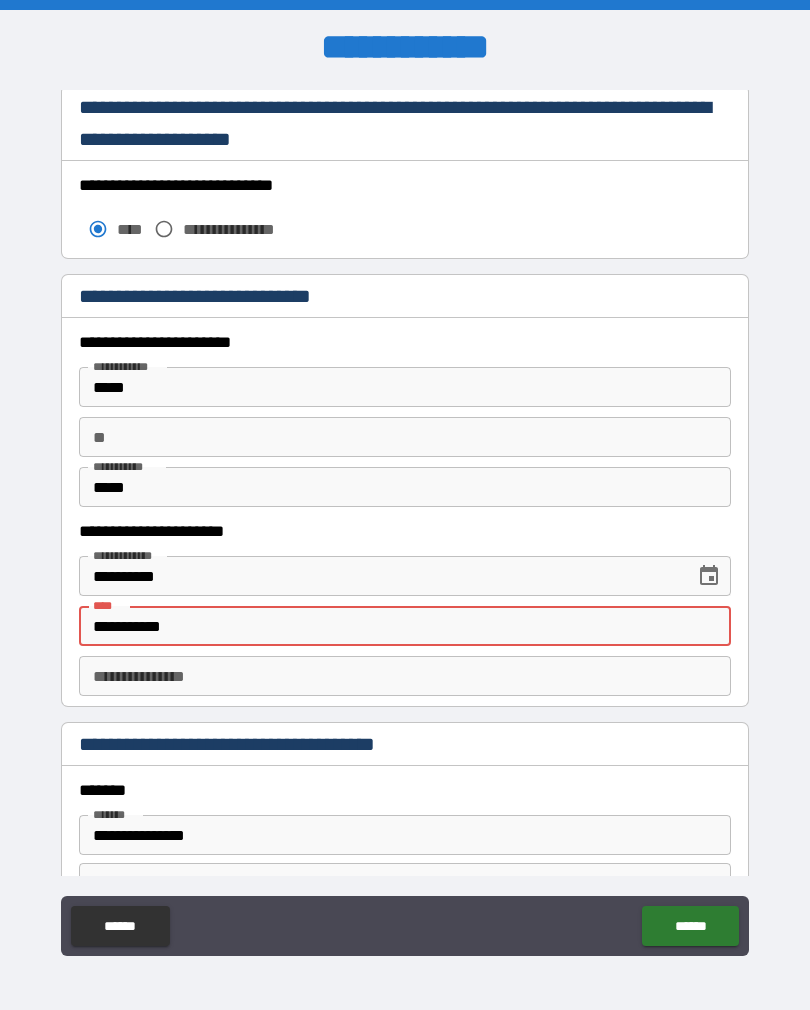 type on "**********" 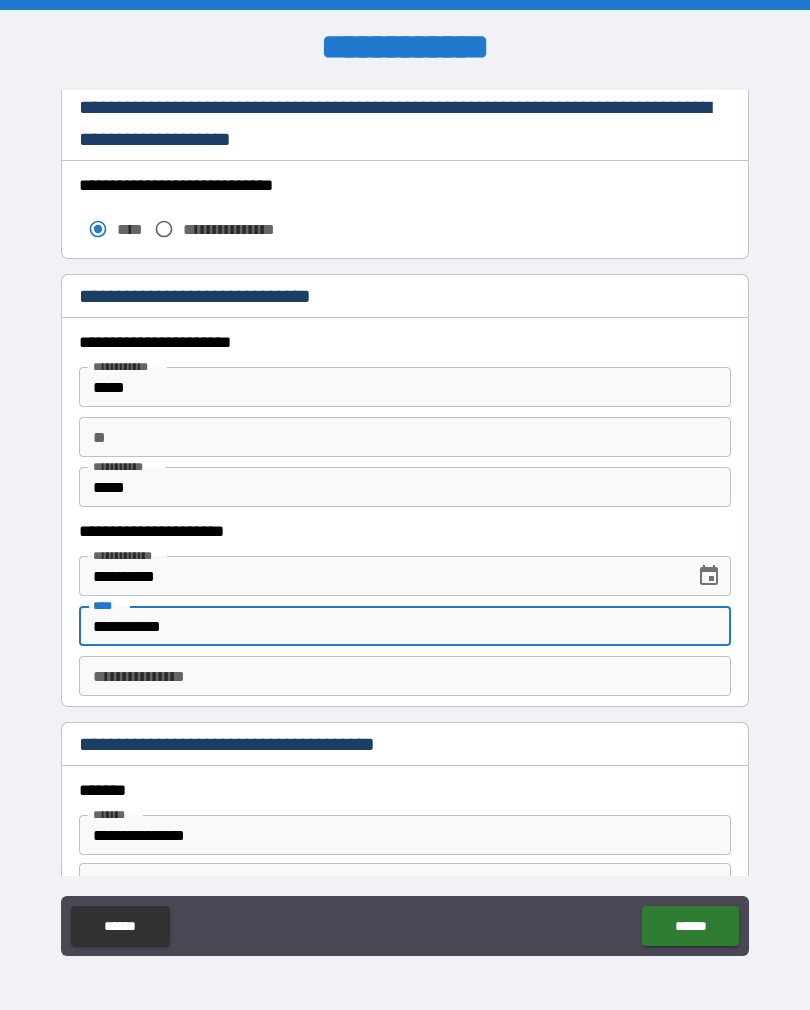click on "**********" at bounding box center (405, 676) 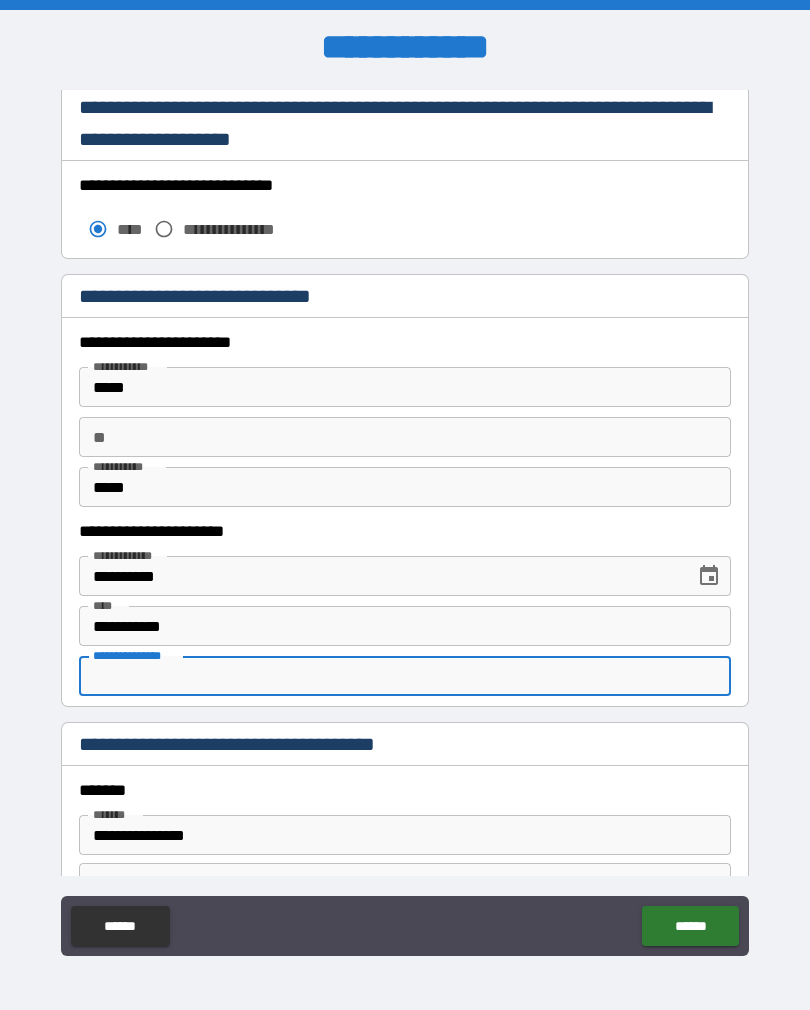 scroll, scrollTop: 13, scrollLeft: 0, axis: vertical 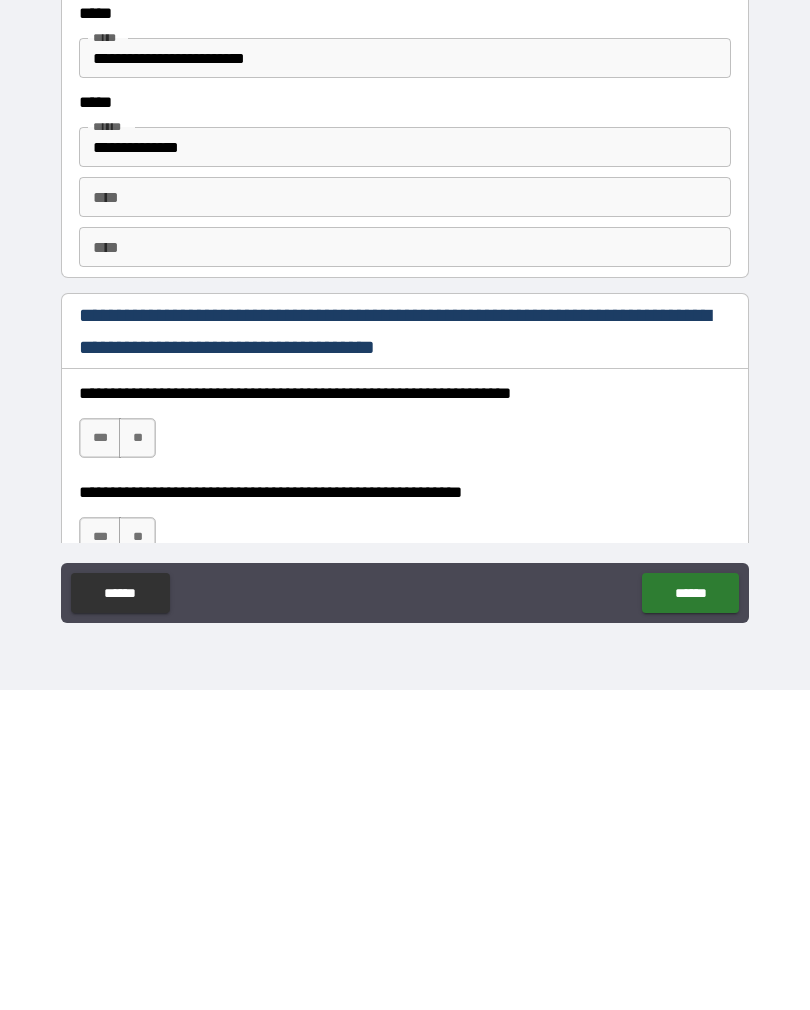 type on "**********" 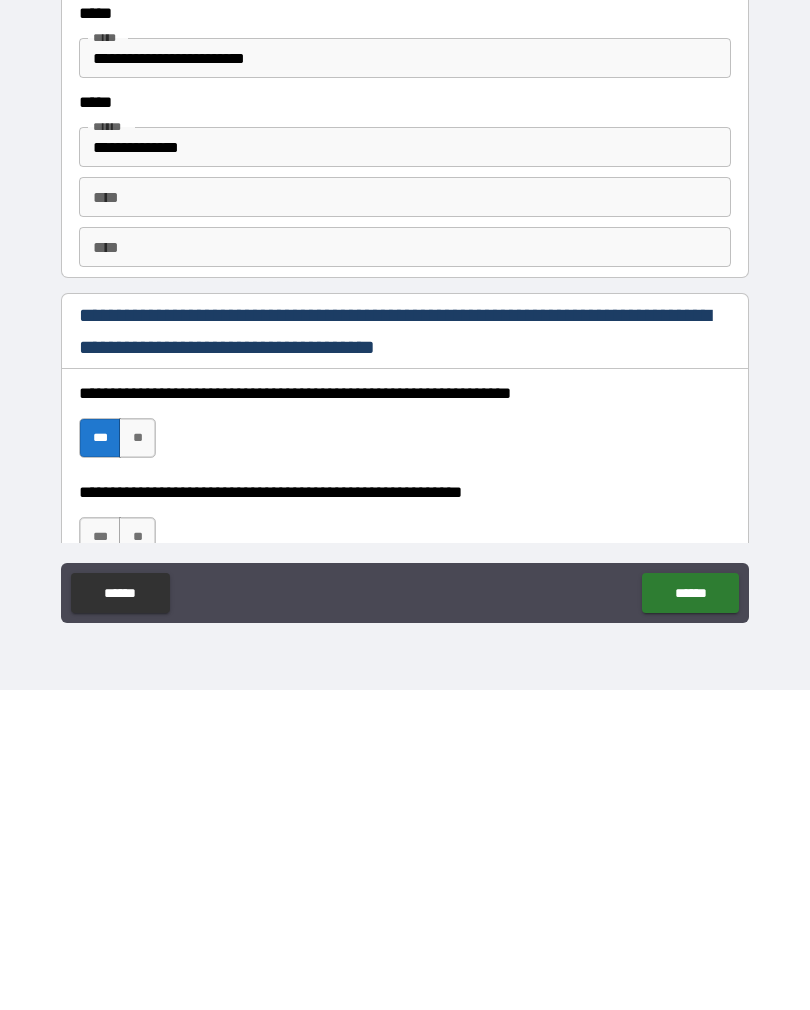 scroll, scrollTop: 31, scrollLeft: 0, axis: vertical 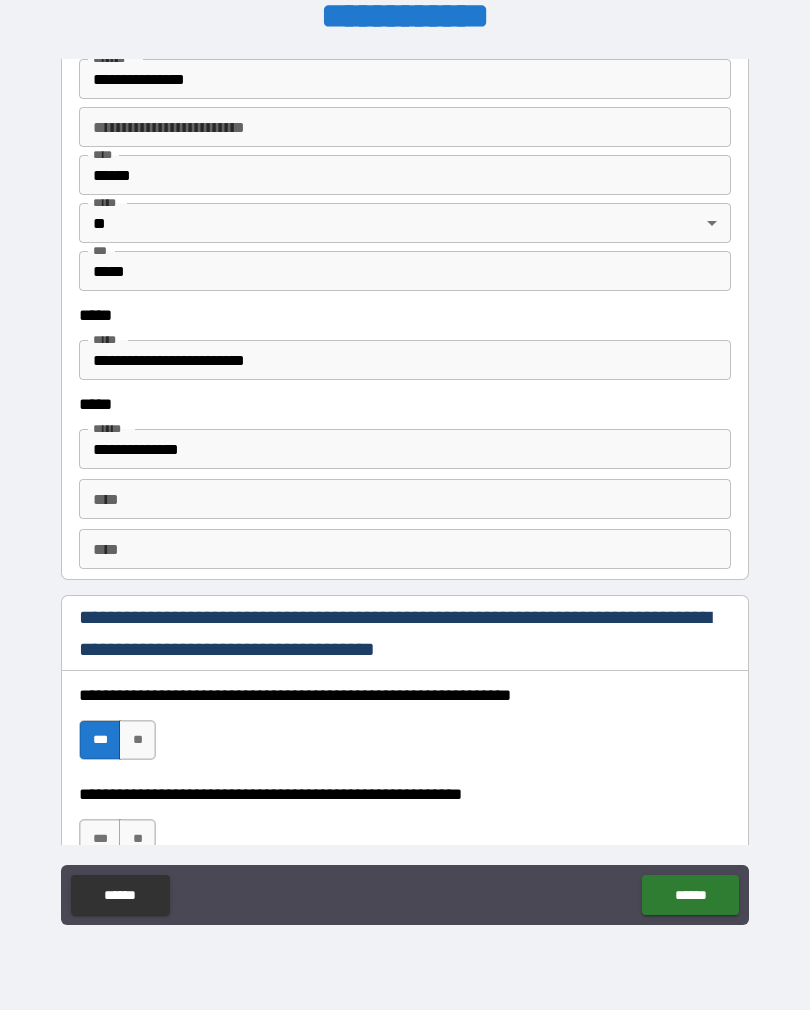 click on "***" at bounding box center (100, 839) 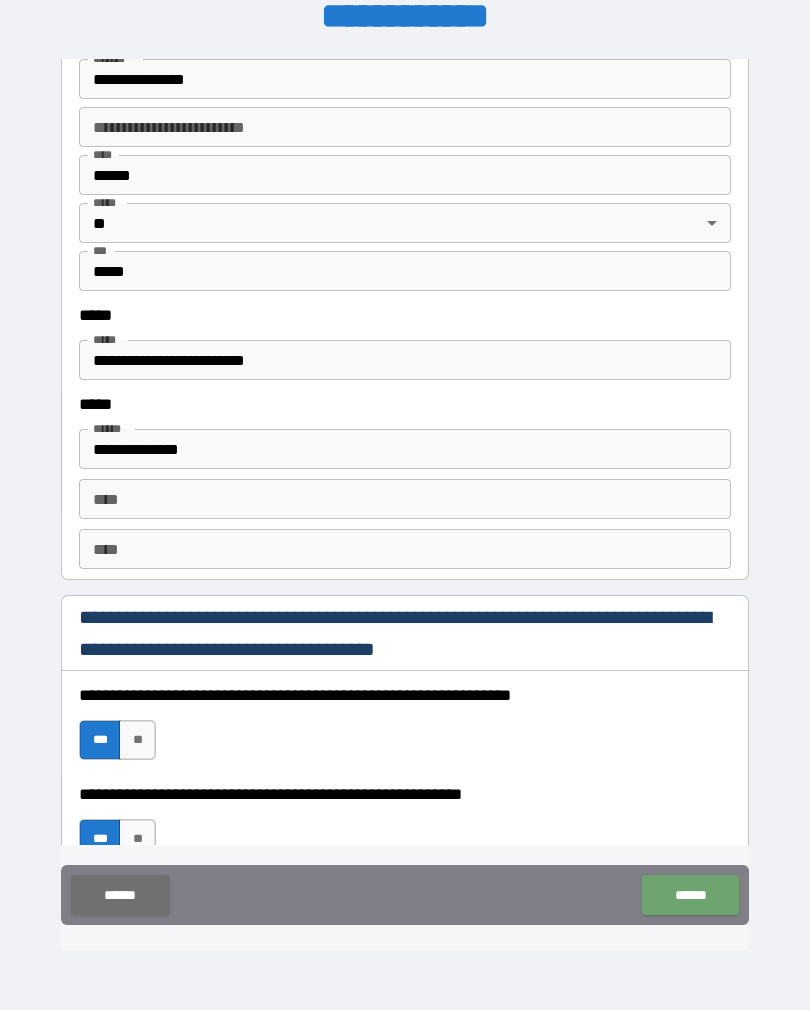 click on "******" at bounding box center (690, 895) 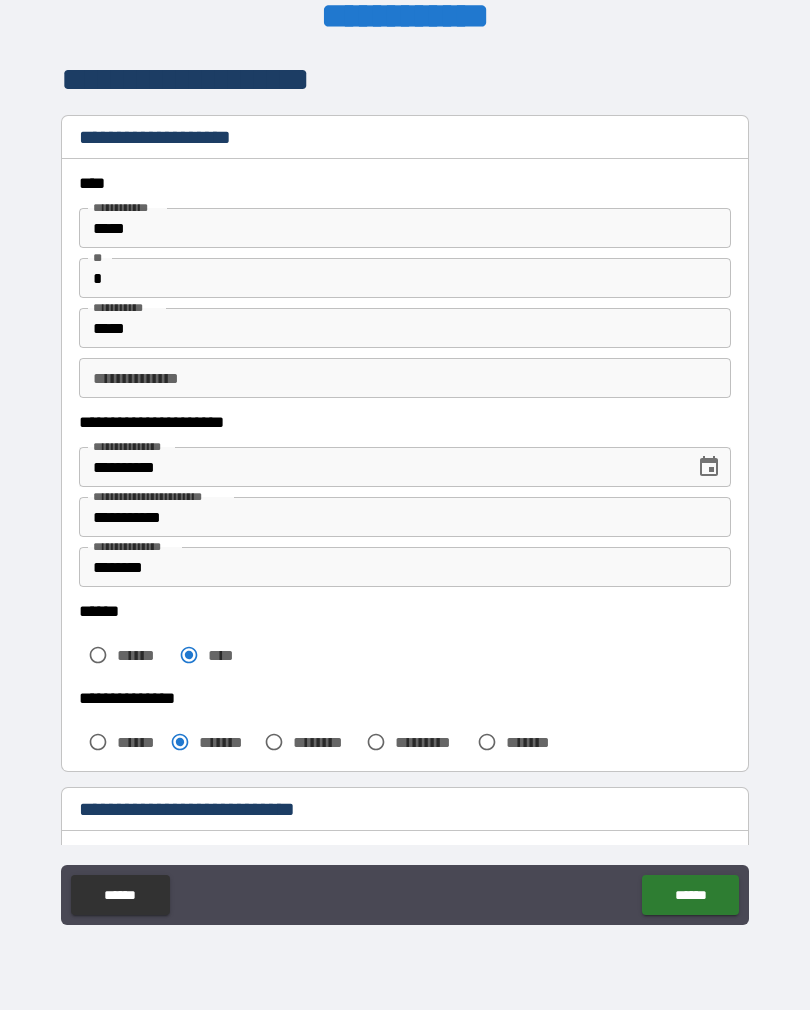 scroll, scrollTop: 0, scrollLeft: 0, axis: both 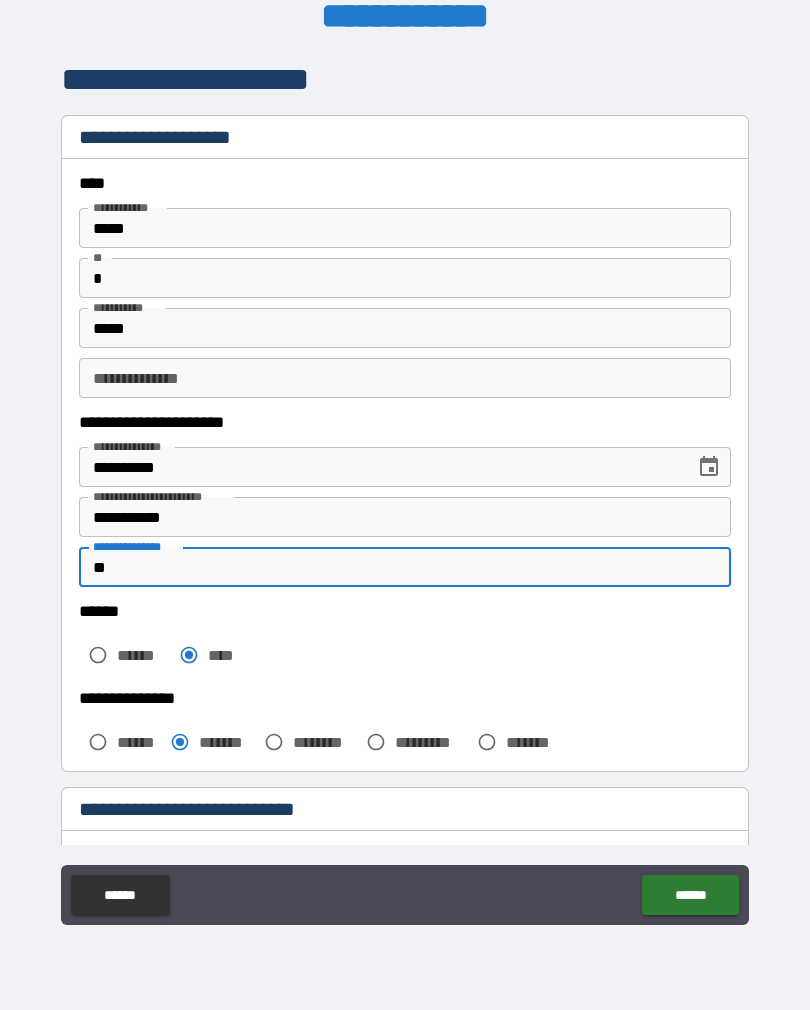 type on "*" 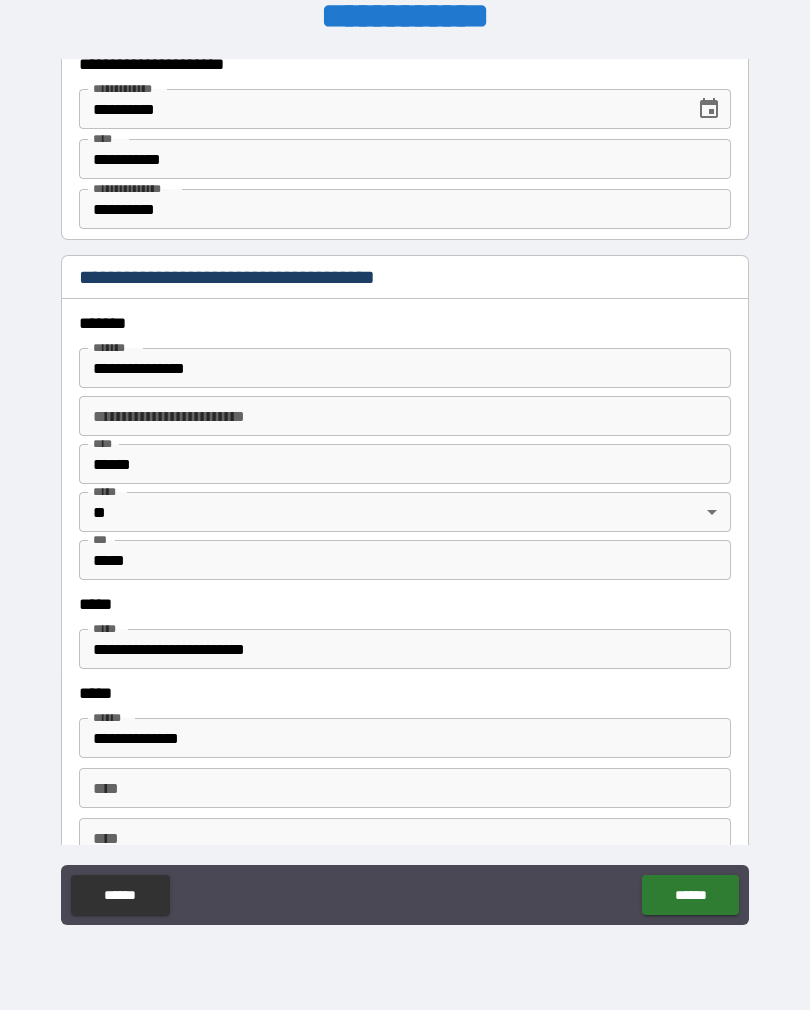 scroll, scrollTop: 2138, scrollLeft: 0, axis: vertical 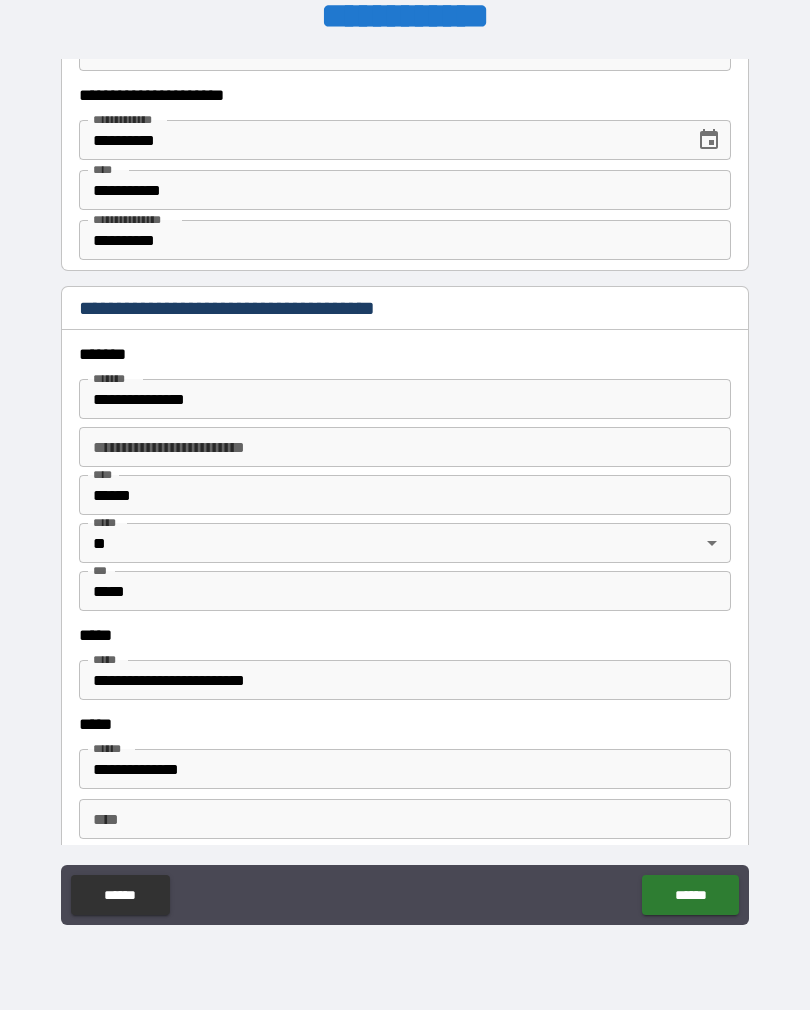 type on "*********" 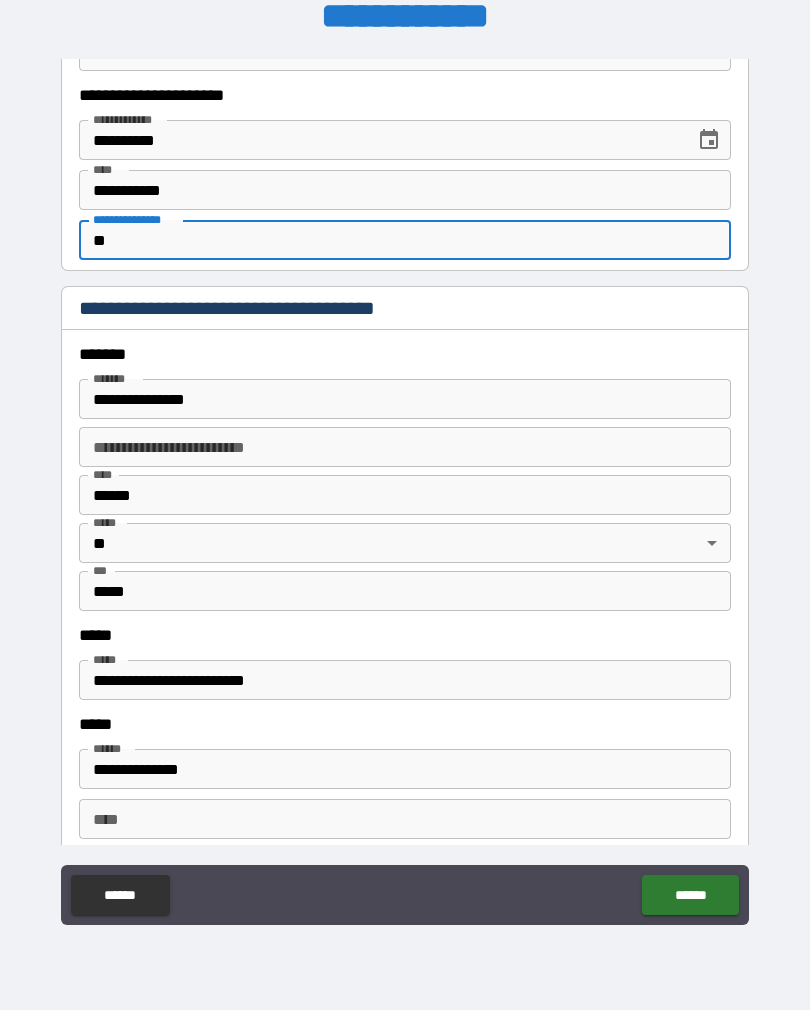 type on "*" 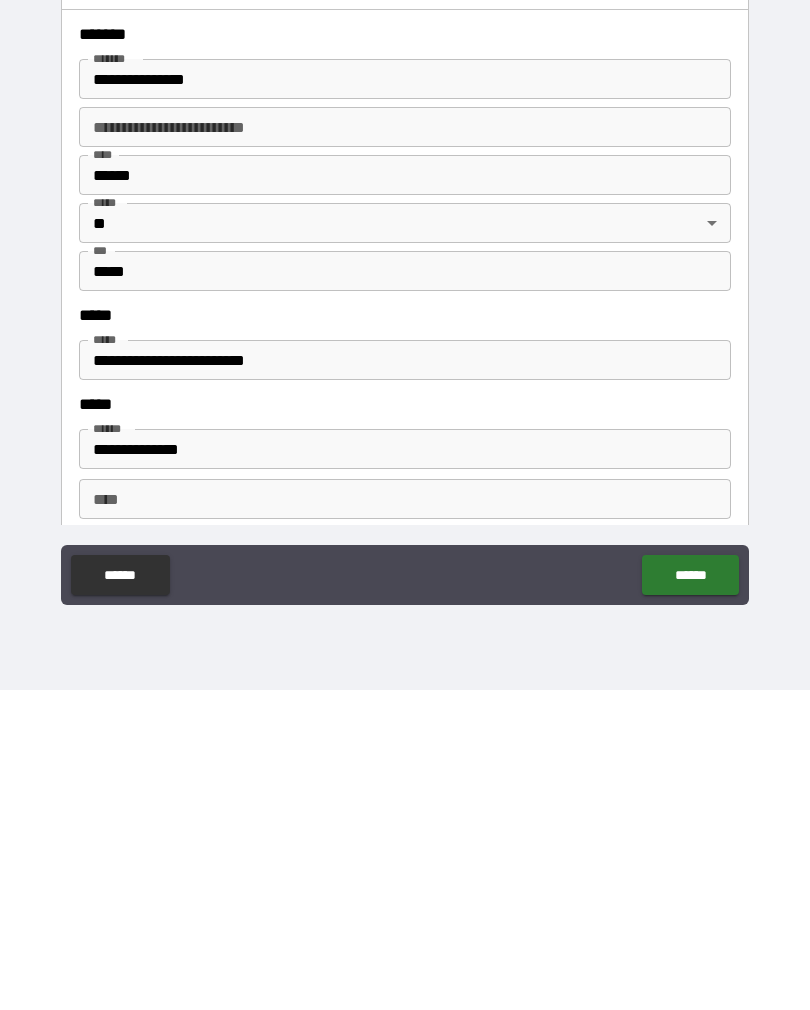 type on "*********" 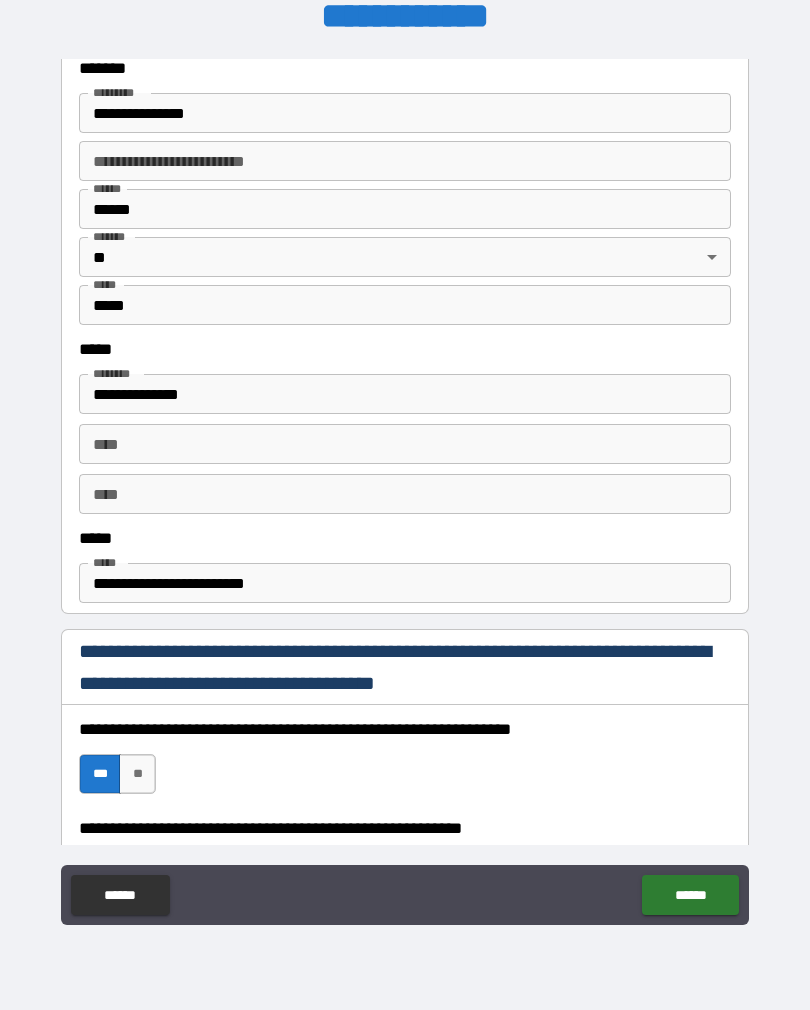 scroll, scrollTop: 804, scrollLeft: 0, axis: vertical 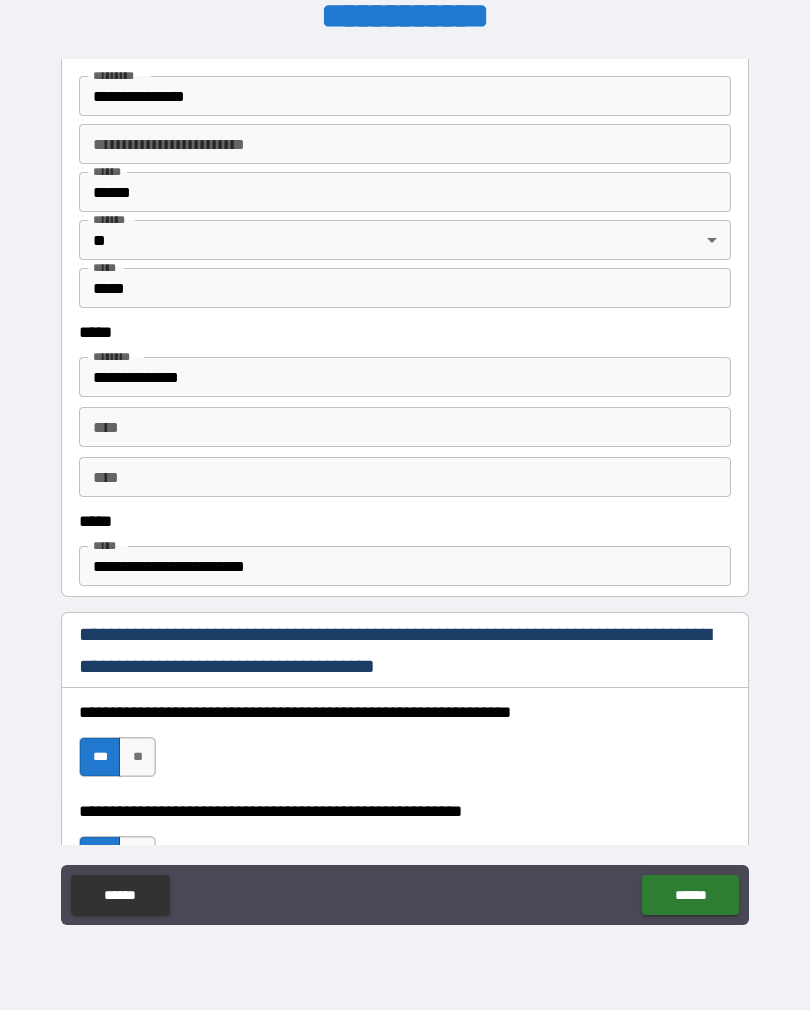 click on "****" at bounding box center (405, 427) 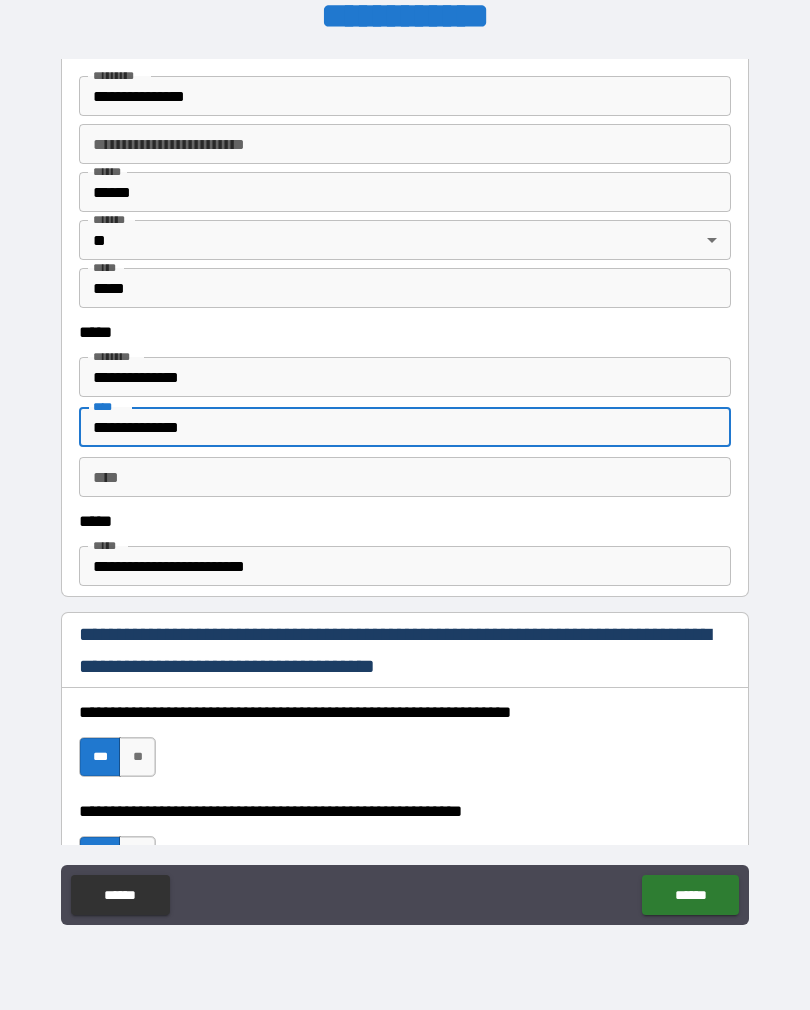 type on "**********" 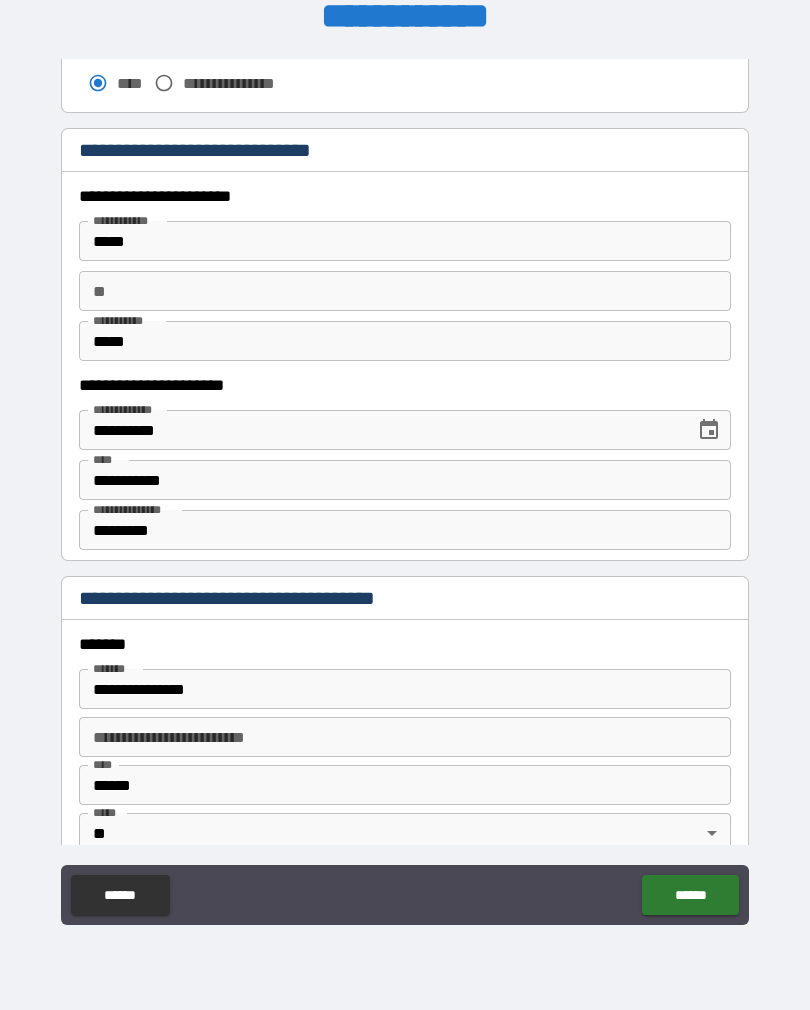 scroll, scrollTop: 1854, scrollLeft: 0, axis: vertical 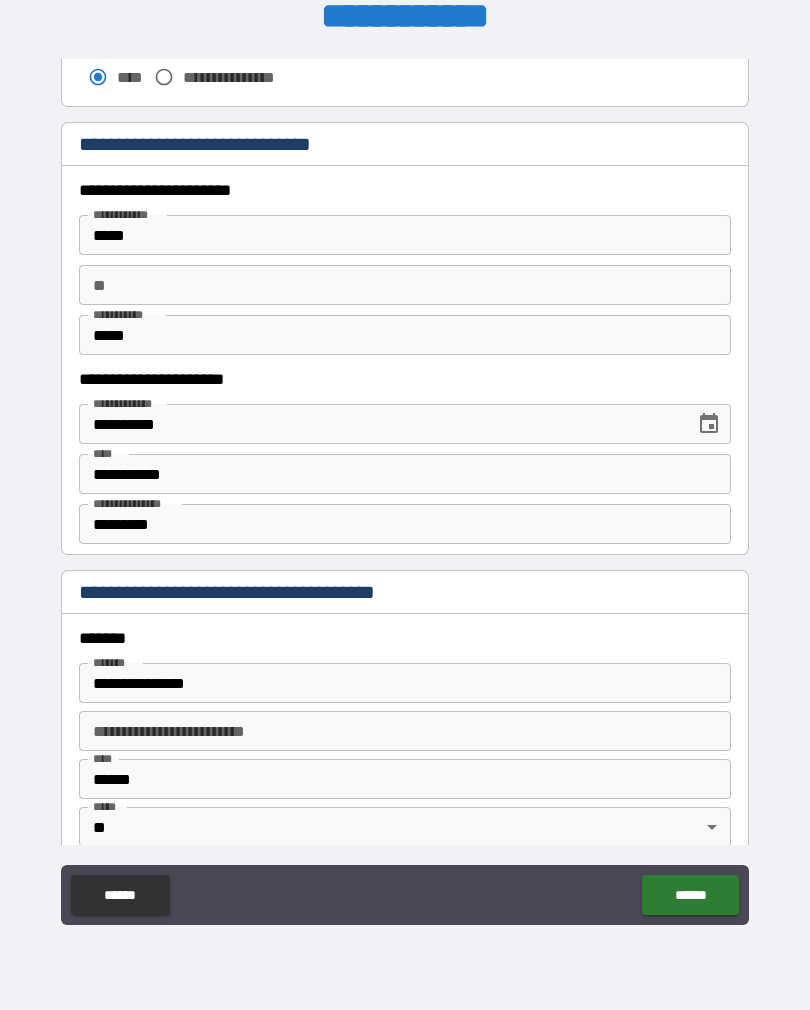 type on "**********" 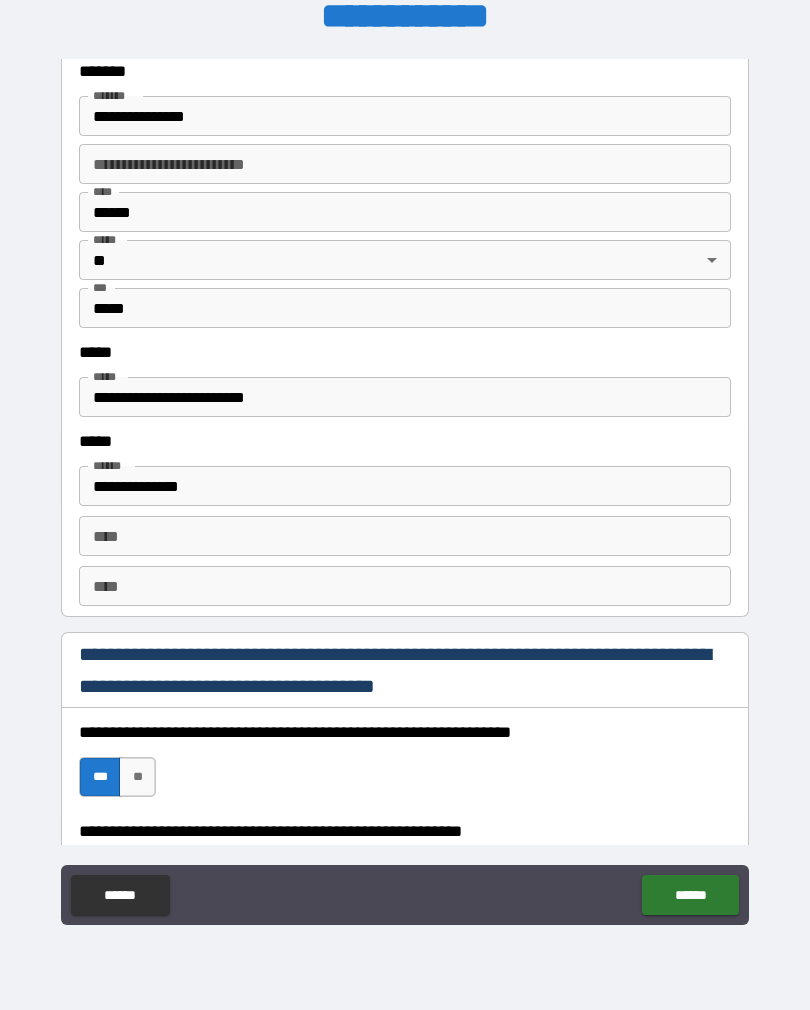 scroll, scrollTop: 2426, scrollLeft: 0, axis: vertical 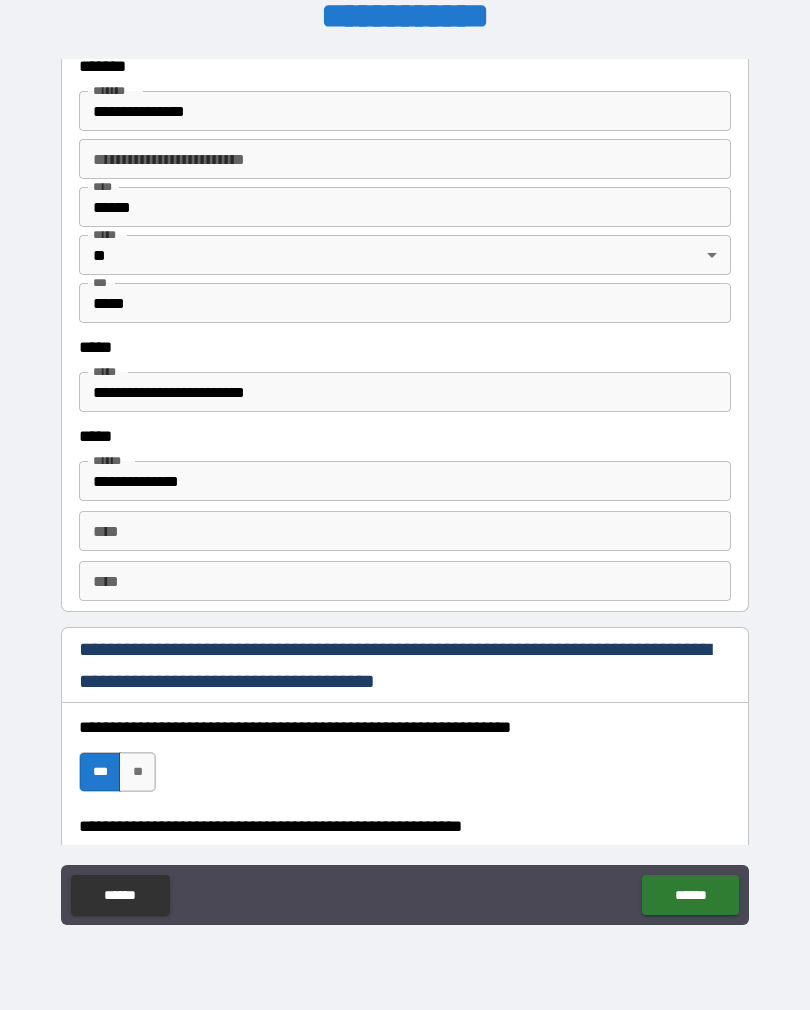 type on "*" 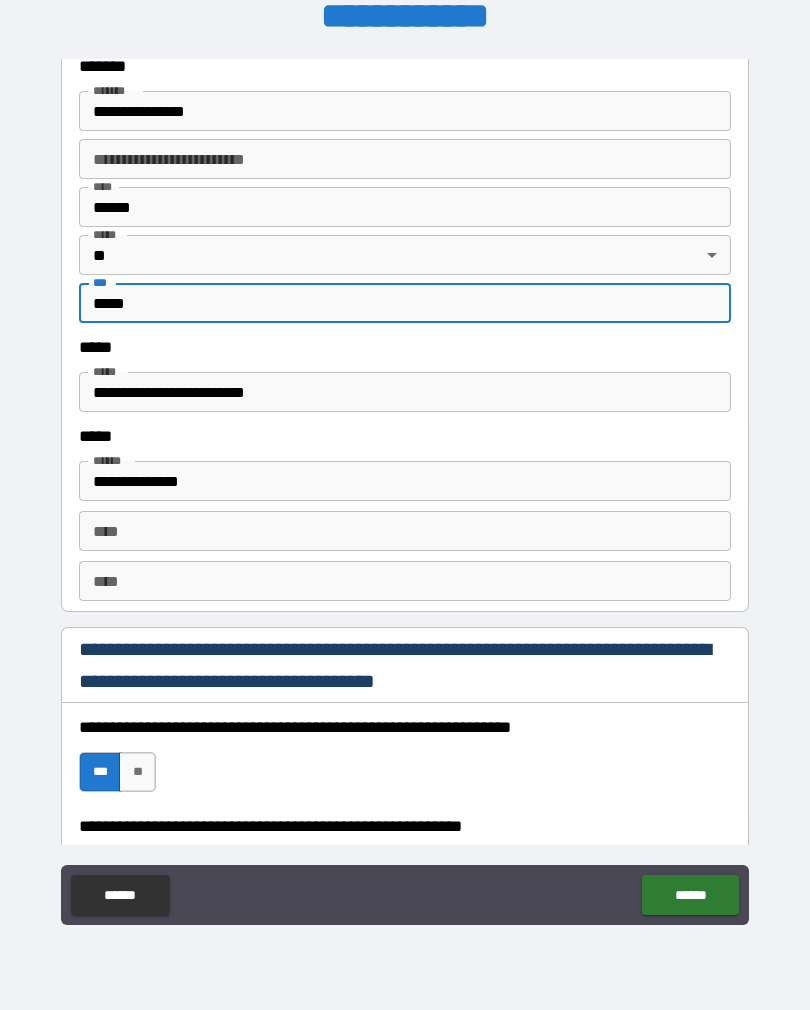 type on "*****" 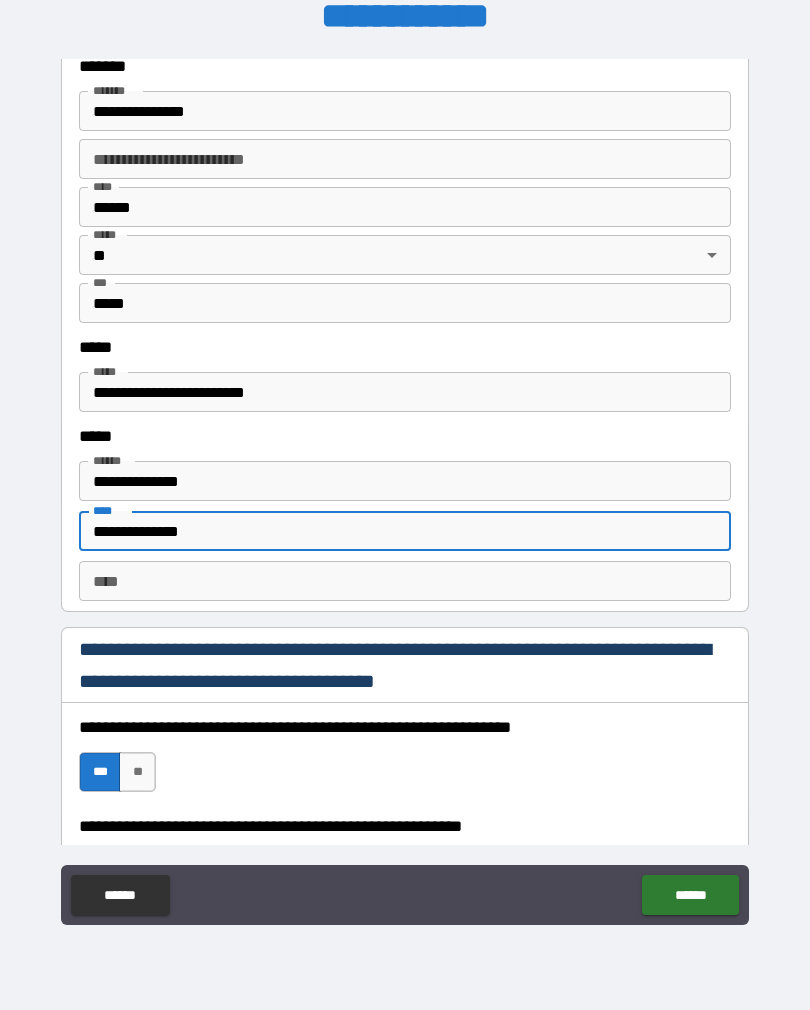 type on "**********" 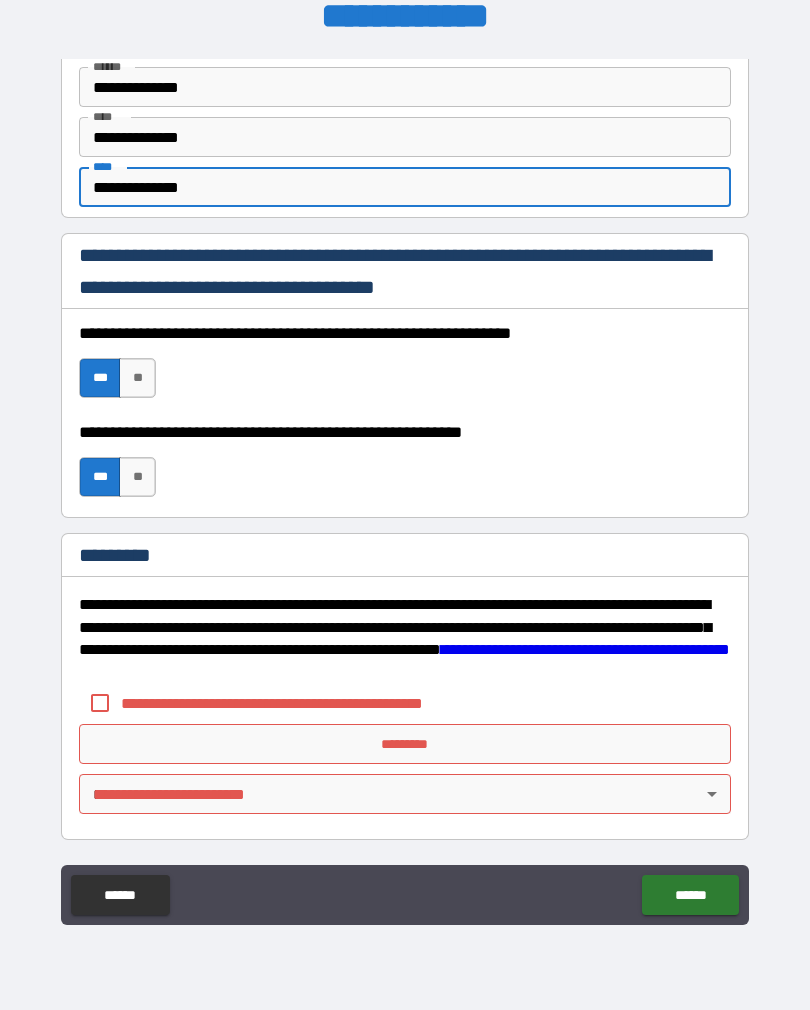 scroll, scrollTop: 2820, scrollLeft: 0, axis: vertical 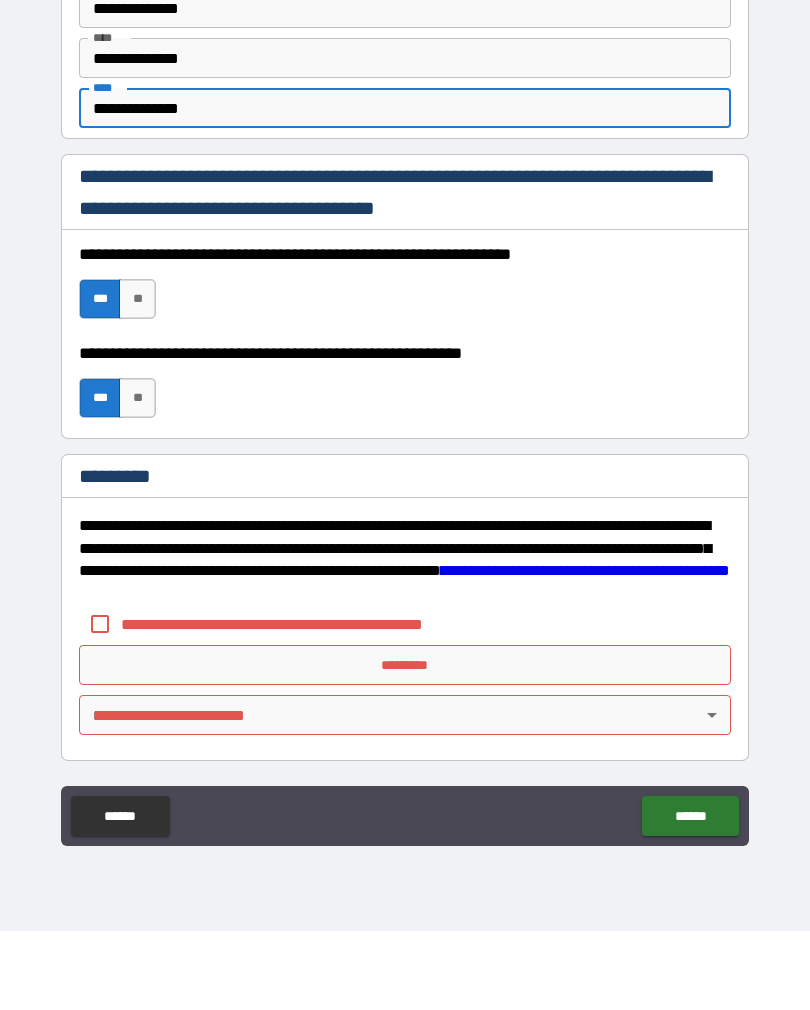 type on "**********" 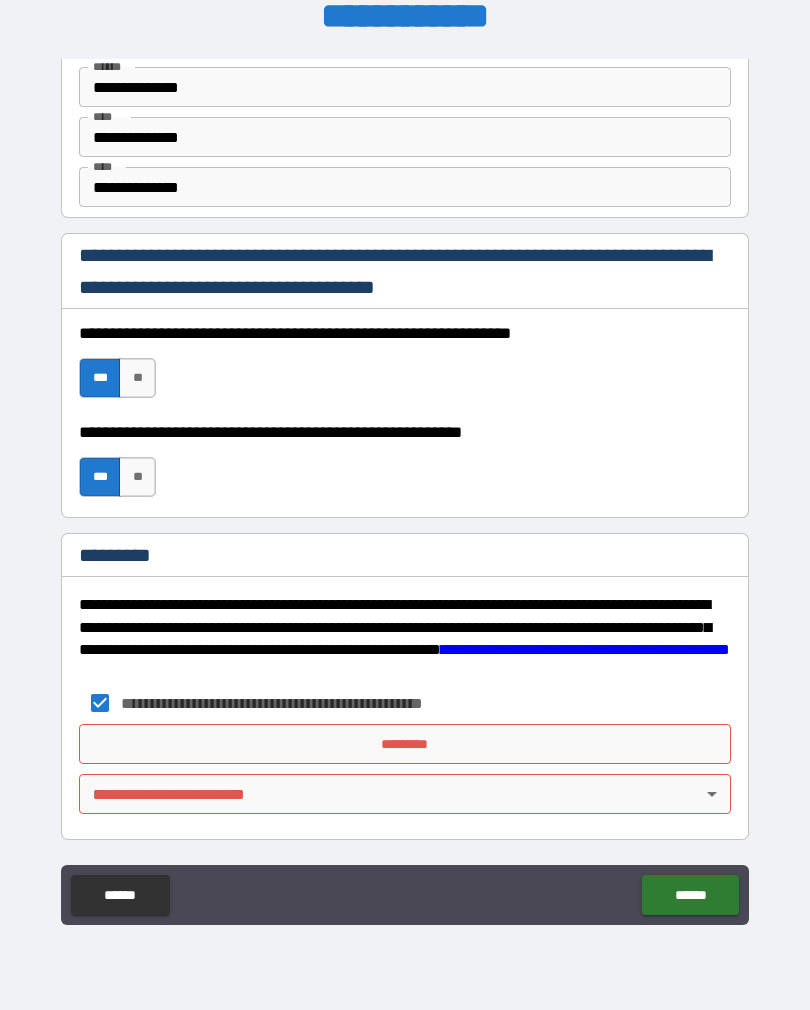 click on "*********" at bounding box center [405, 744] 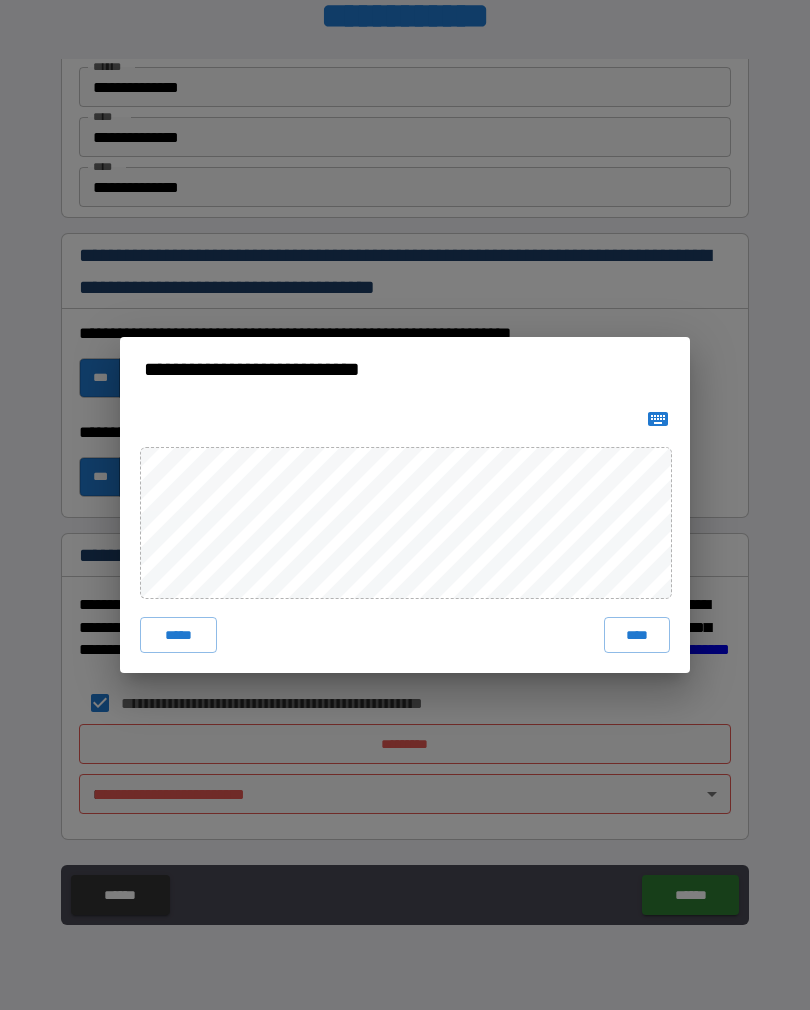 click on "****" at bounding box center [637, 635] 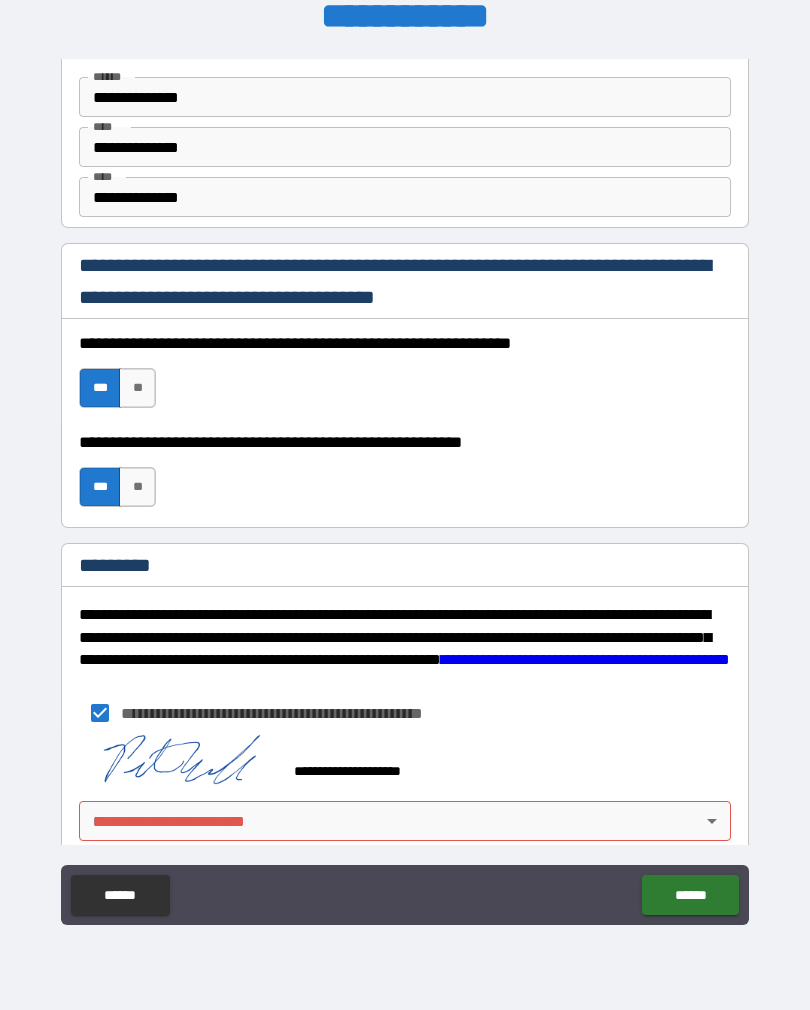 click on "******" at bounding box center [690, 895] 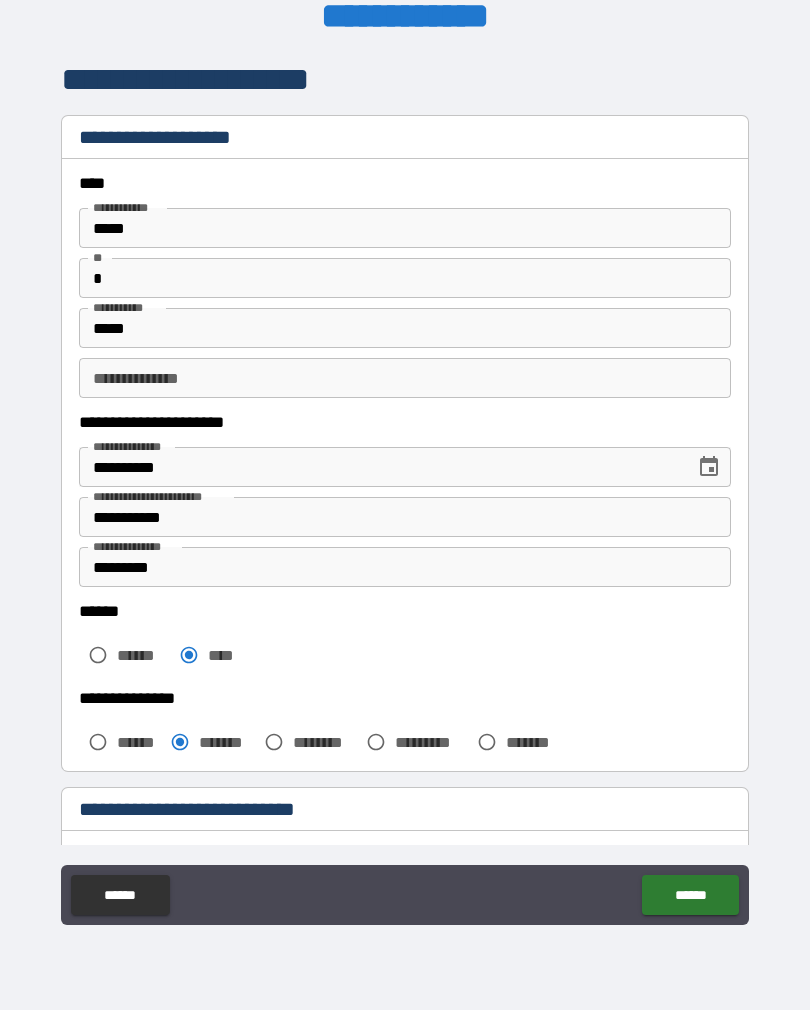 scroll, scrollTop: 0, scrollLeft: 0, axis: both 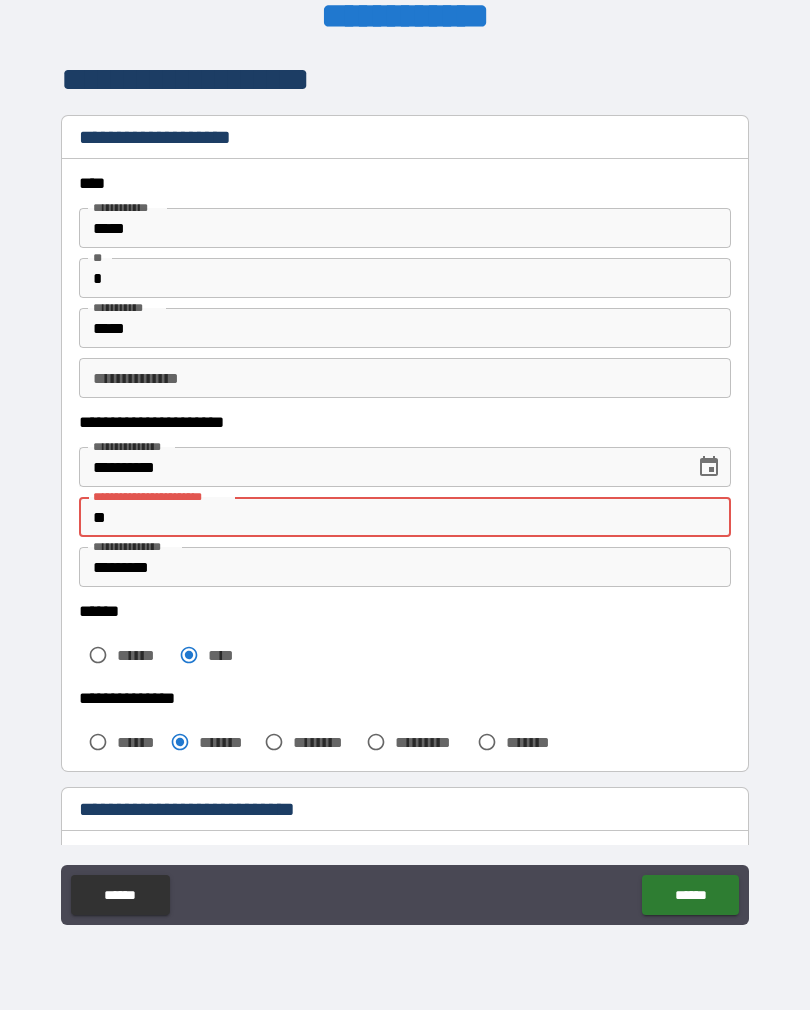 type on "*" 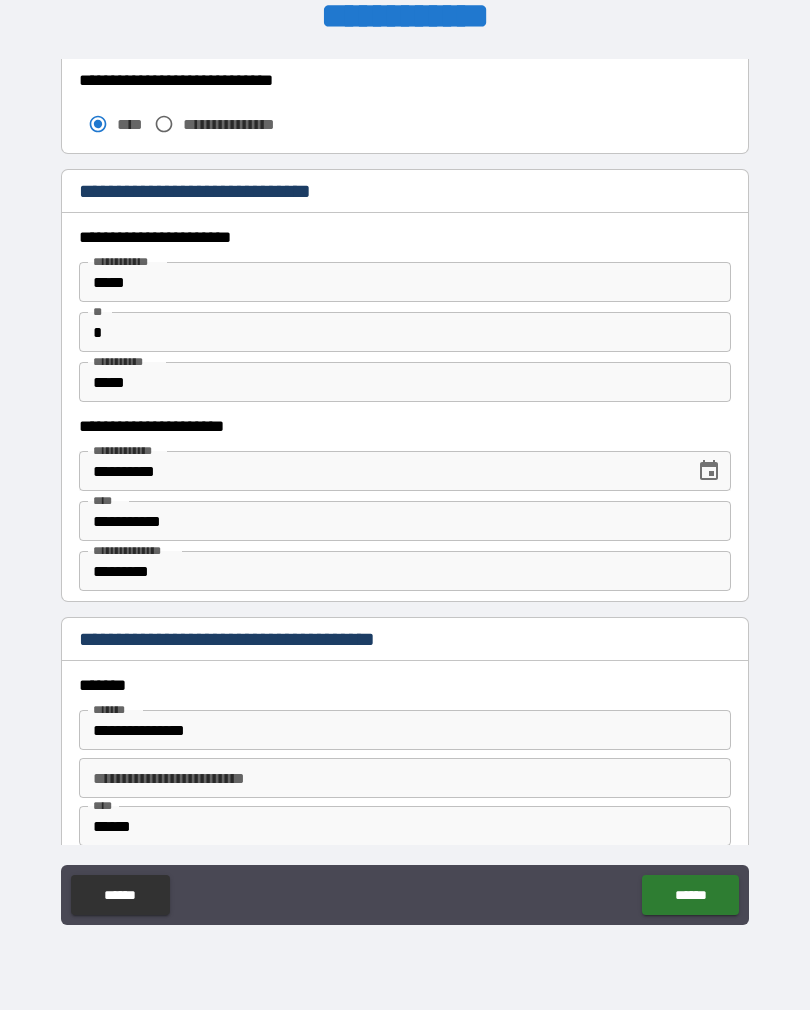 scroll, scrollTop: 1812, scrollLeft: 0, axis: vertical 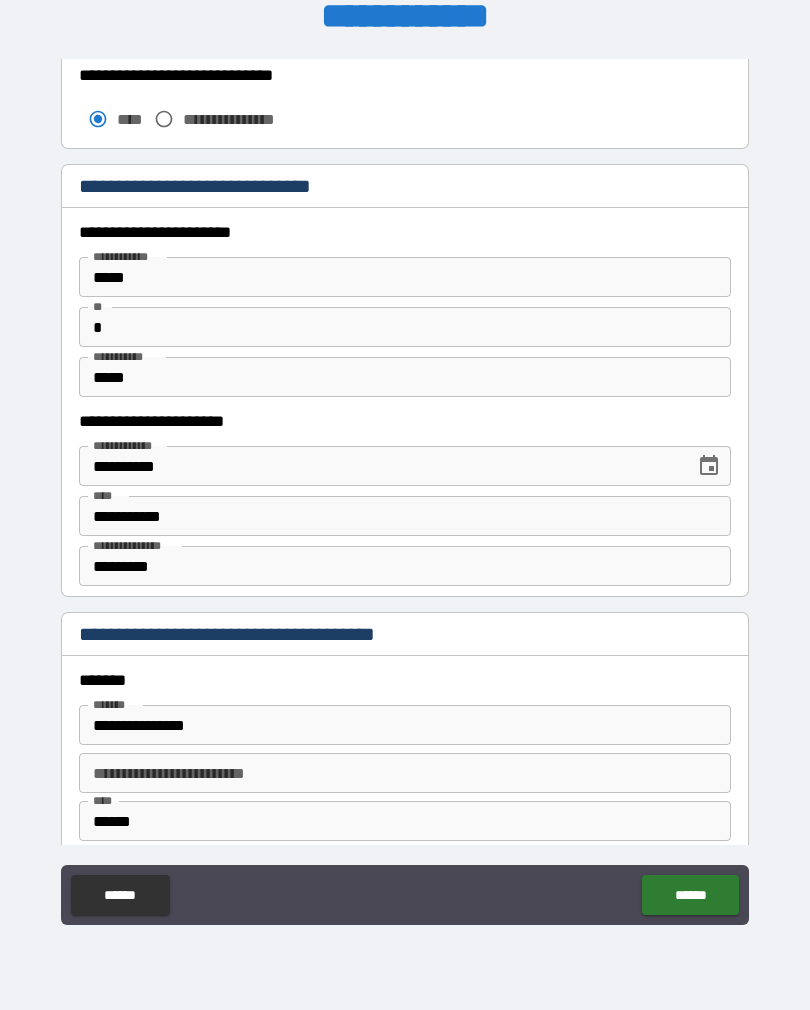 type on "**********" 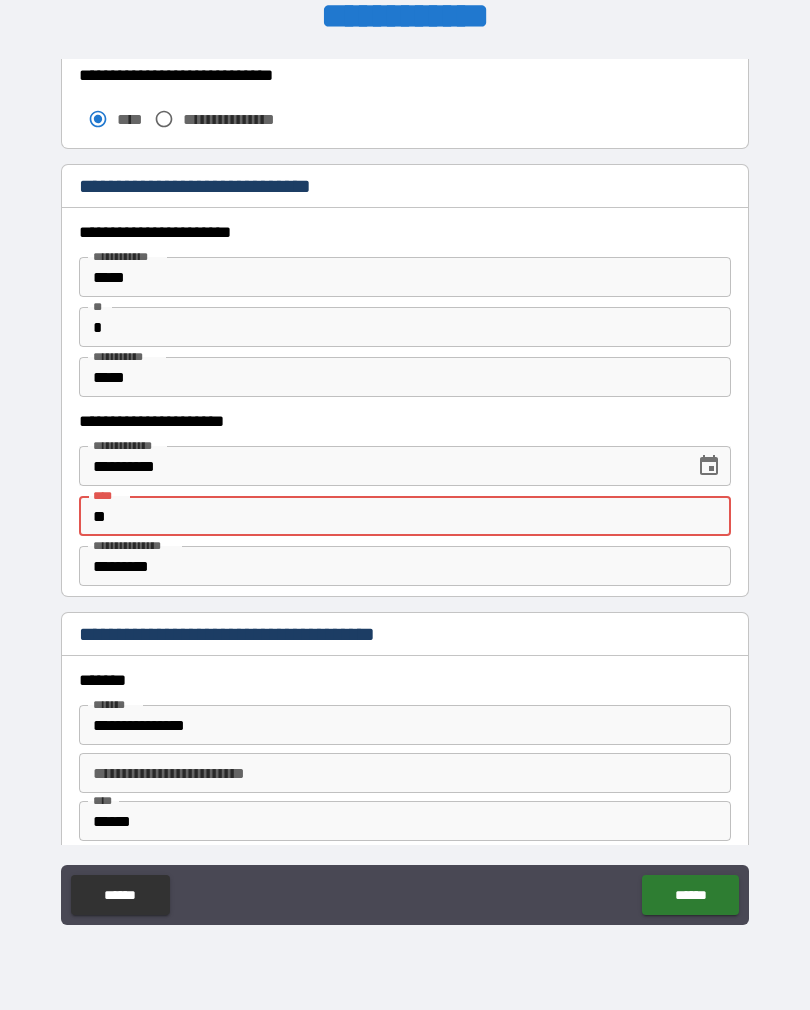 type on "*" 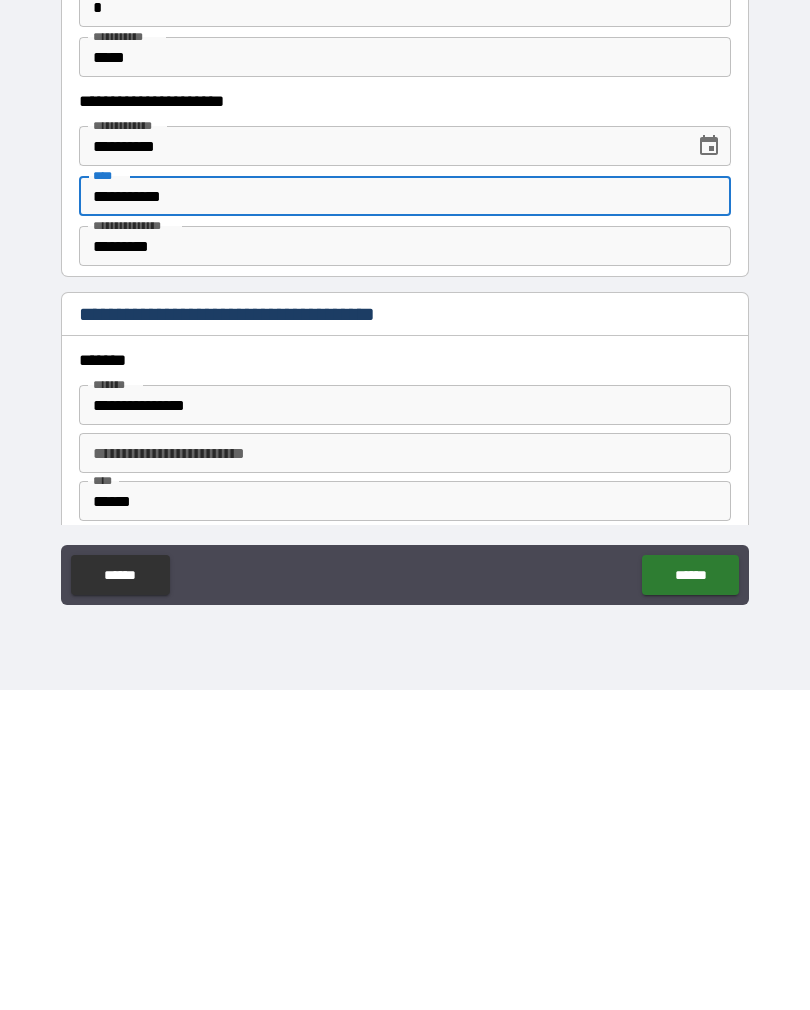 type on "**********" 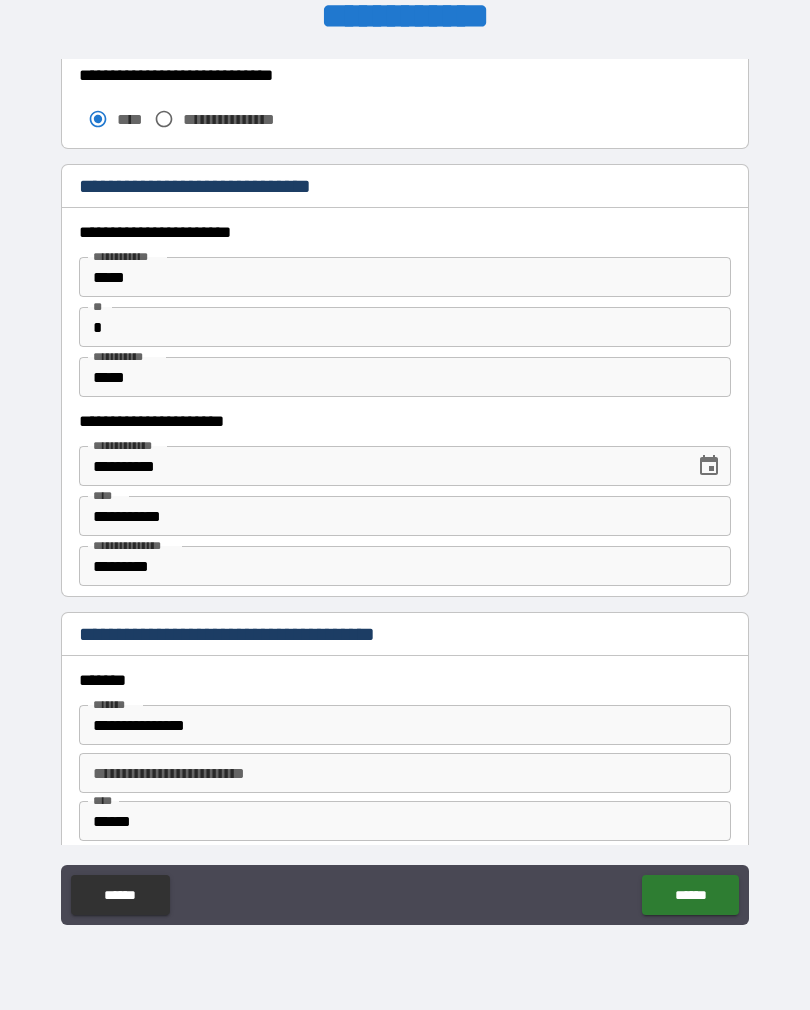 click on "******" at bounding box center [690, 895] 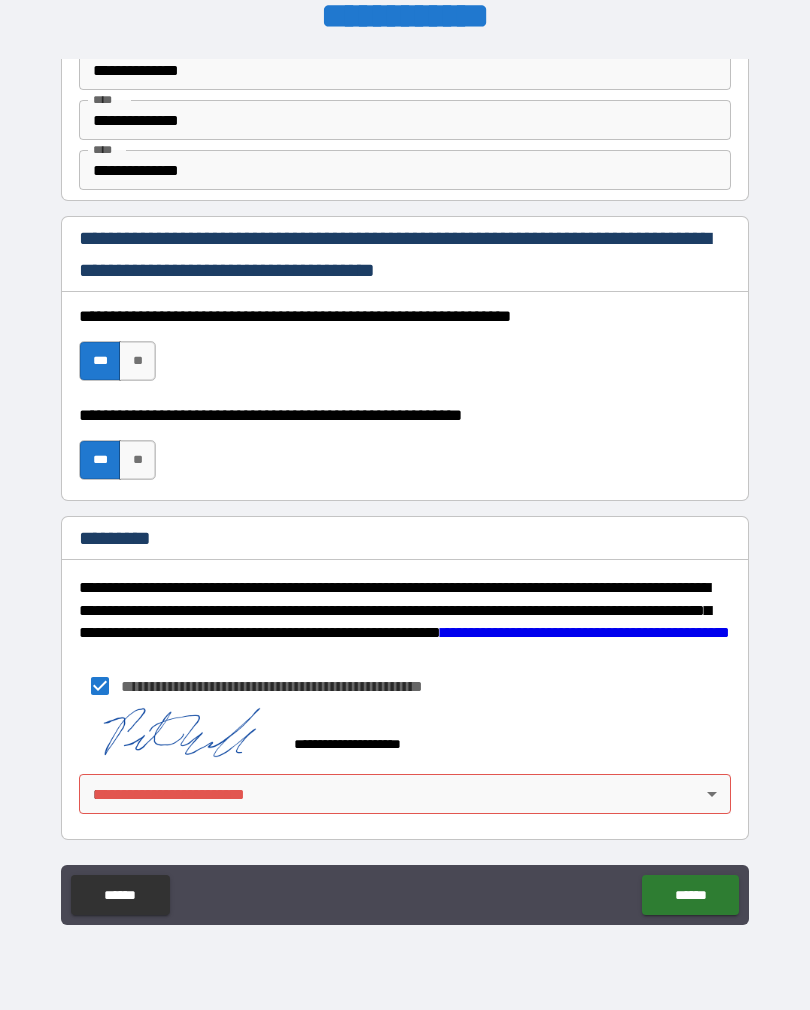 scroll, scrollTop: 2837, scrollLeft: 0, axis: vertical 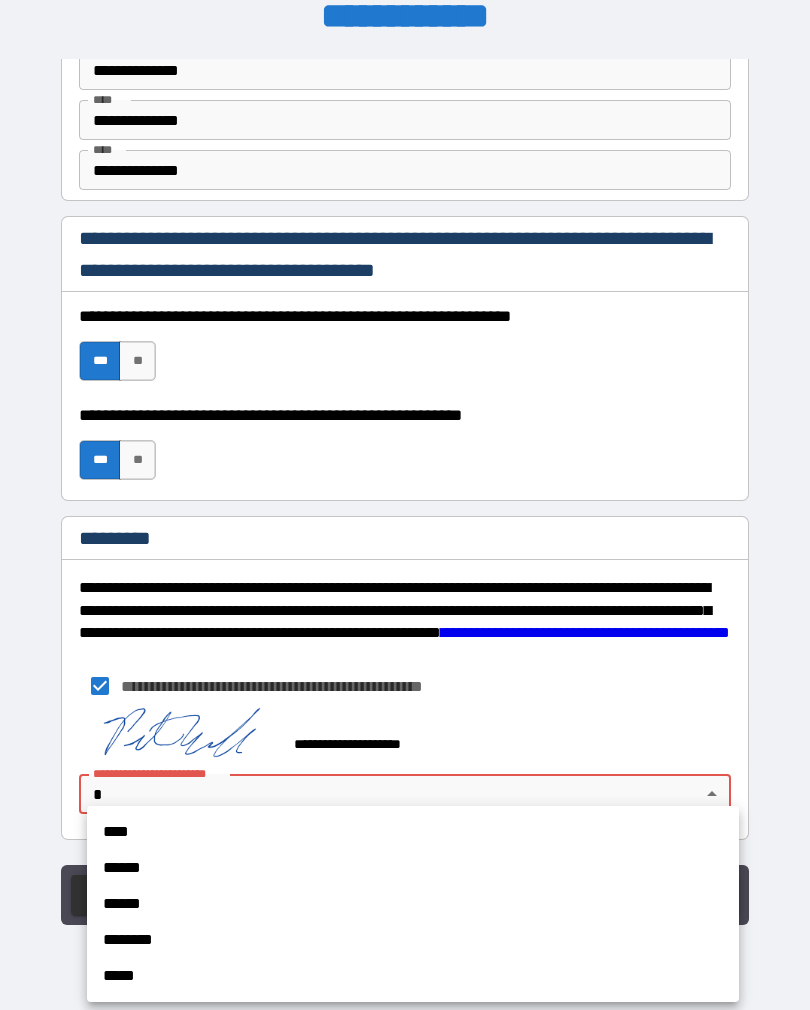 click at bounding box center [405, 505] 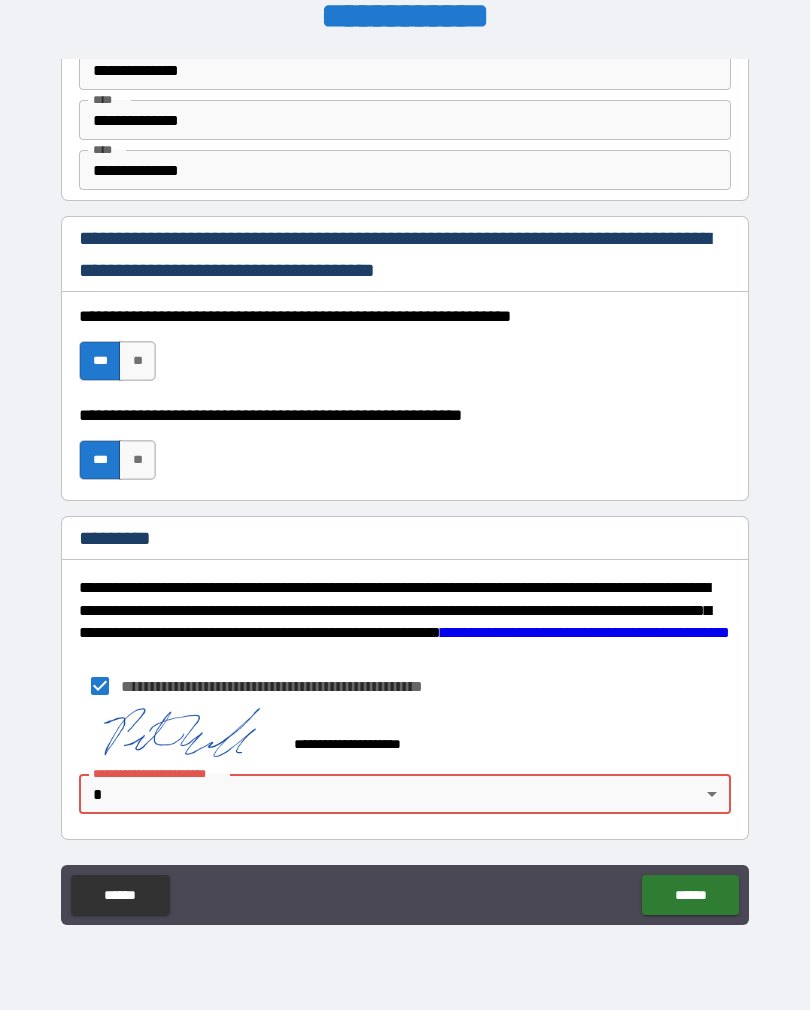 click on "******" at bounding box center [690, 895] 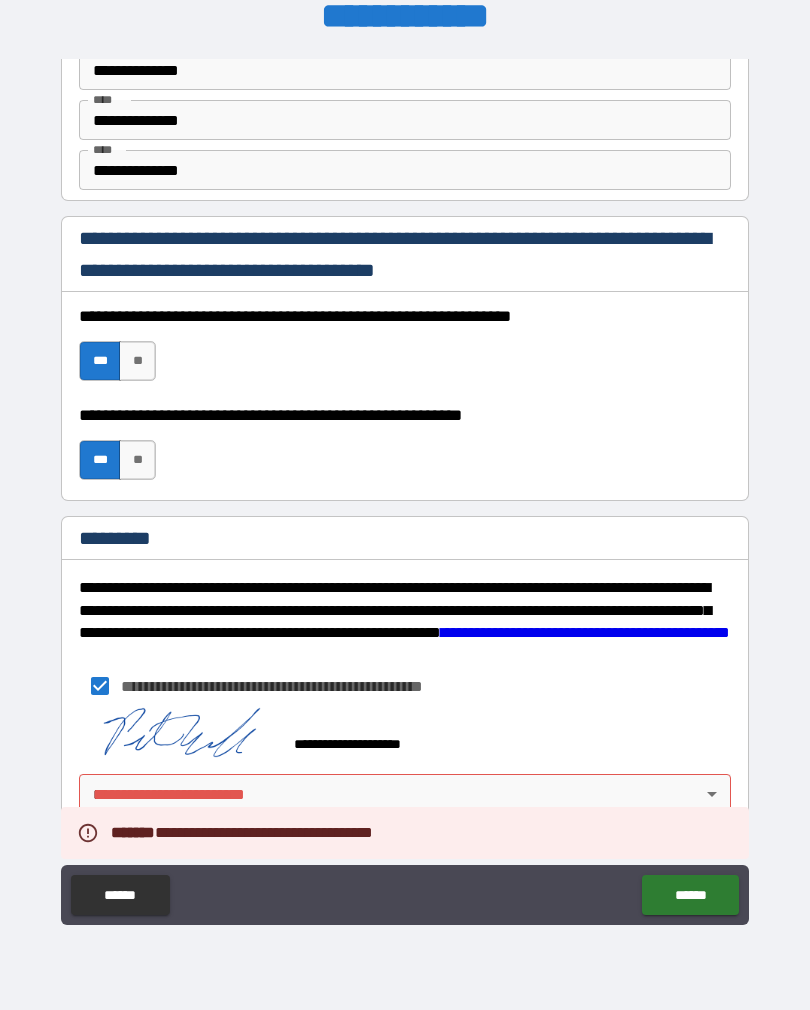 click on "**********" at bounding box center (405, 489) 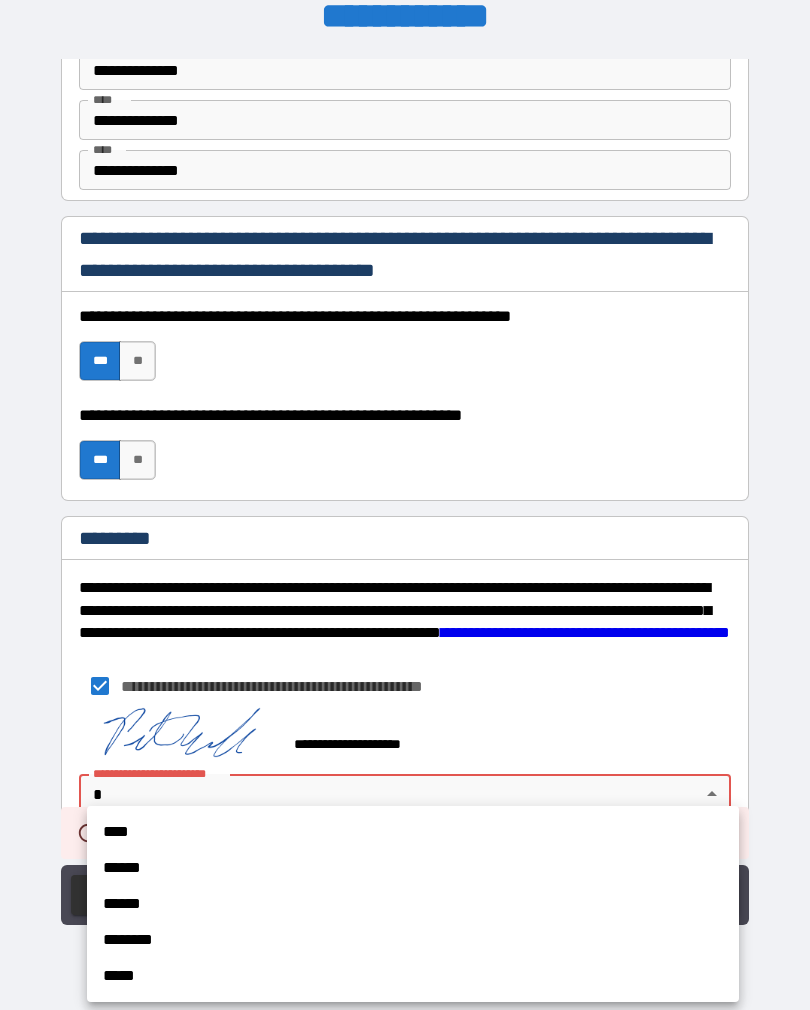 click on "****" at bounding box center [413, 832] 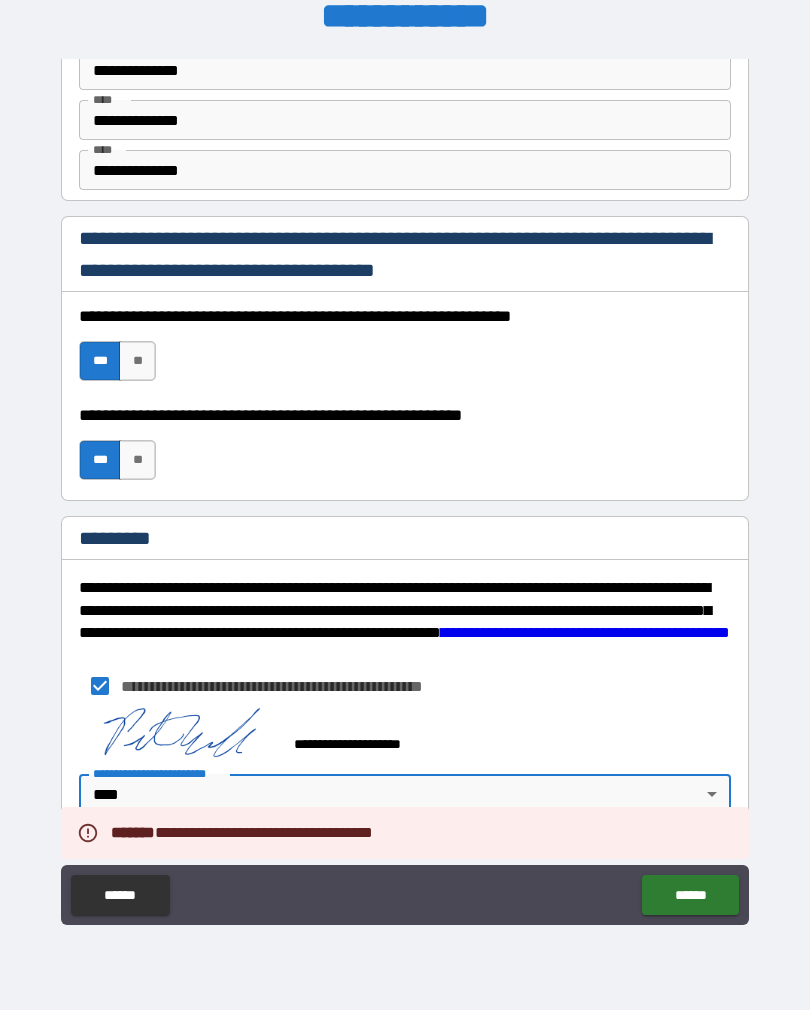 type on "*" 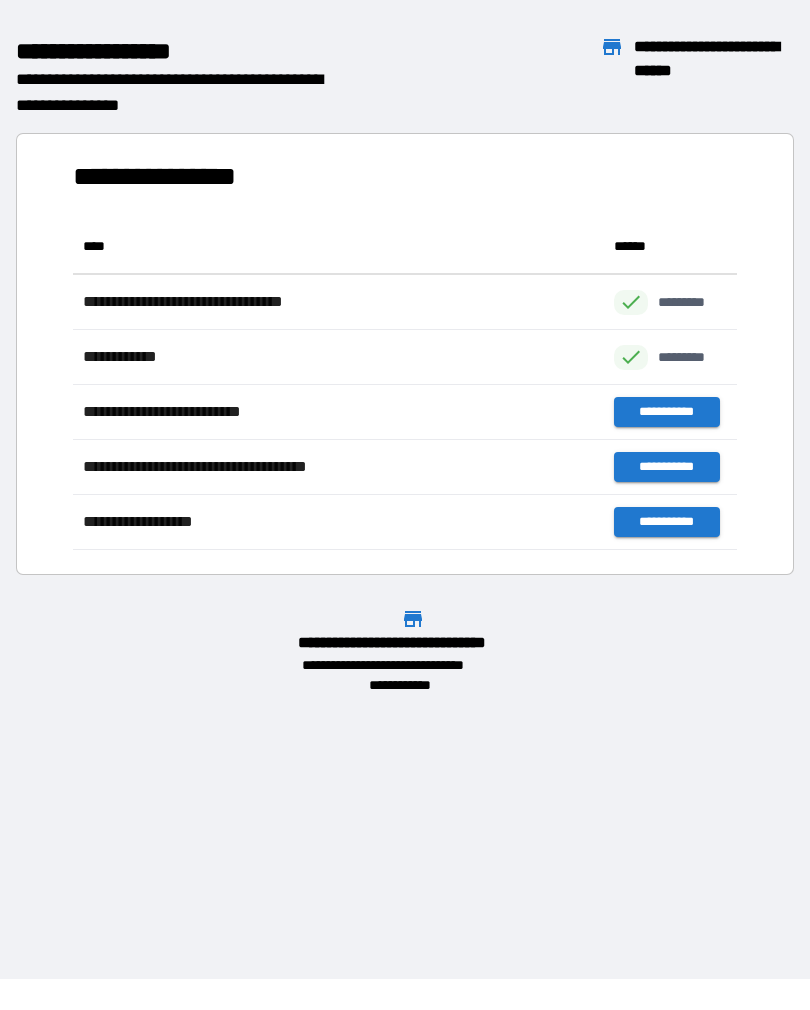 scroll, scrollTop: 1, scrollLeft: 1, axis: both 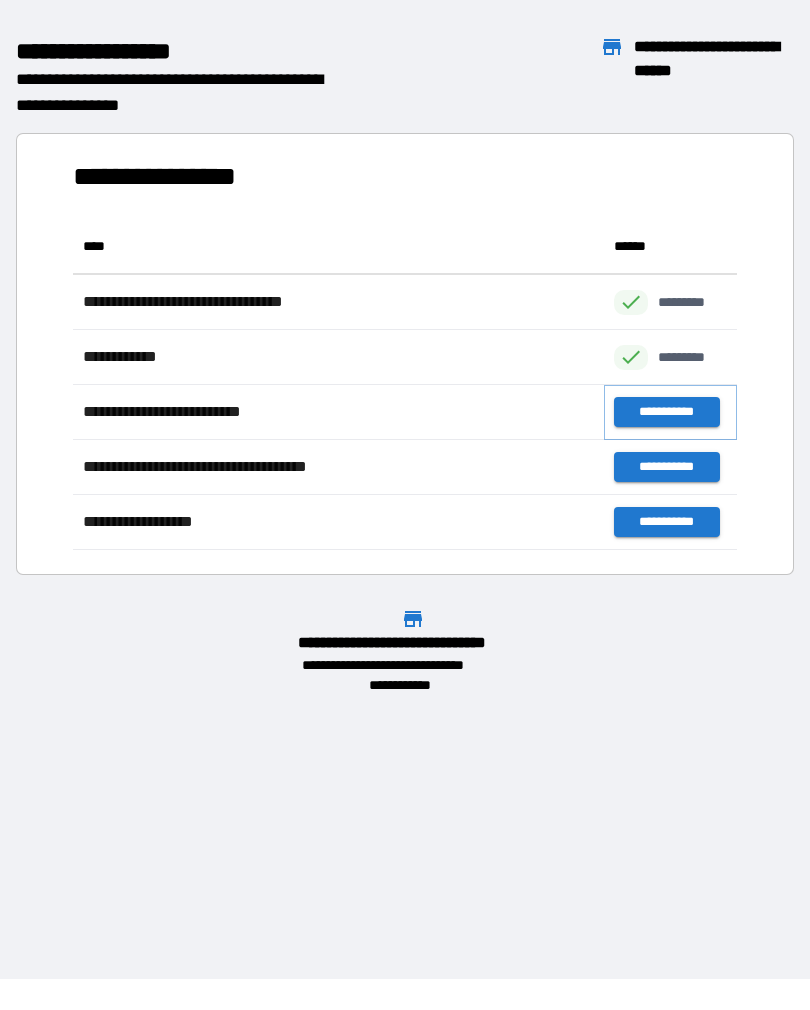 click on "**********" at bounding box center (666, 412) 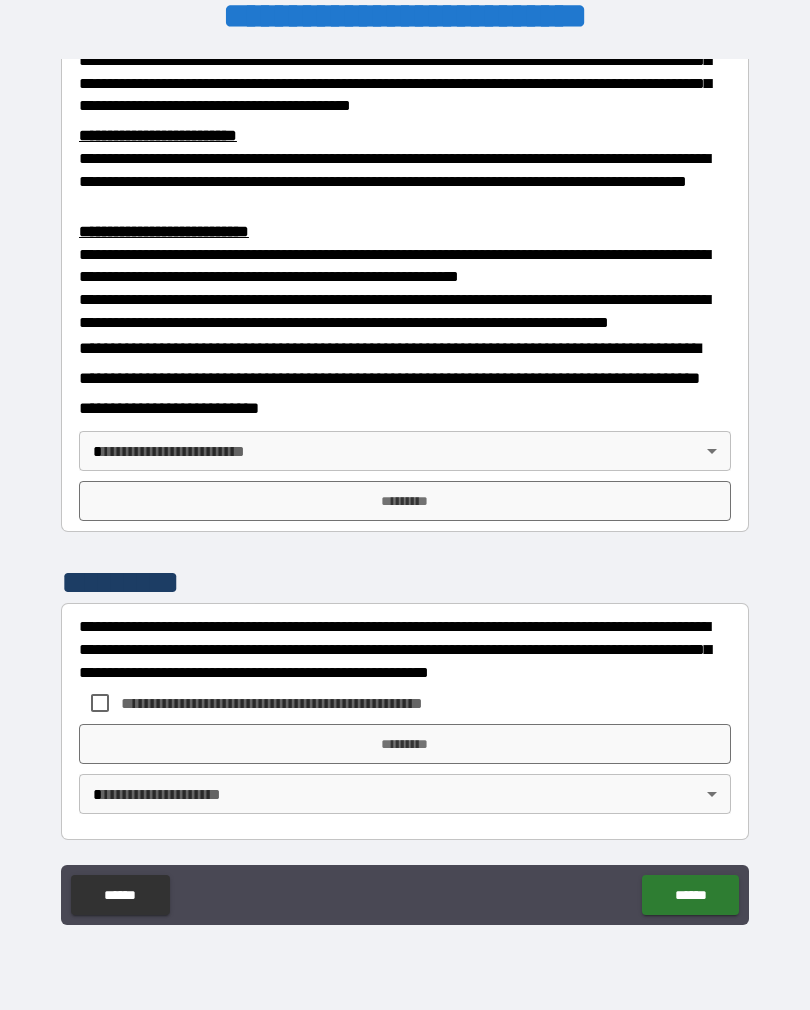 scroll, scrollTop: 660, scrollLeft: 0, axis: vertical 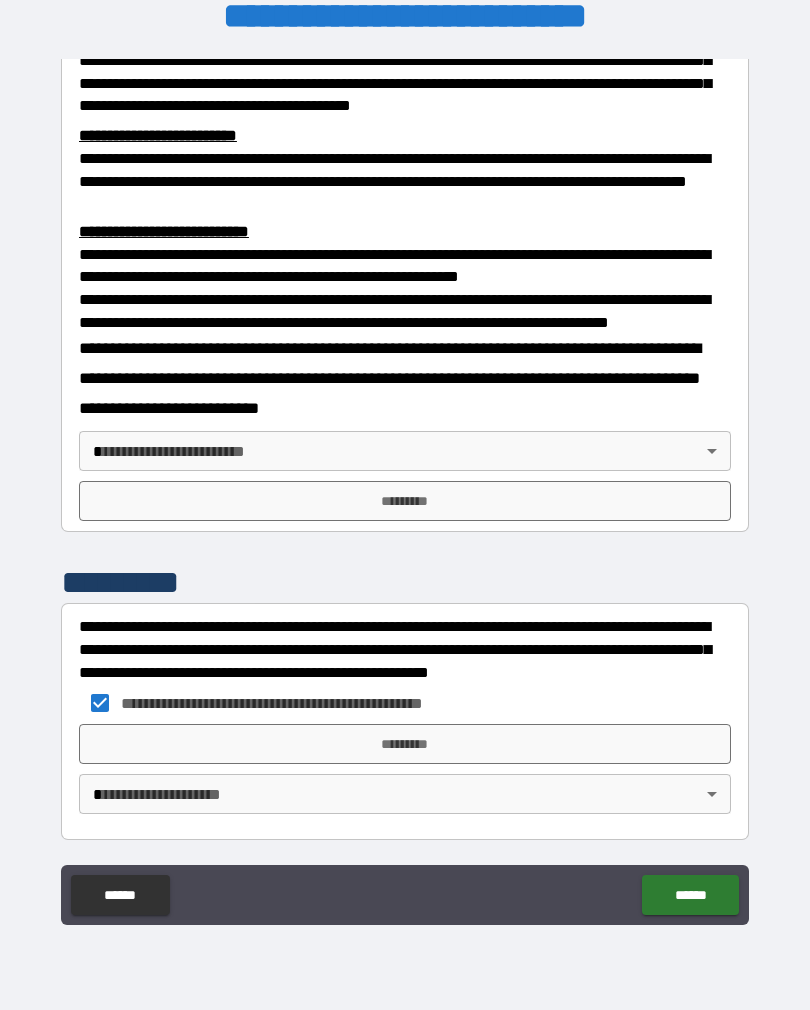 click on "*********" at bounding box center (405, 744) 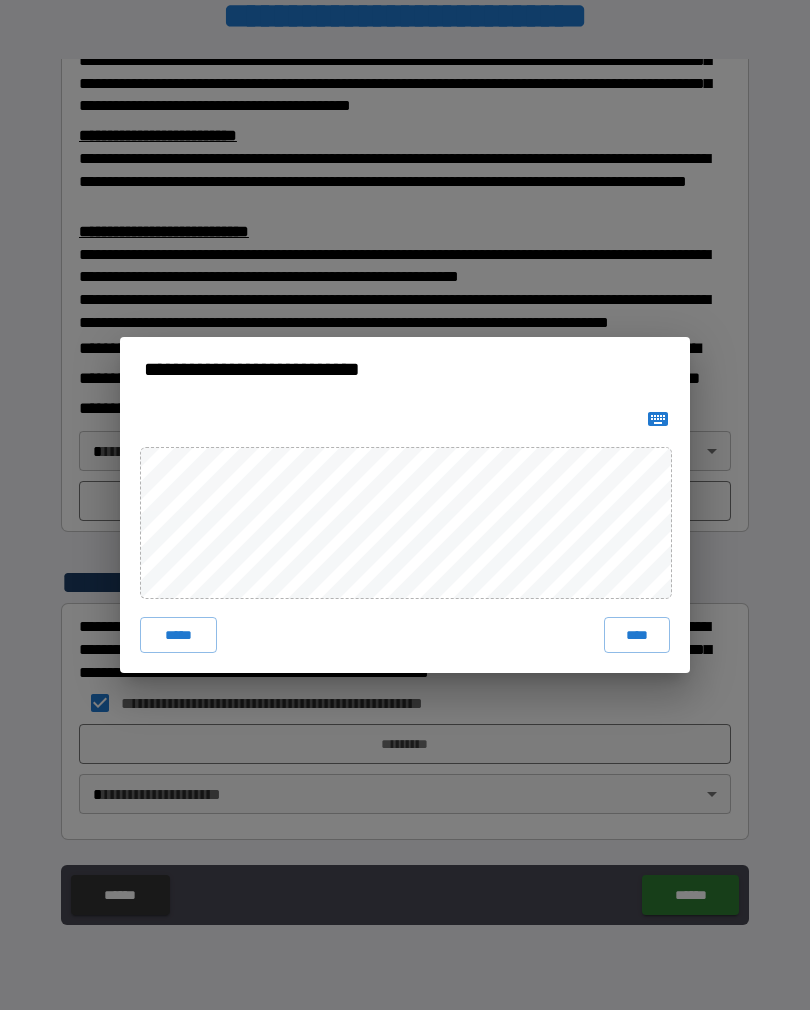 click on "****" at bounding box center (637, 635) 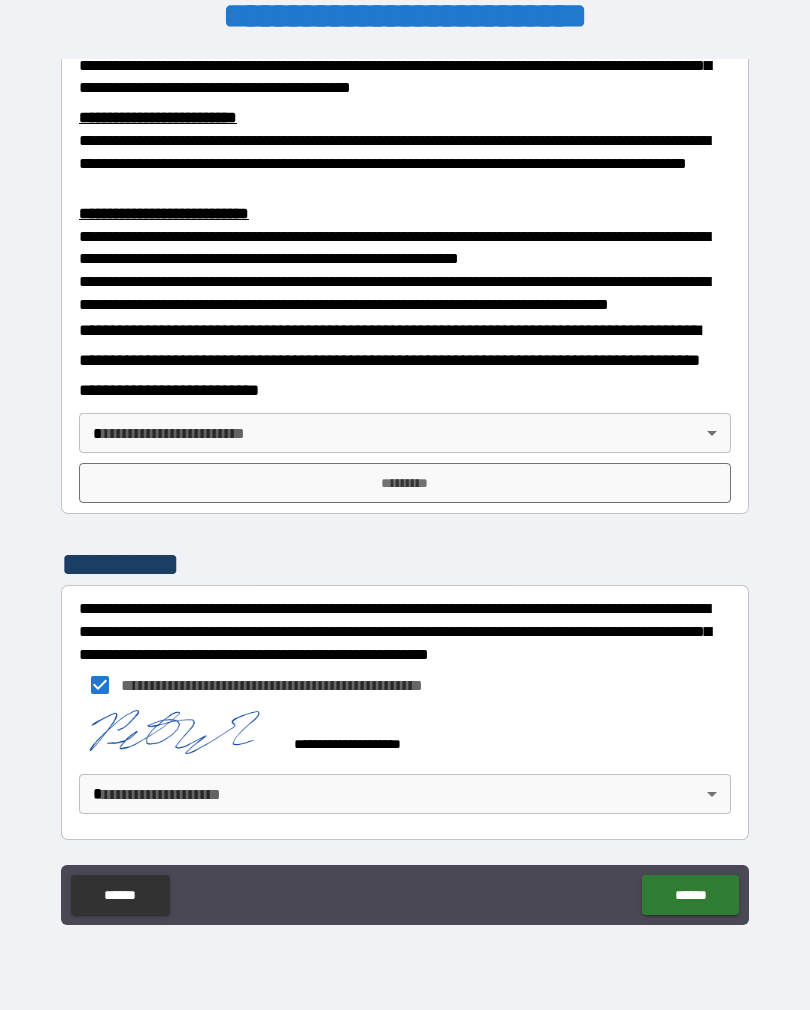 click on "**********" at bounding box center [405, 489] 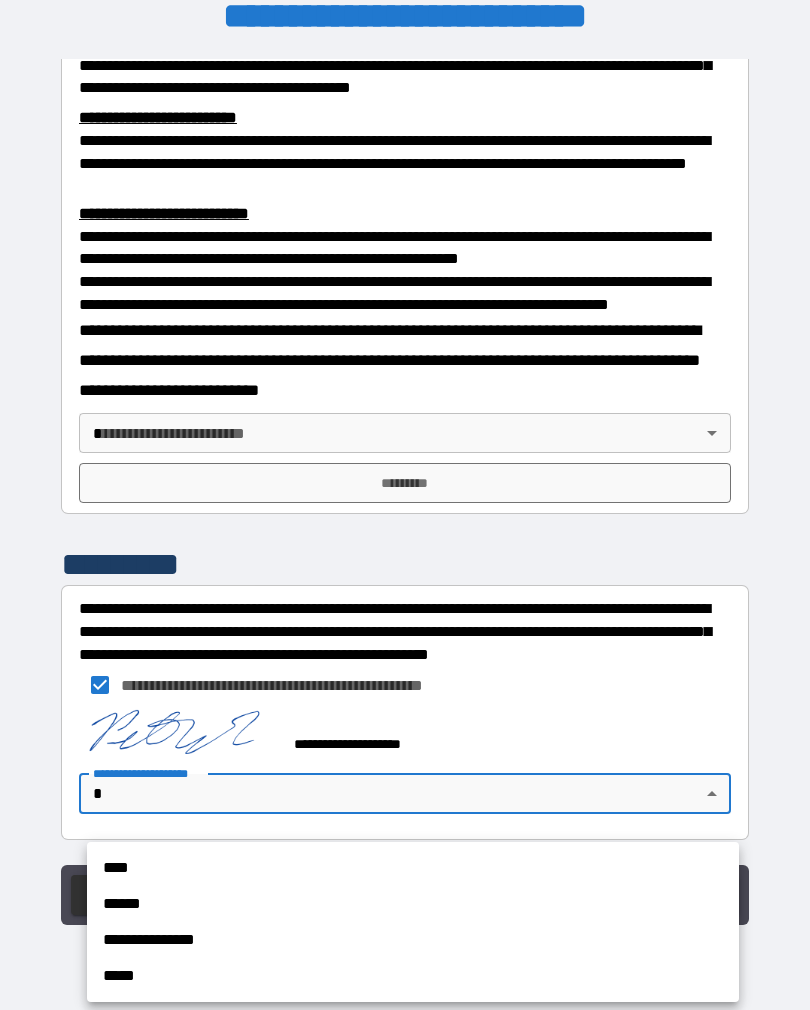 click on "****" at bounding box center [413, 868] 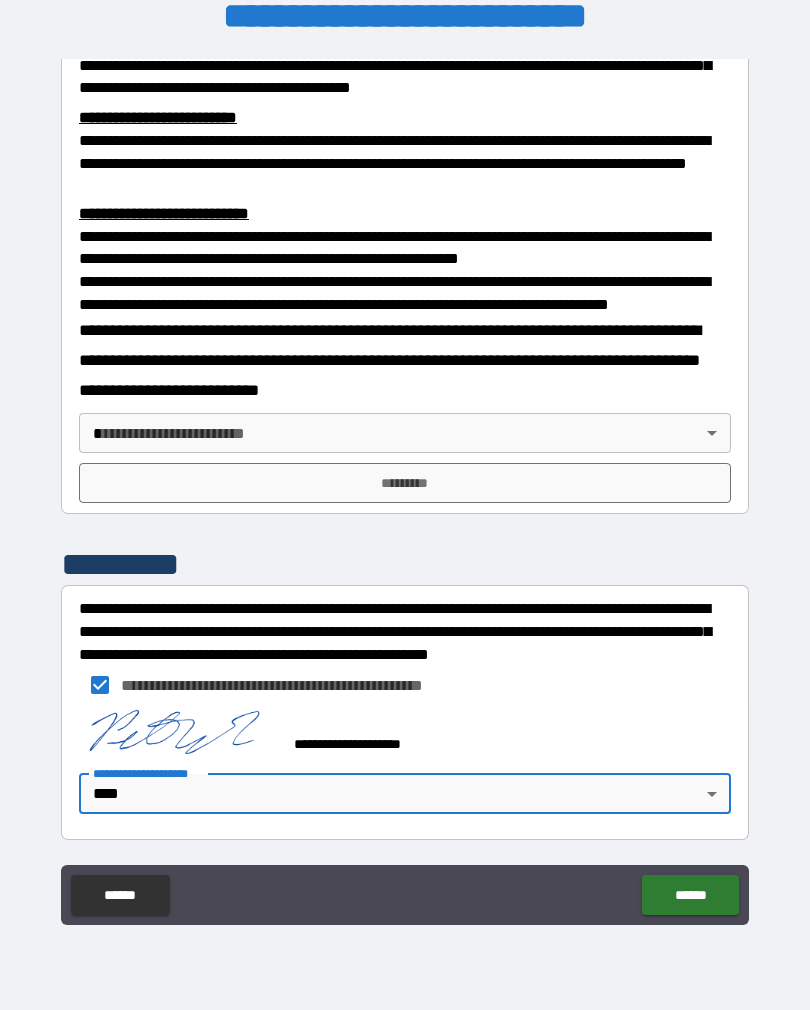 click on "******" at bounding box center (690, 895) 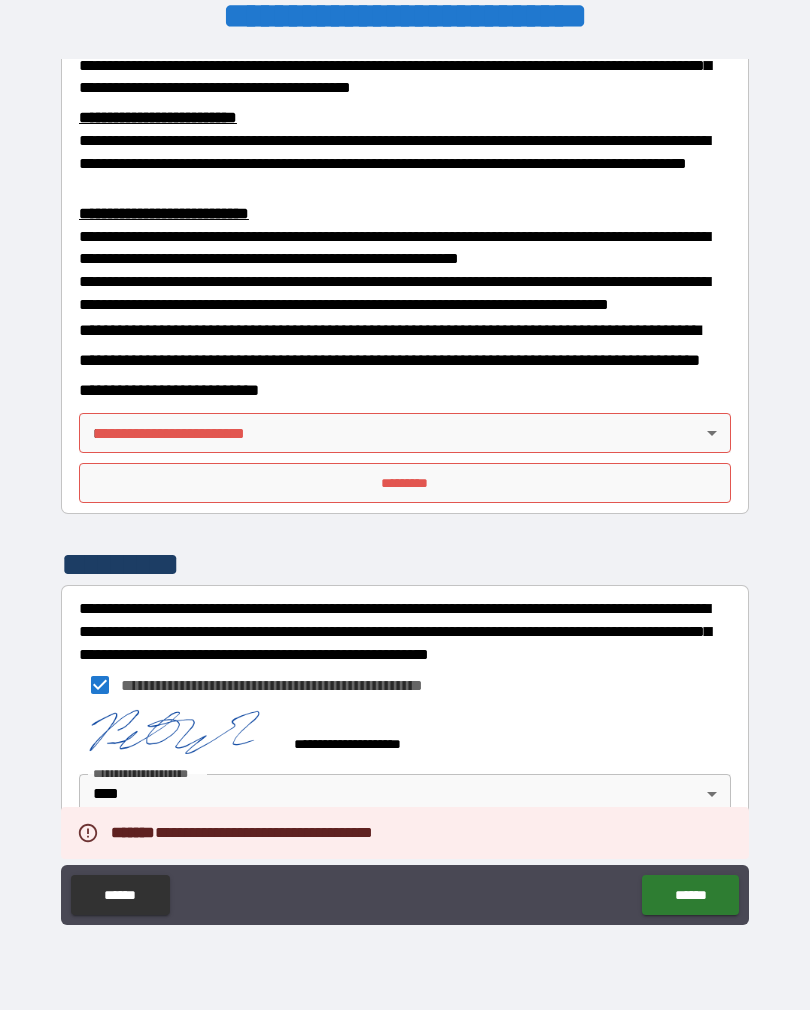 click on "**********" at bounding box center [405, 489] 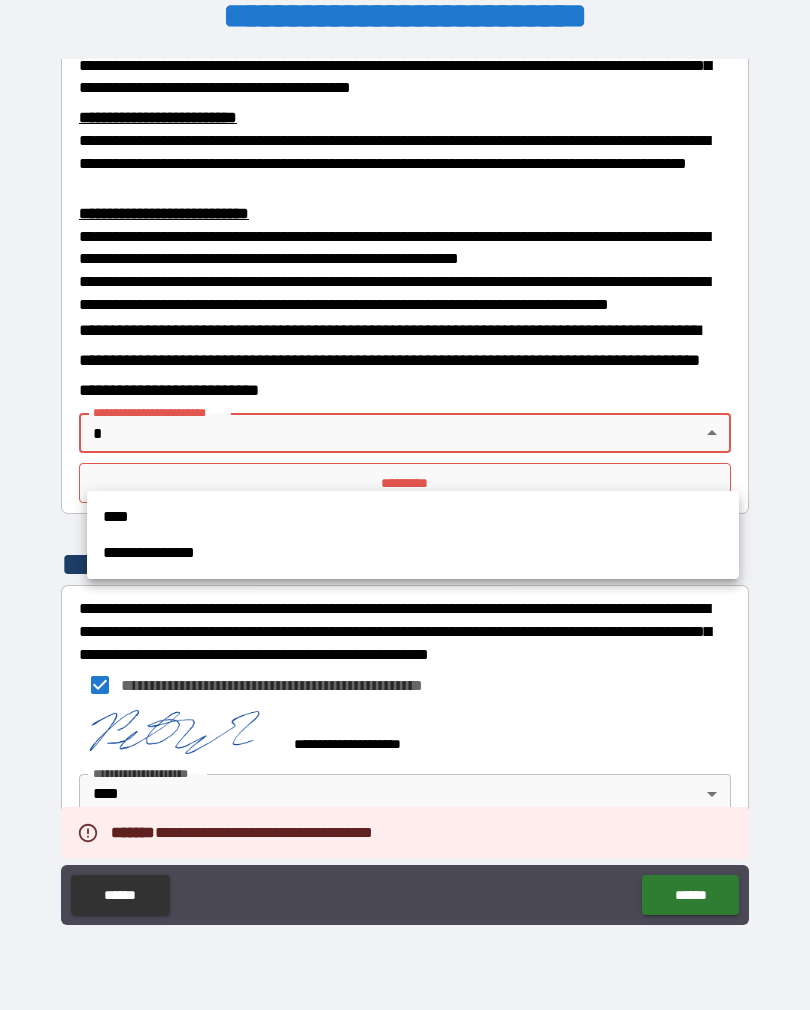 click on "****" at bounding box center (413, 517) 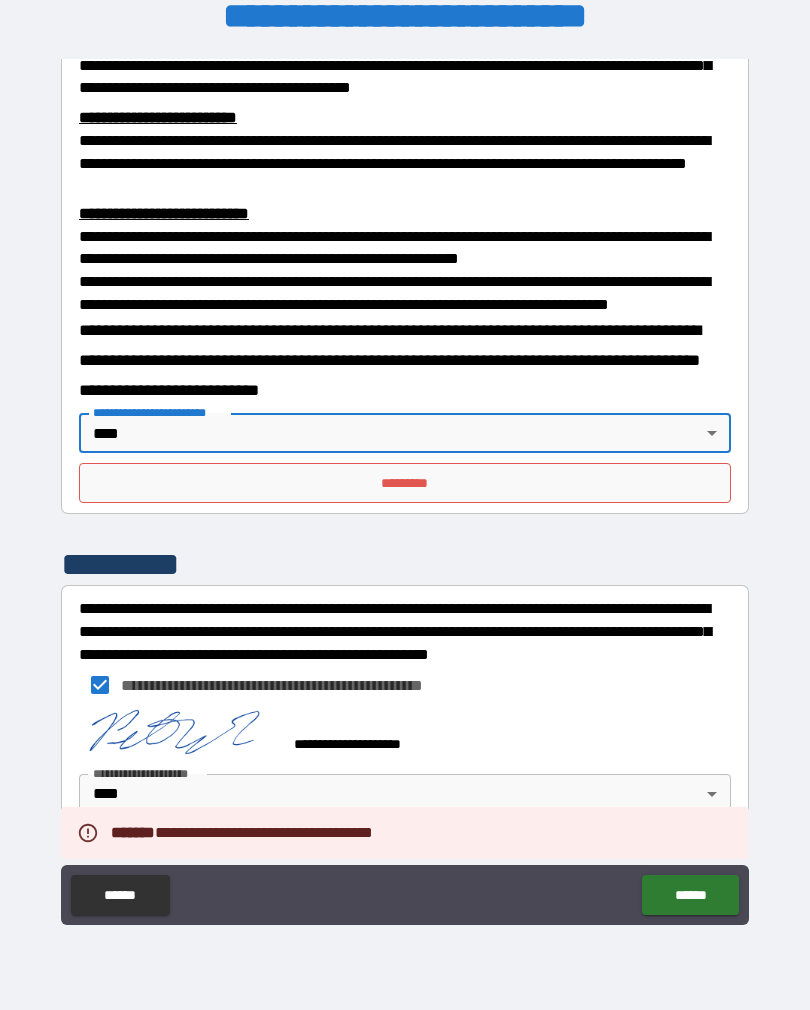 click on "*********" at bounding box center (405, 483) 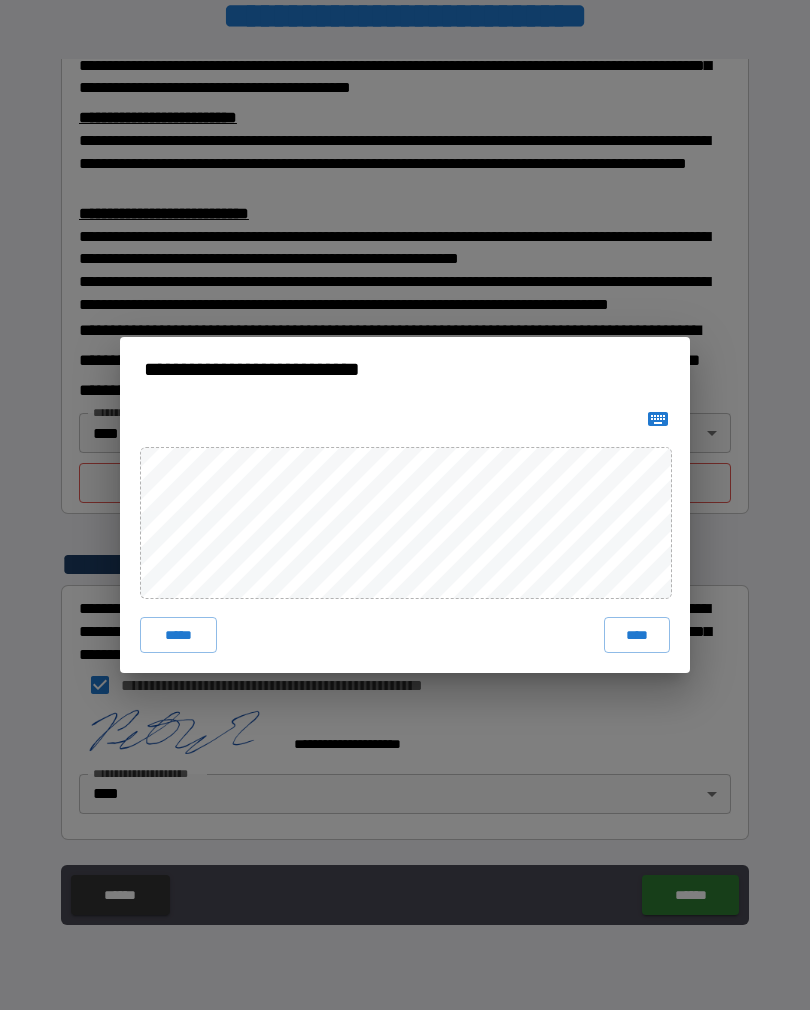 click on "****" at bounding box center (637, 635) 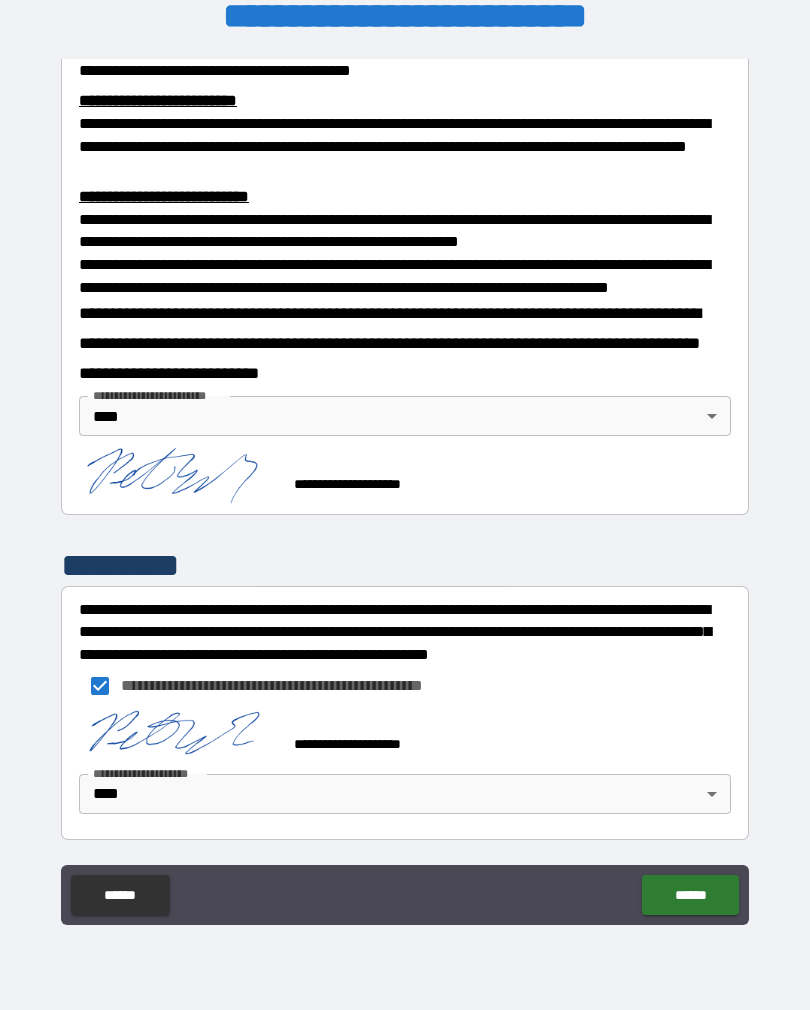 click on "******" at bounding box center [690, 895] 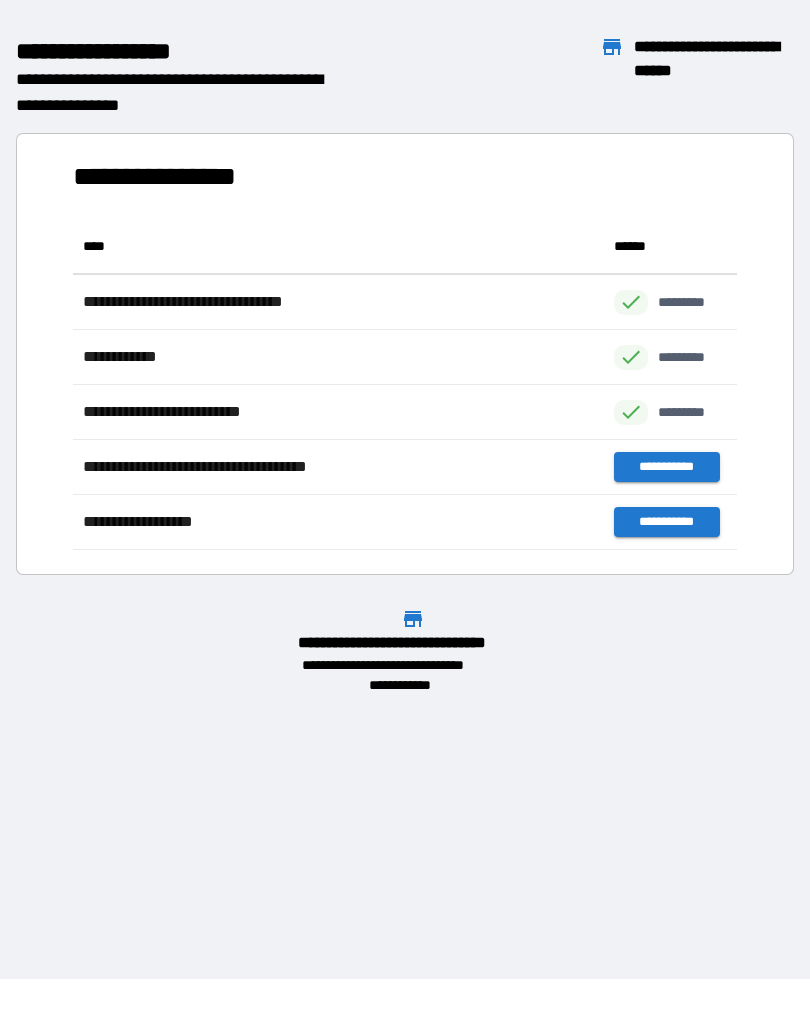 scroll, scrollTop: 1, scrollLeft: 1, axis: both 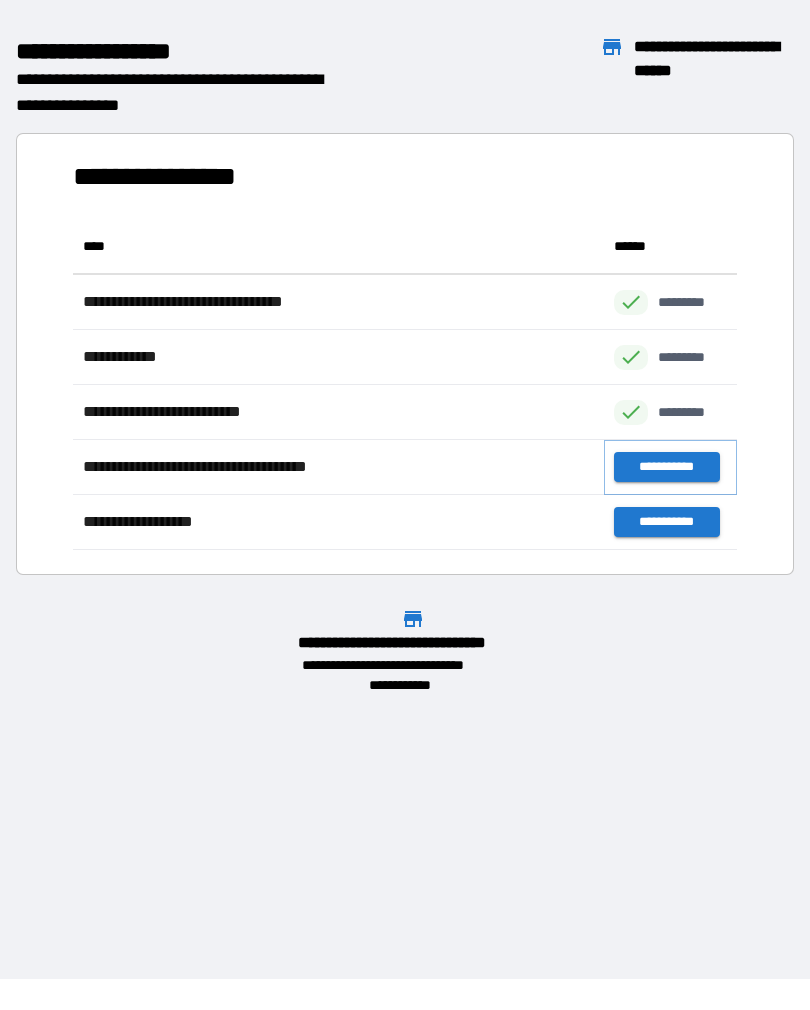 click on "**********" at bounding box center (666, 467) 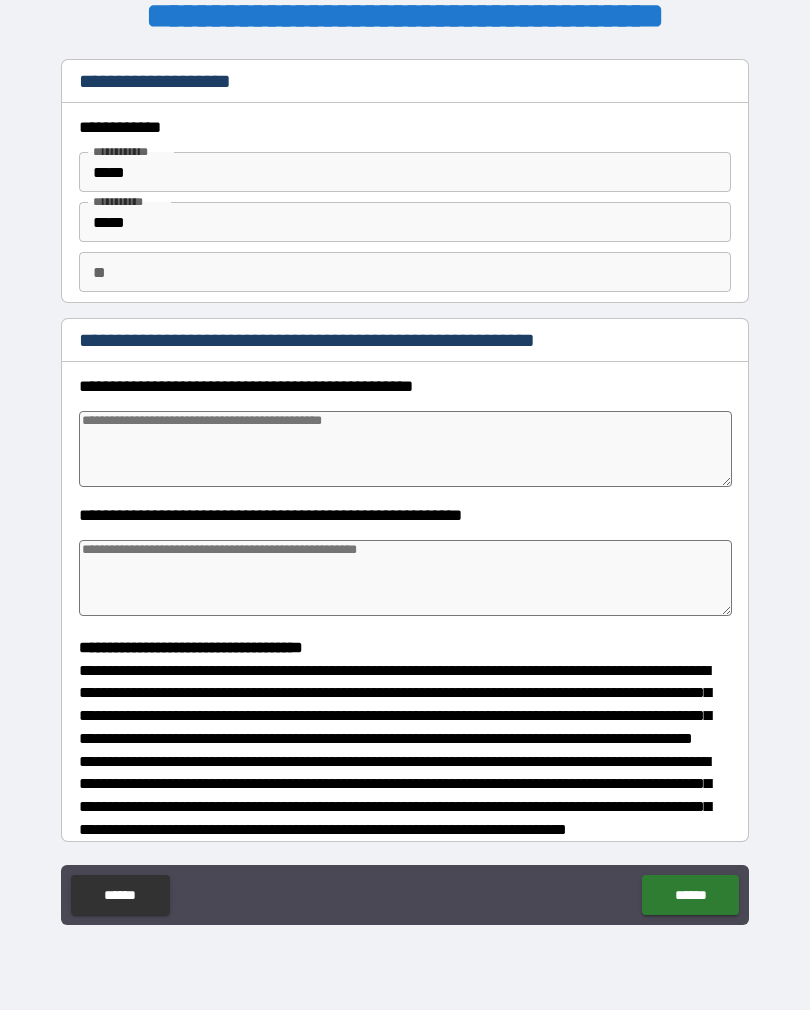 type on "*" 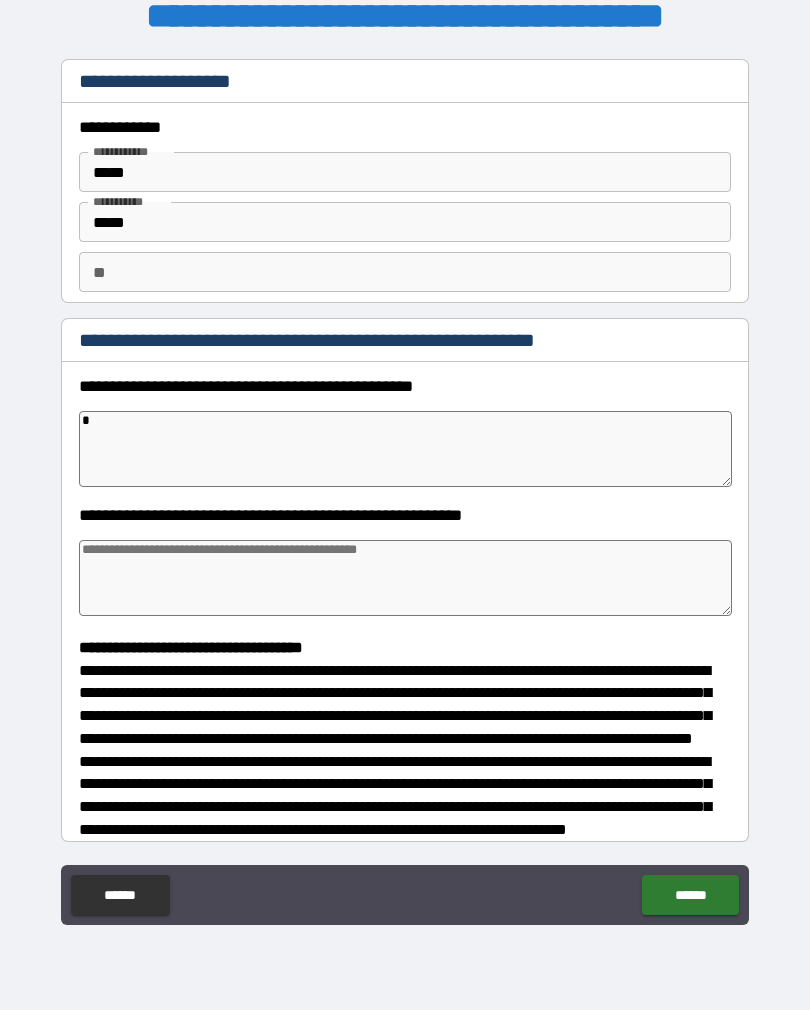 type on "*" 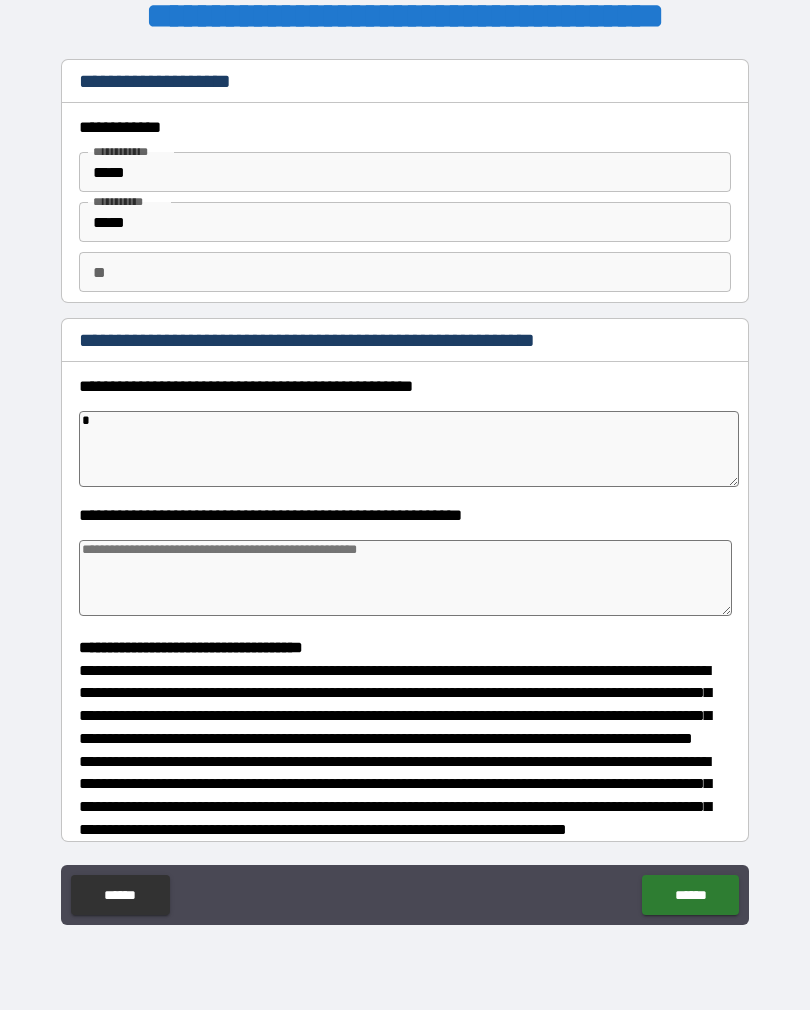 type on "**" 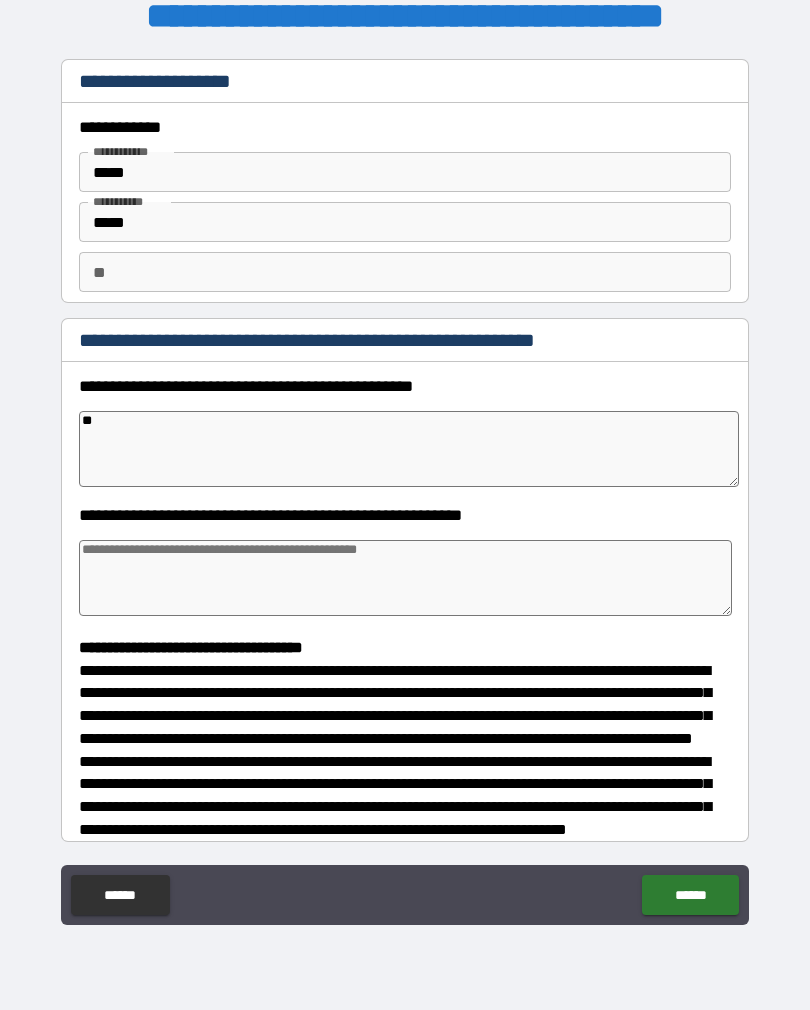 type on "*" 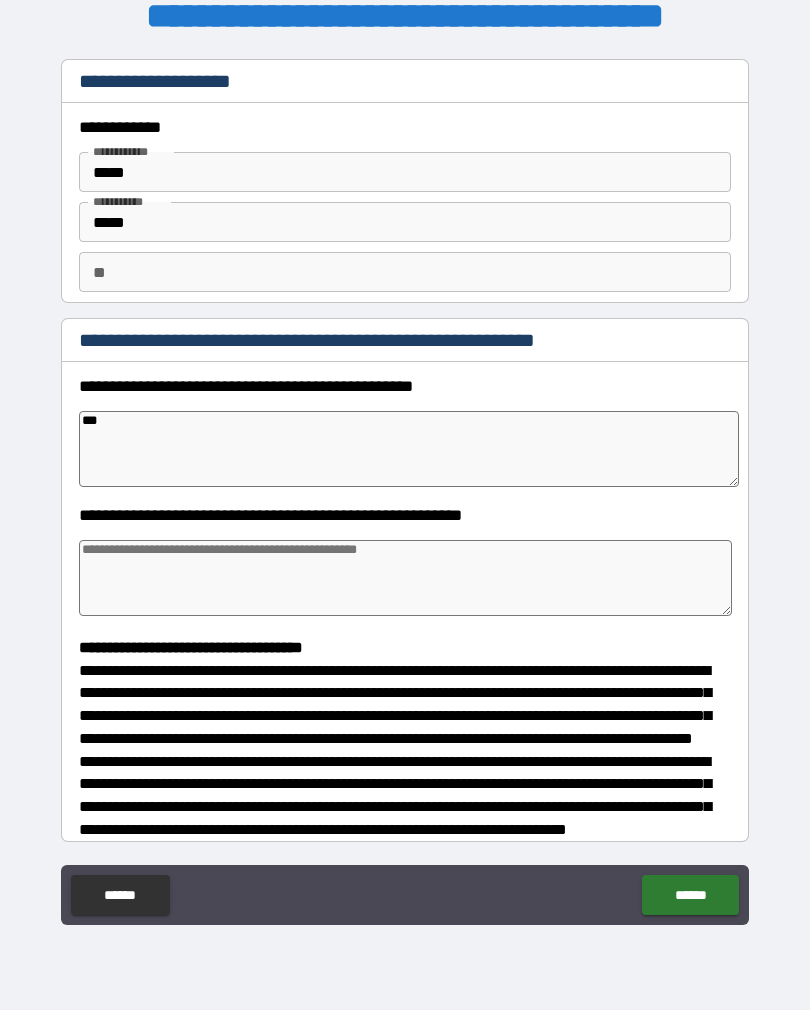 type on "*" 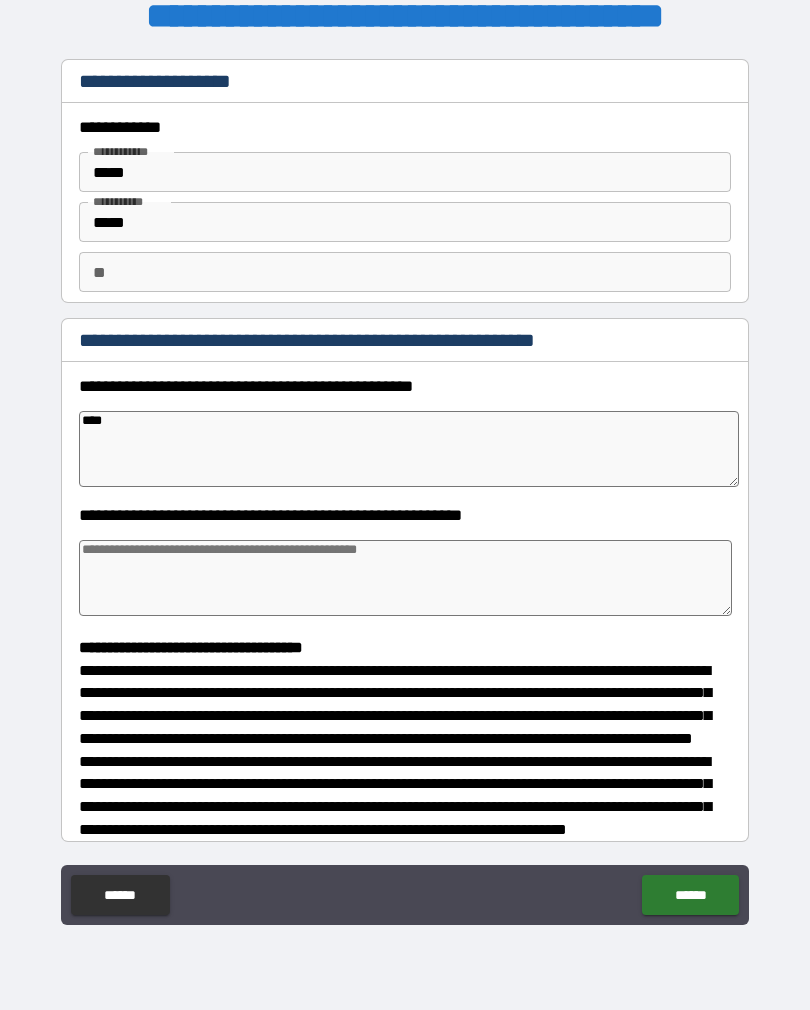 type on "*" 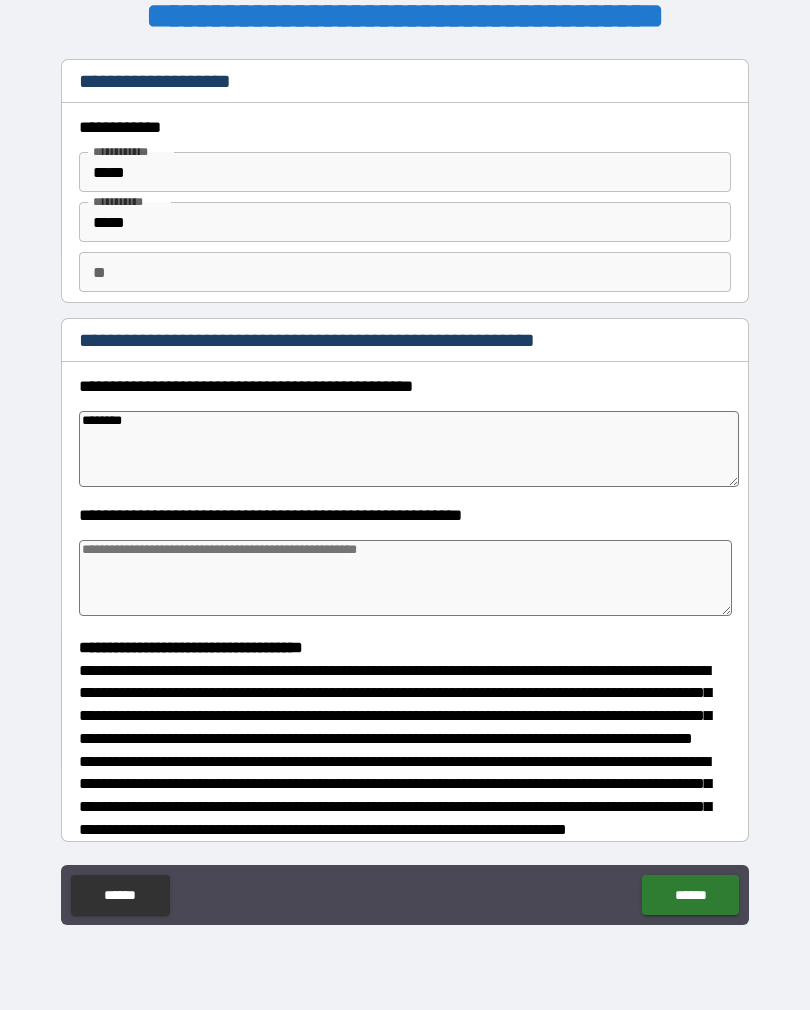 type on "********" 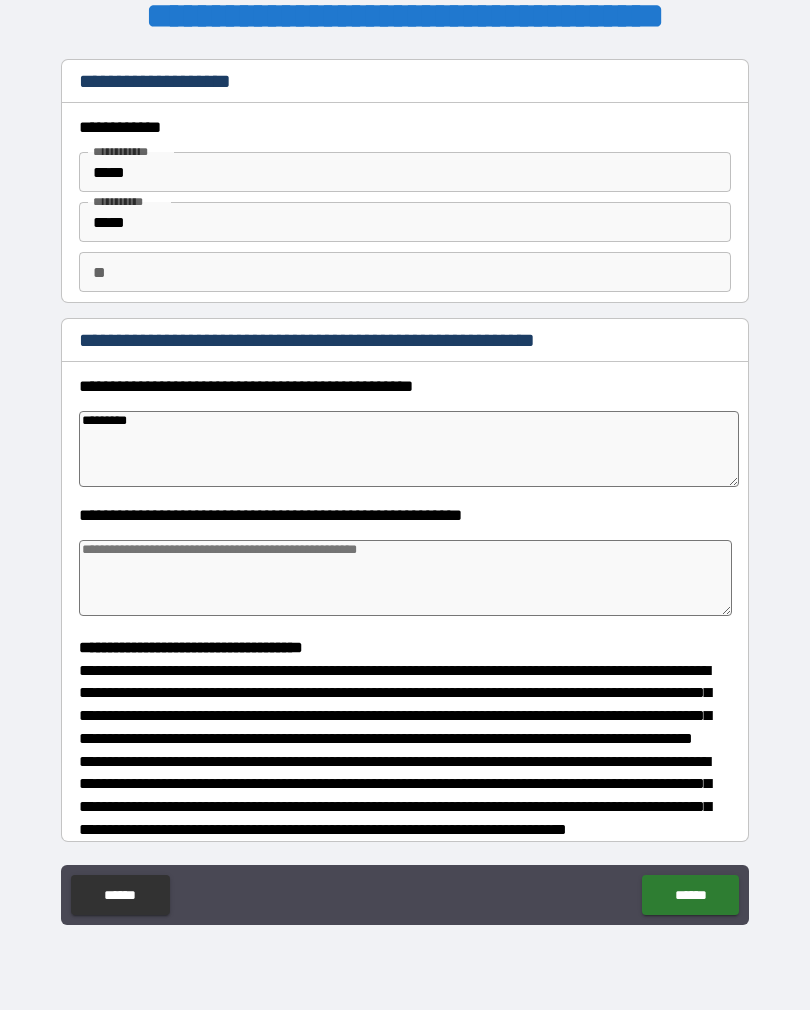 type on "*" 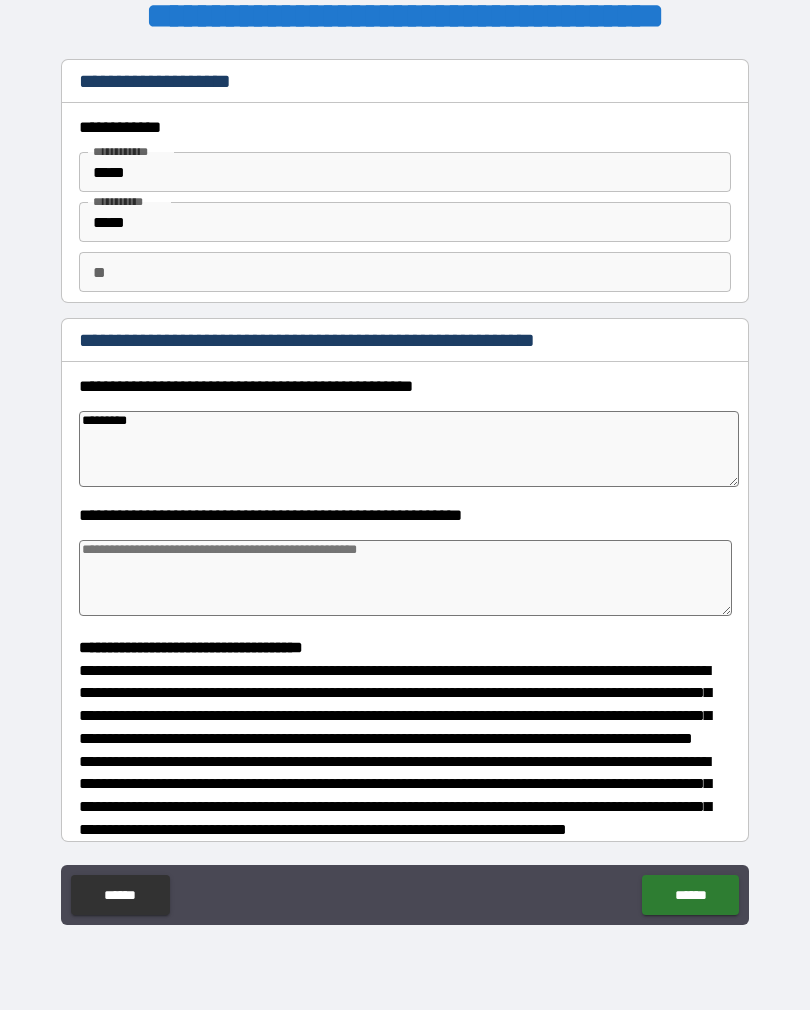 type on "**********" 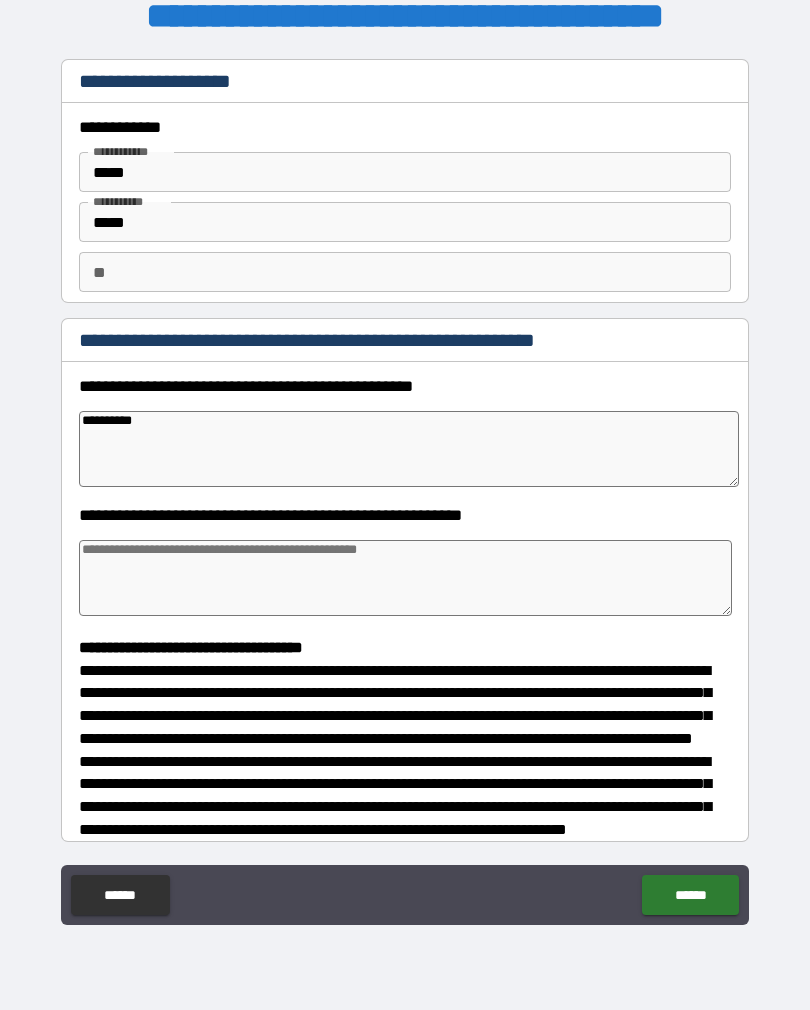 type on "*" 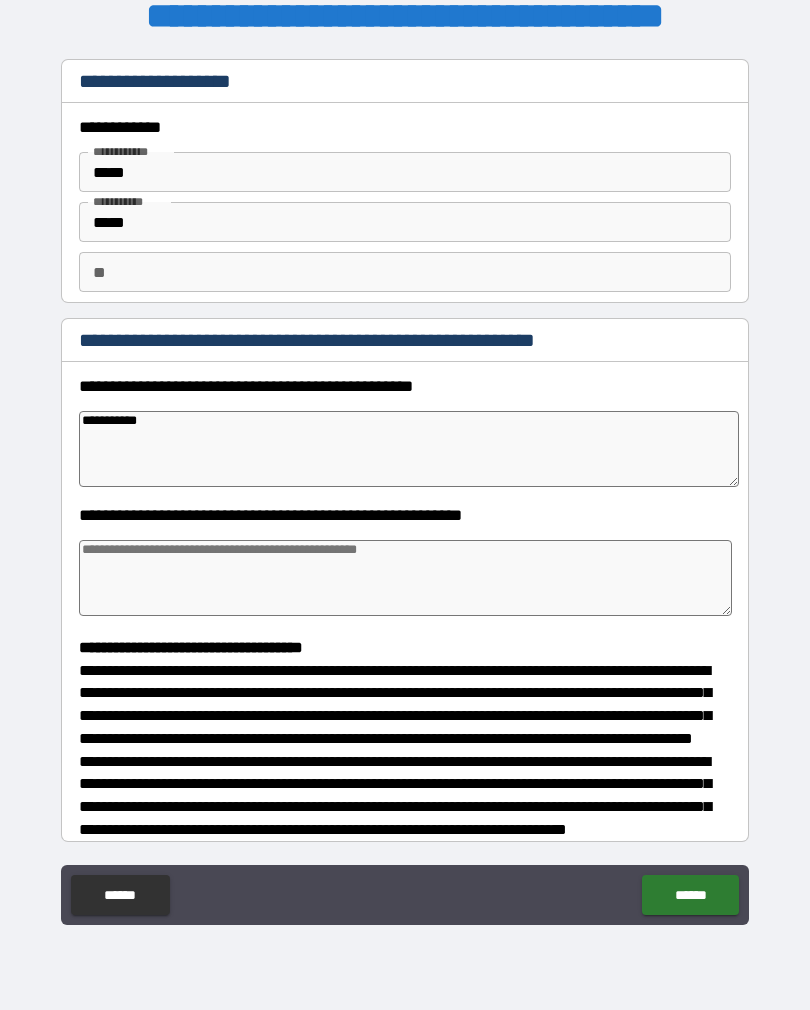 type on "*" 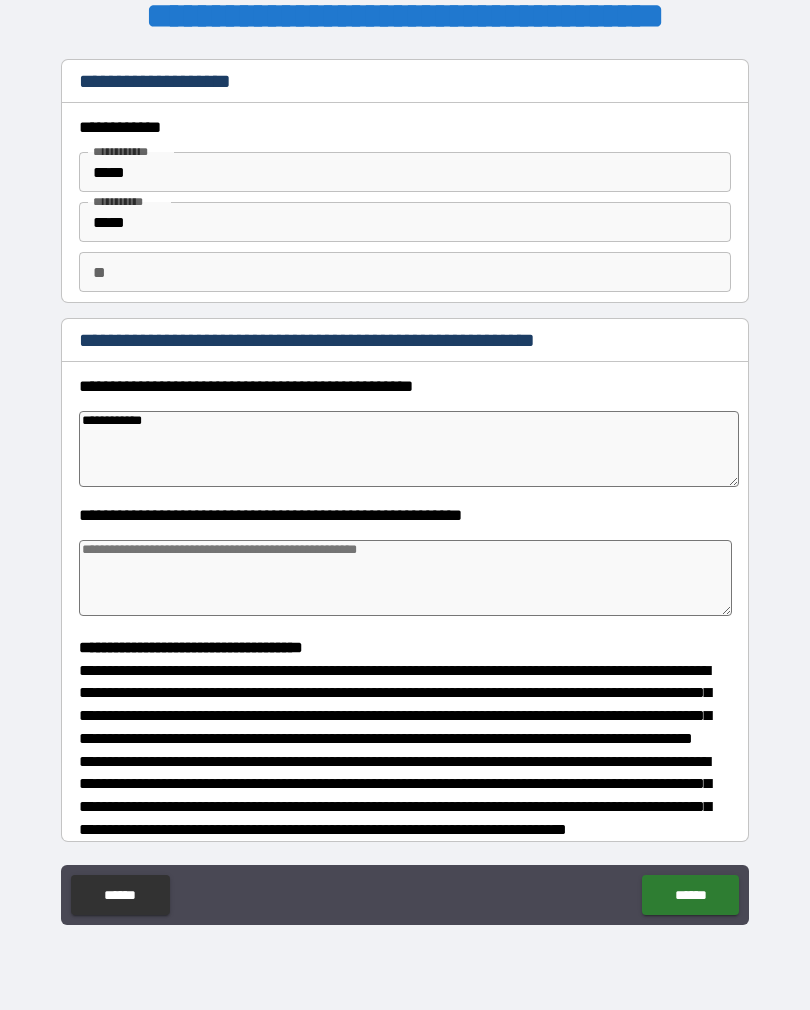 type on "*" 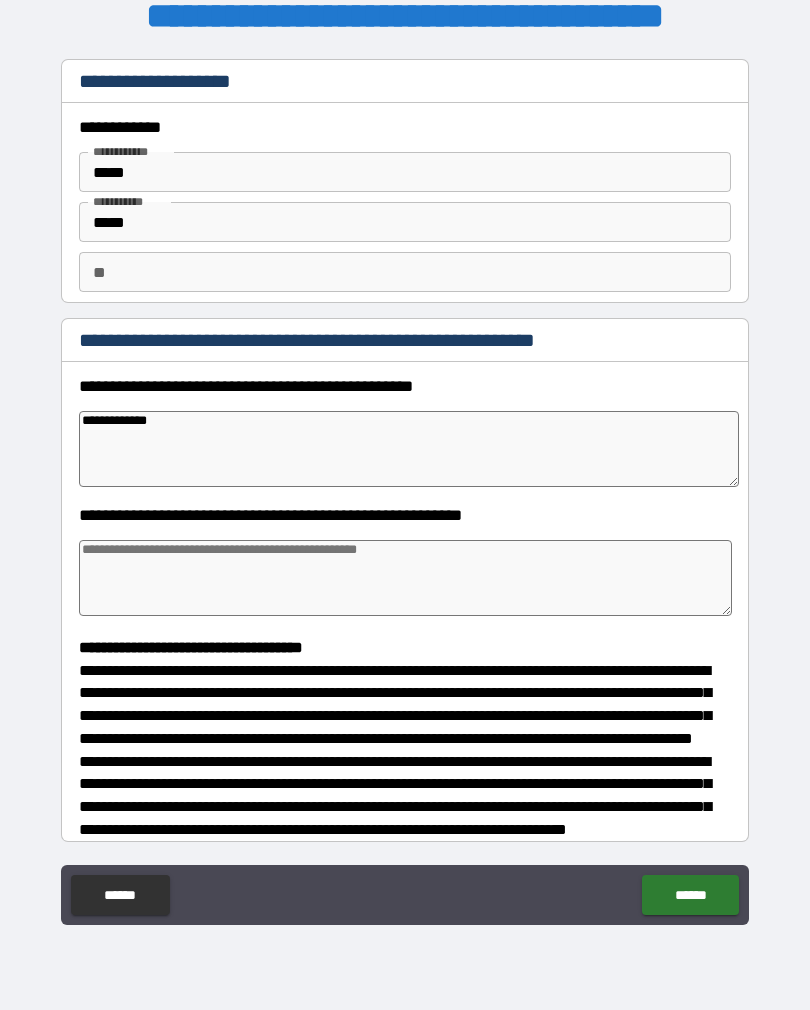 type on "*" 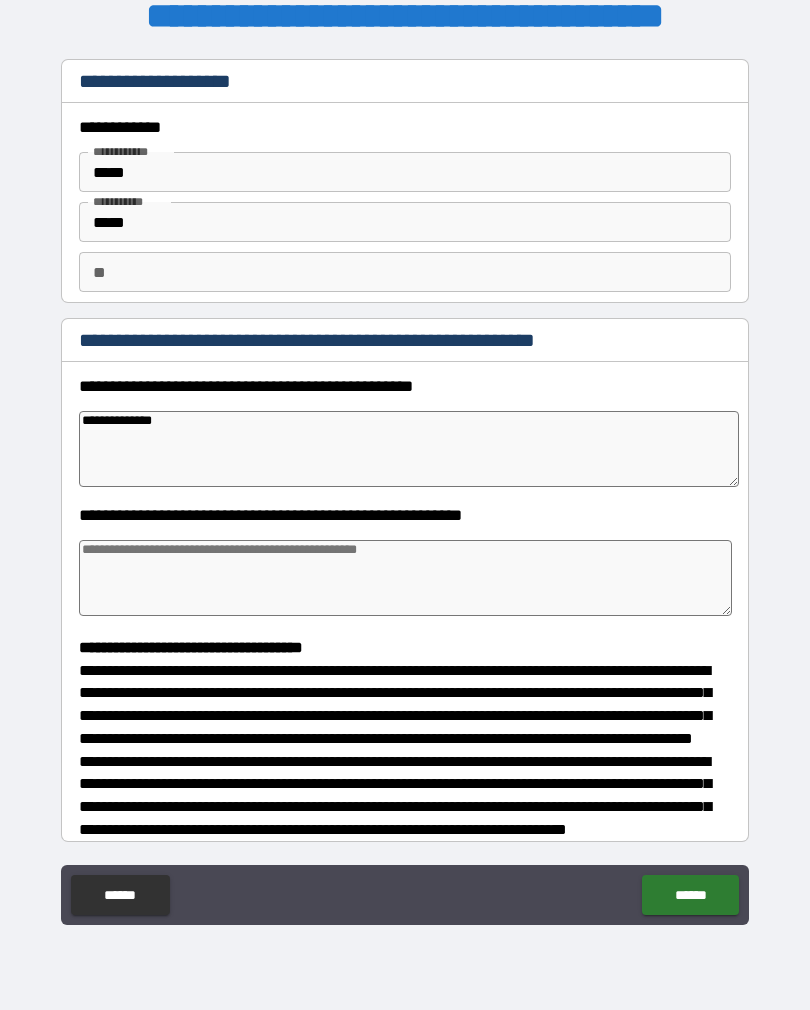 type on "*" 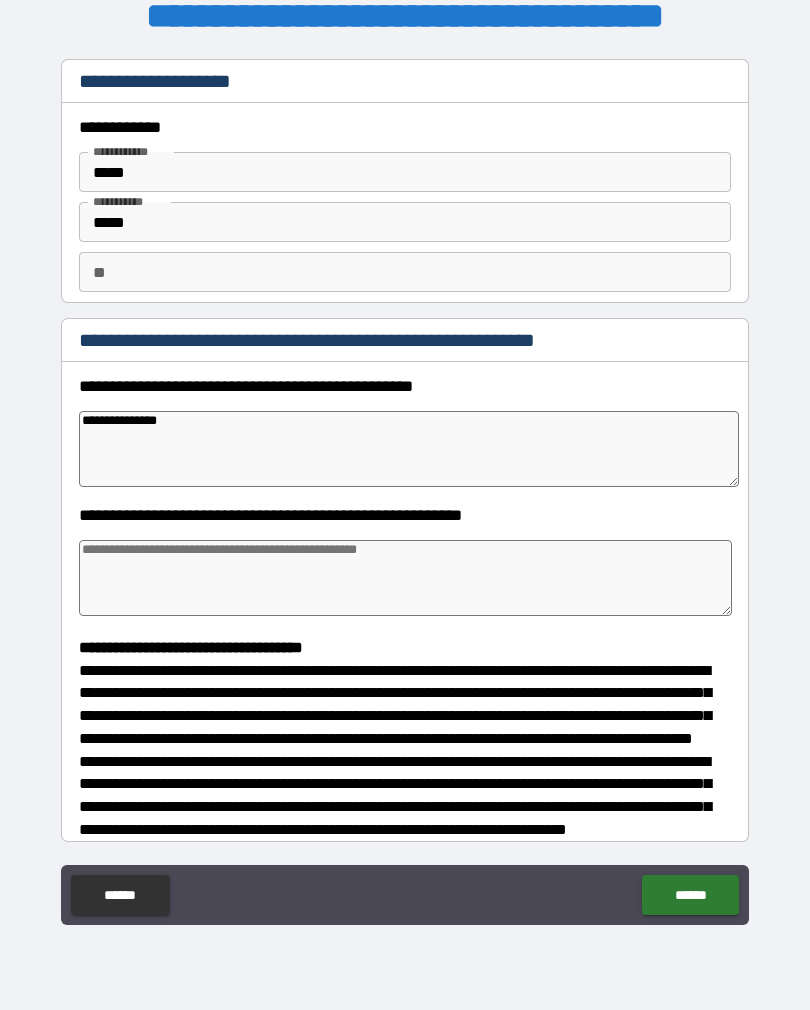 type on "*" 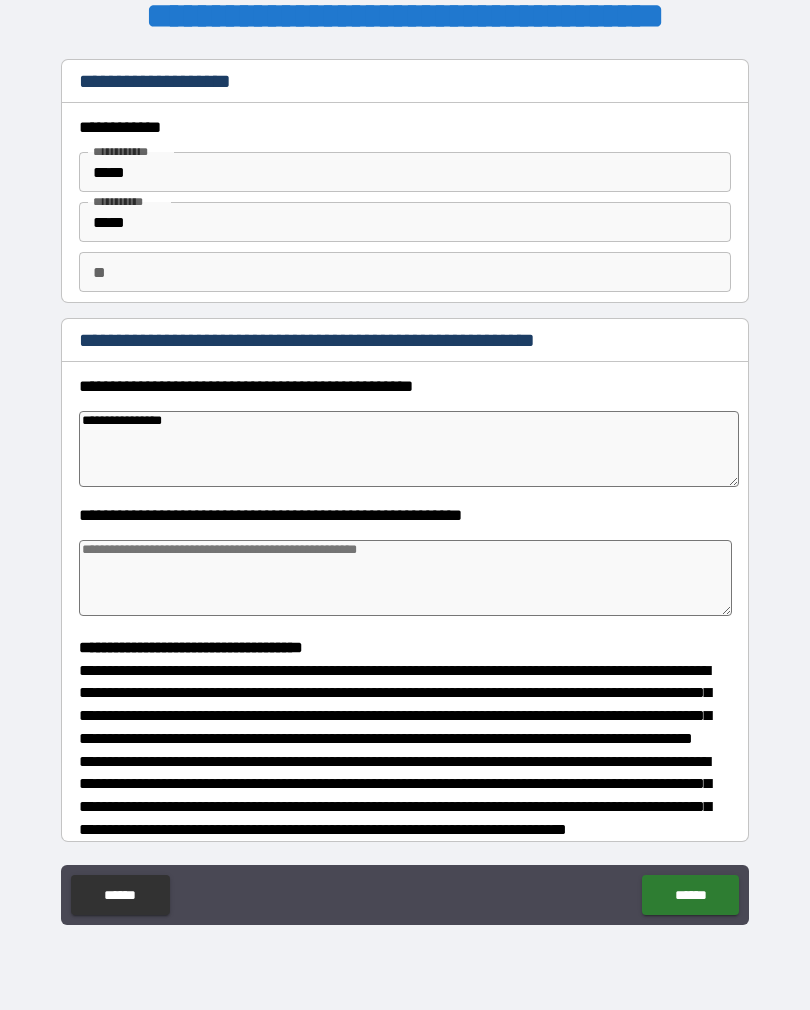 type on "*" 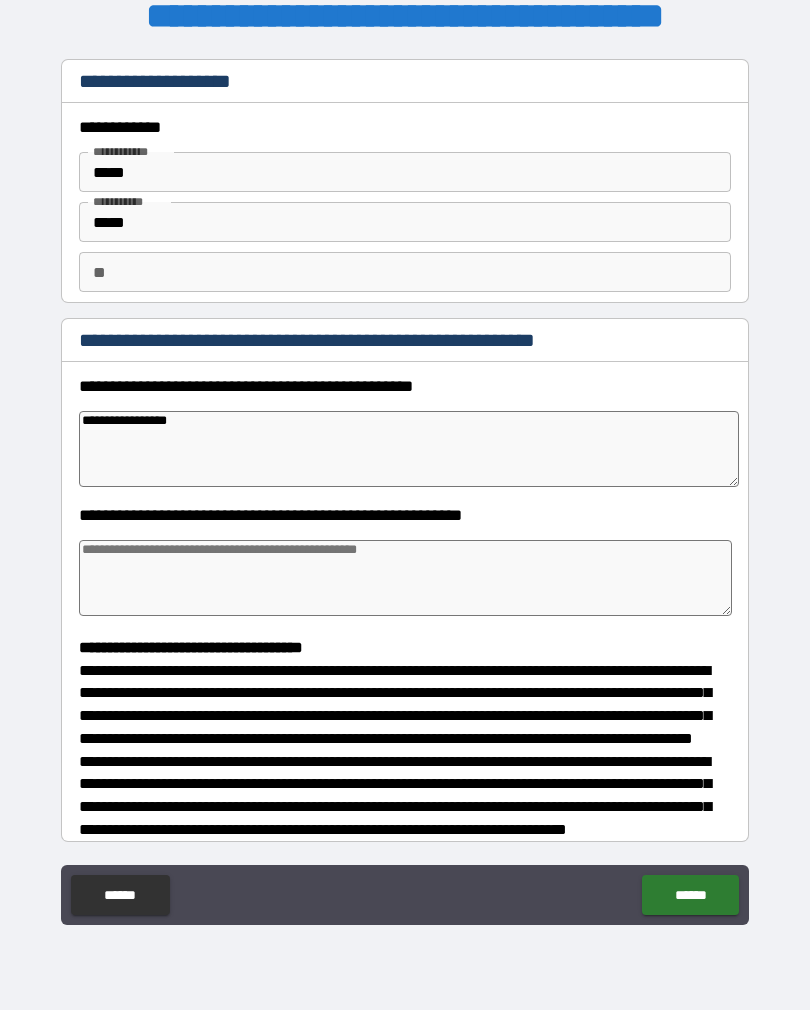 type on "*" 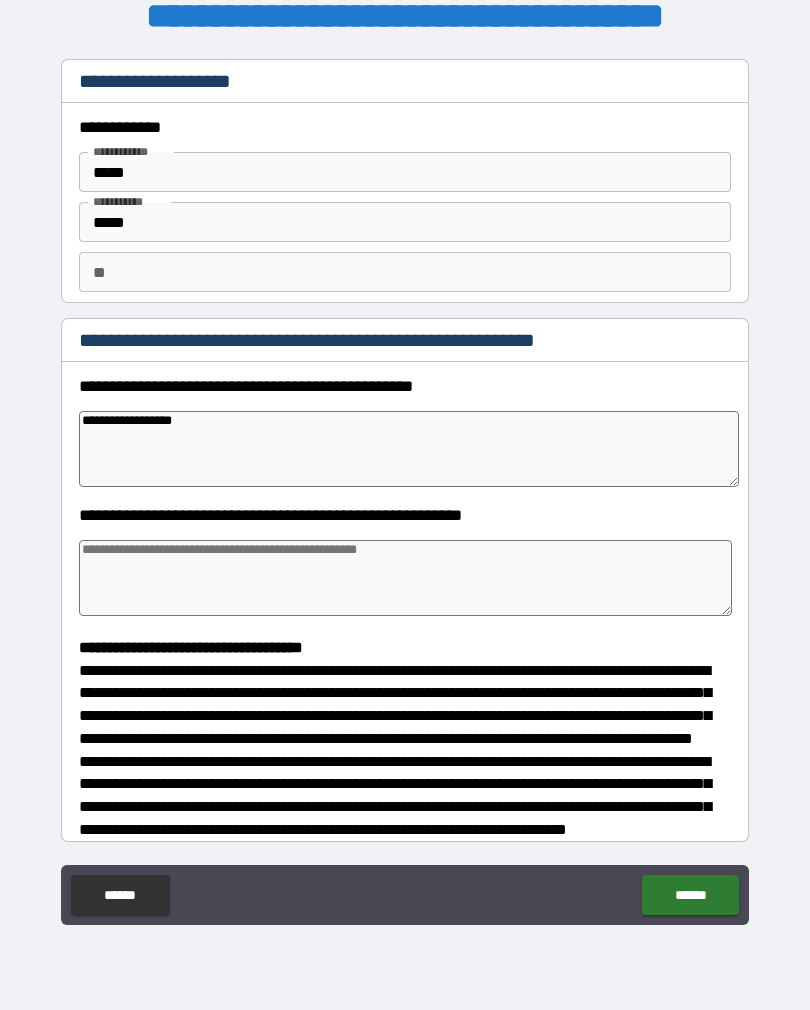 type on "*" 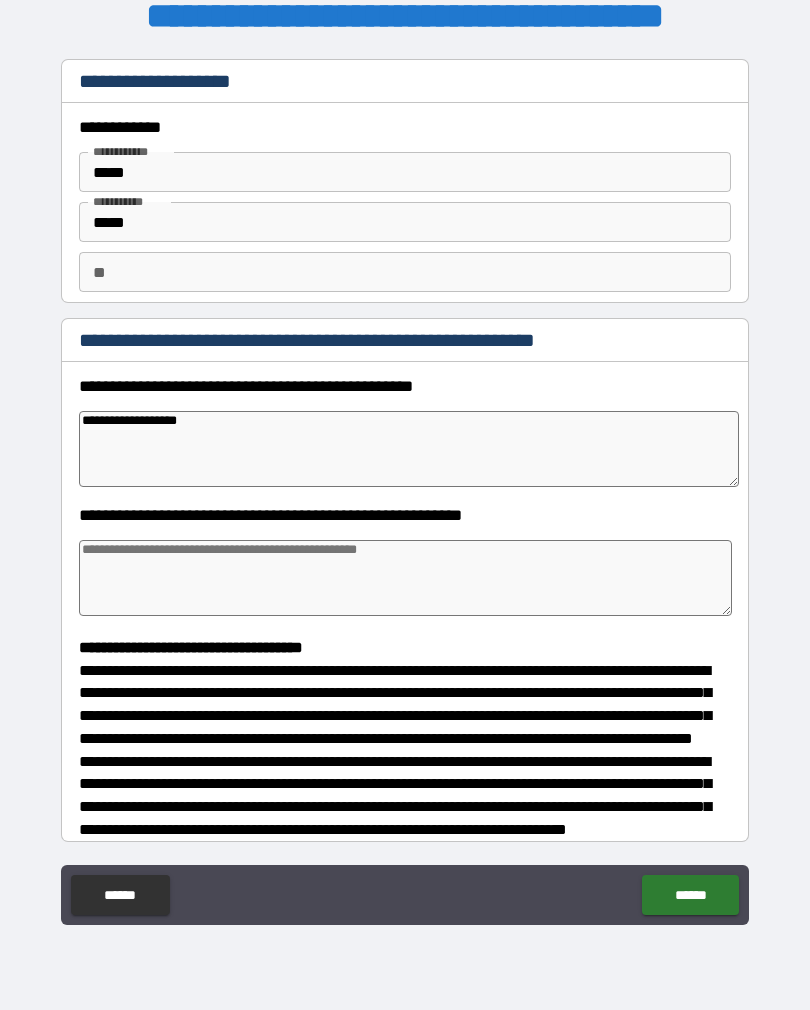 type on "*" 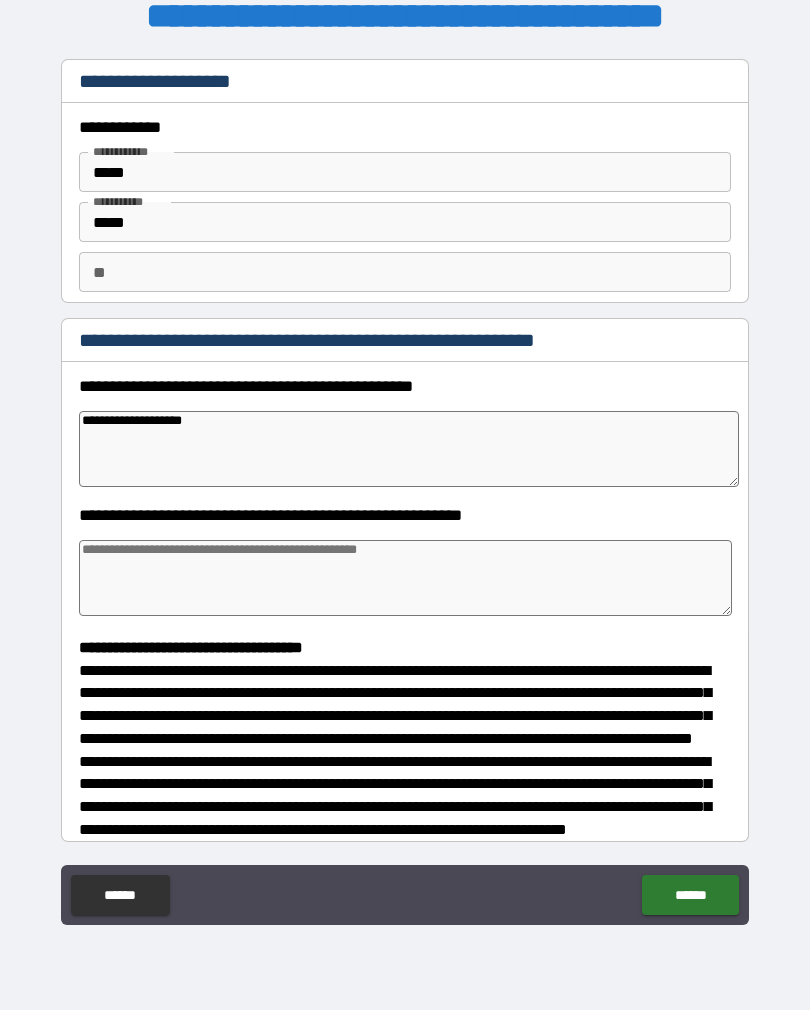 type on "*" 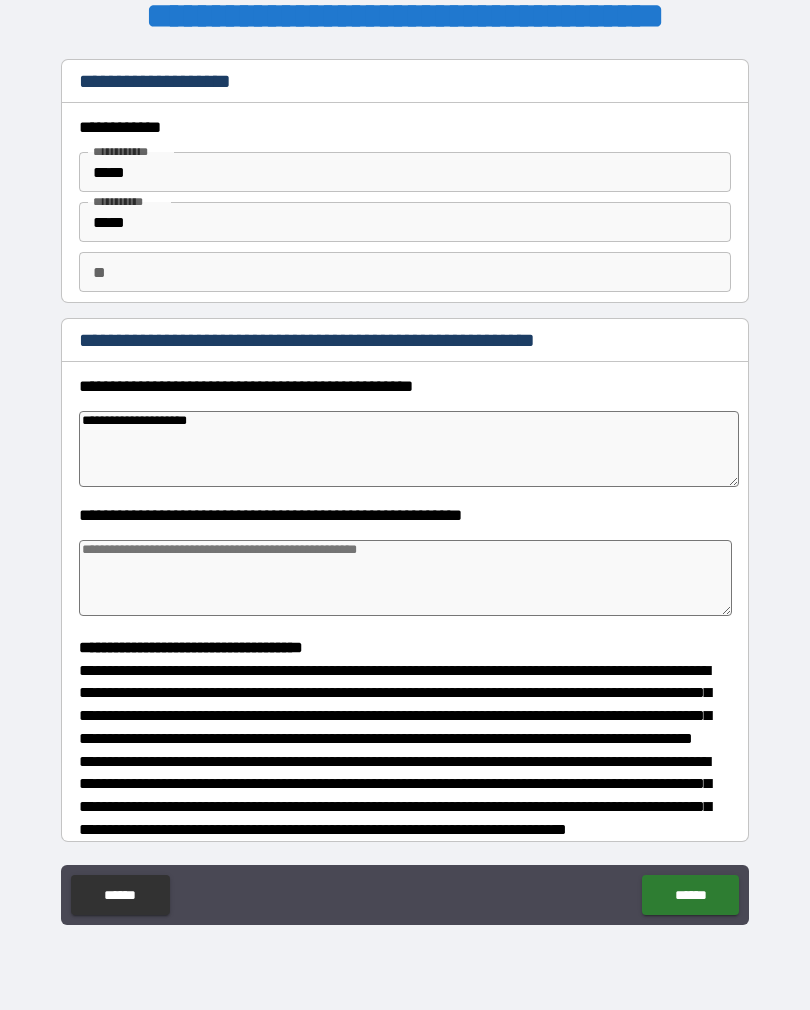 type on "*" 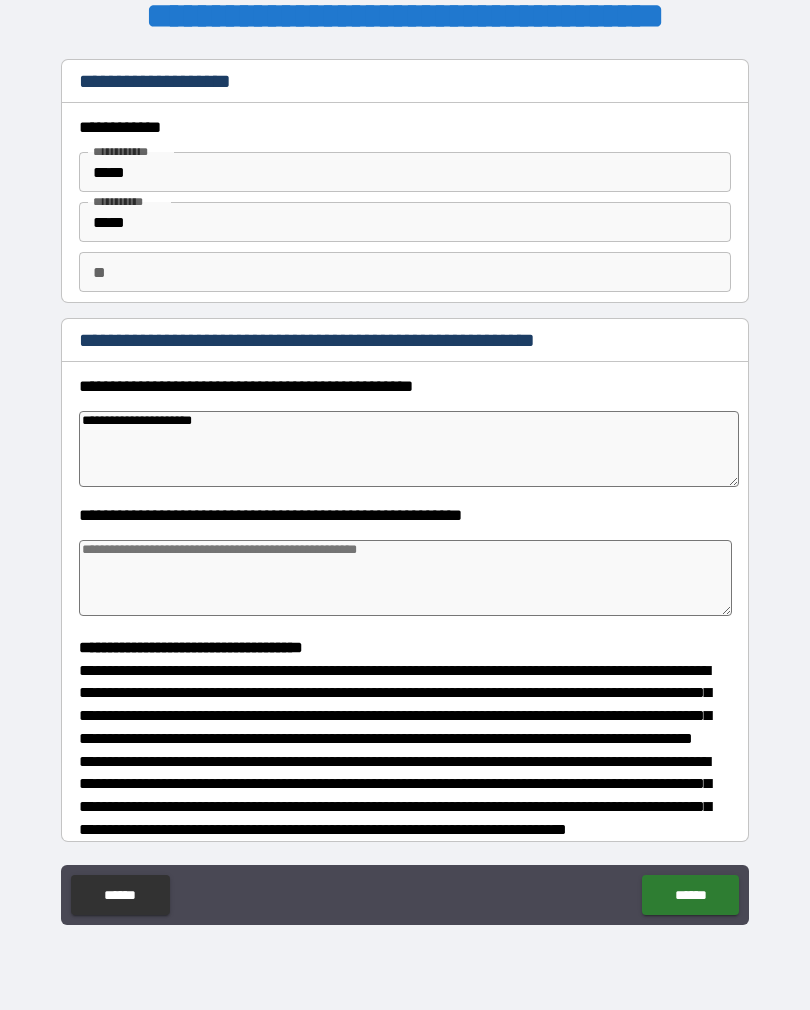 type on "*" 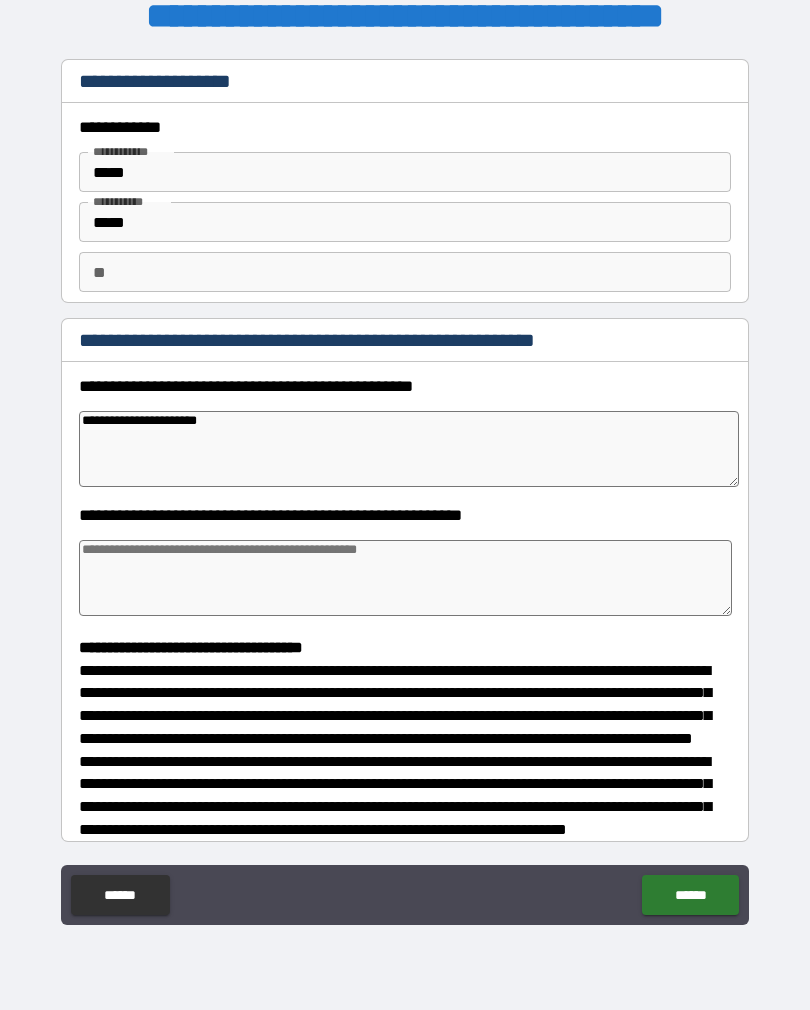 type on "*" 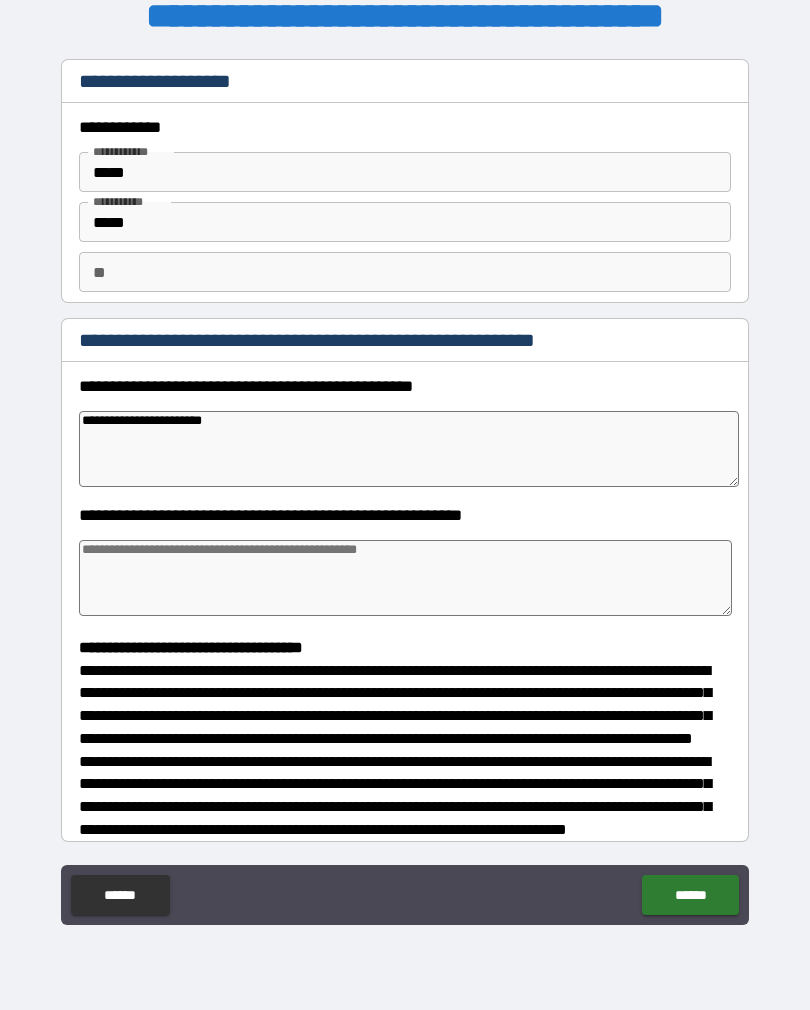 type on "*" 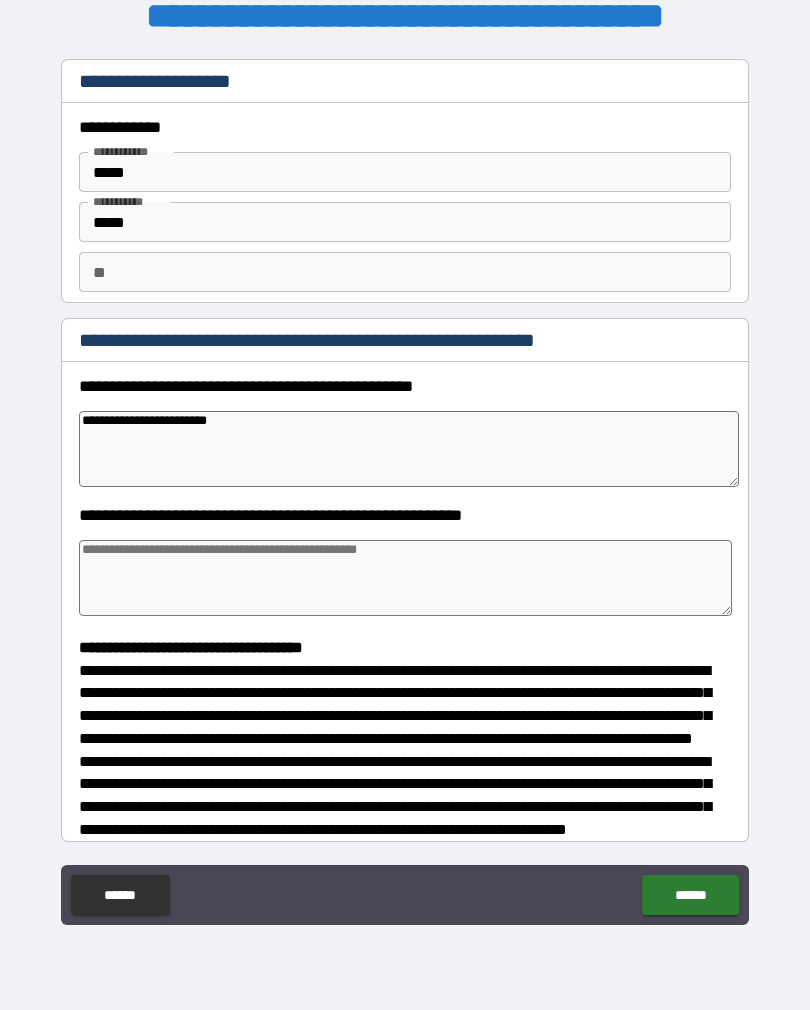 type on "*" 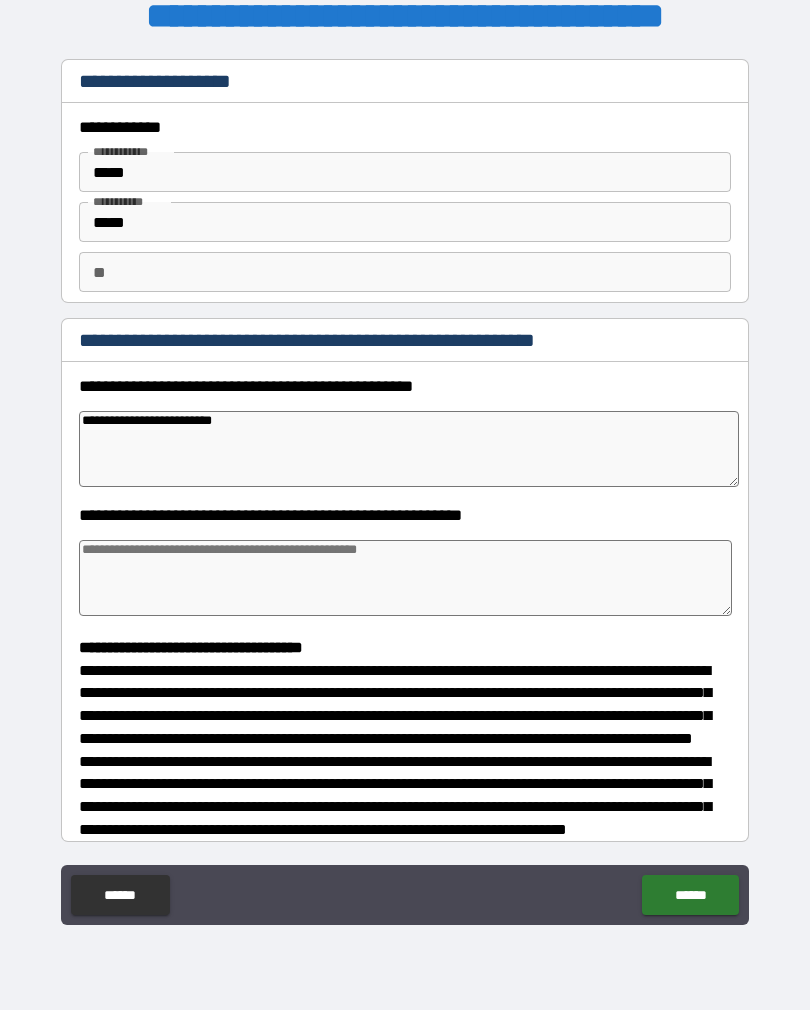 type on "*" 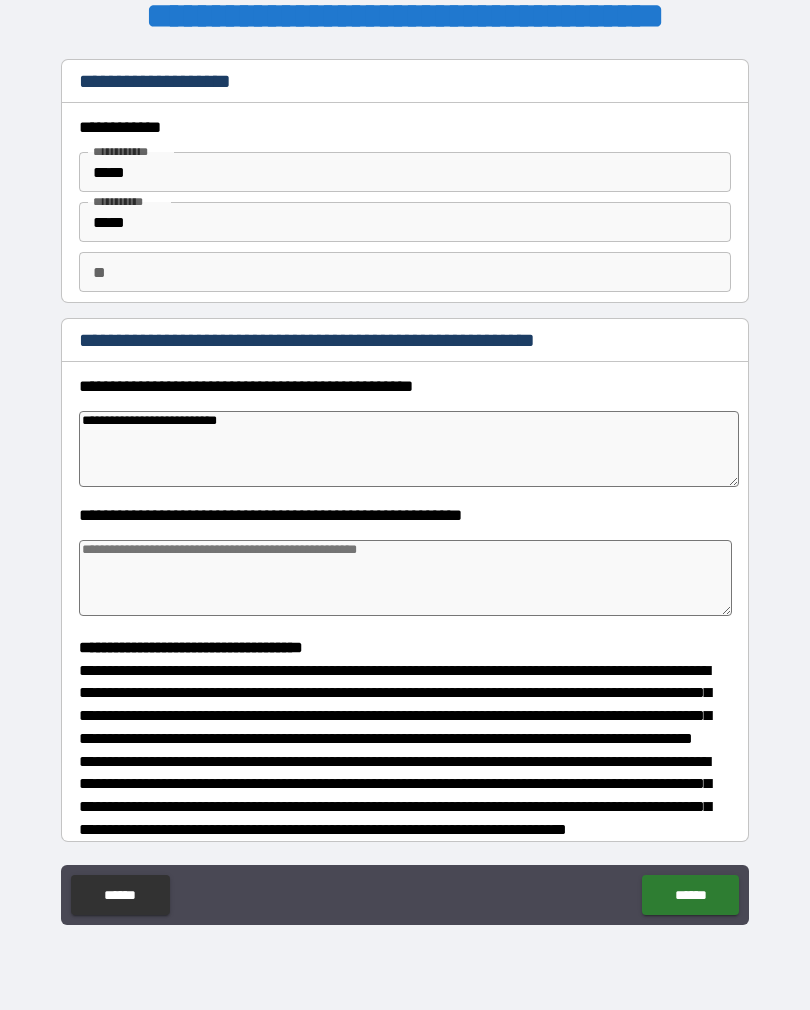 type on "*" 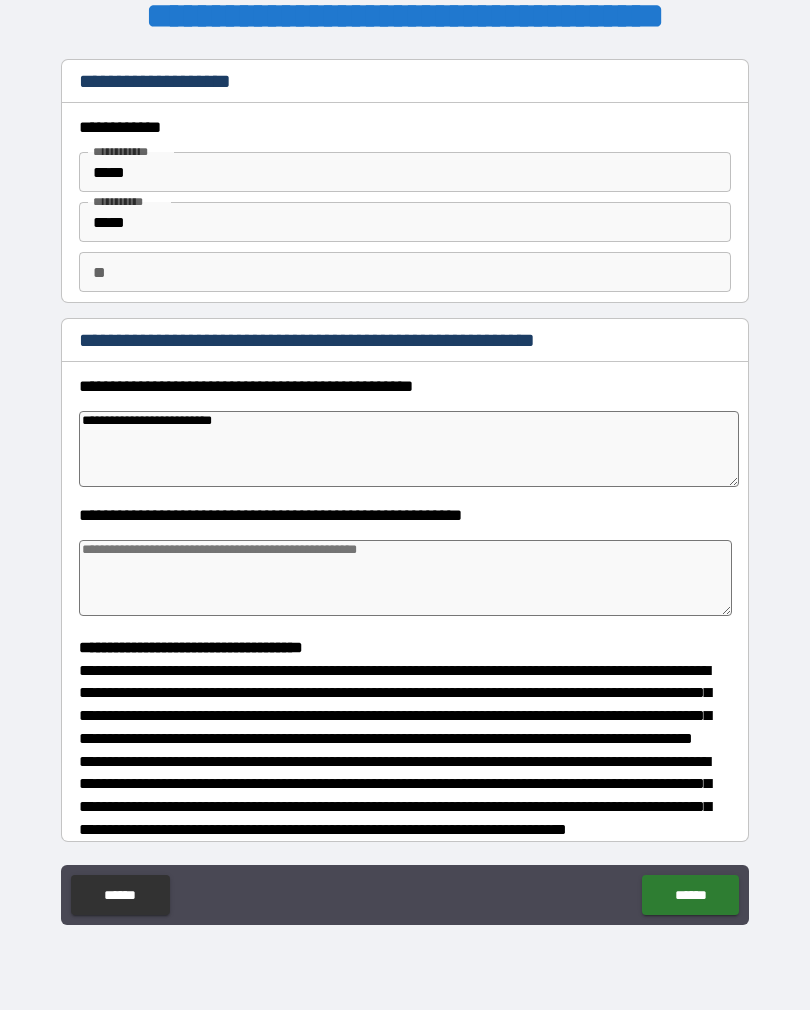 type on "*" 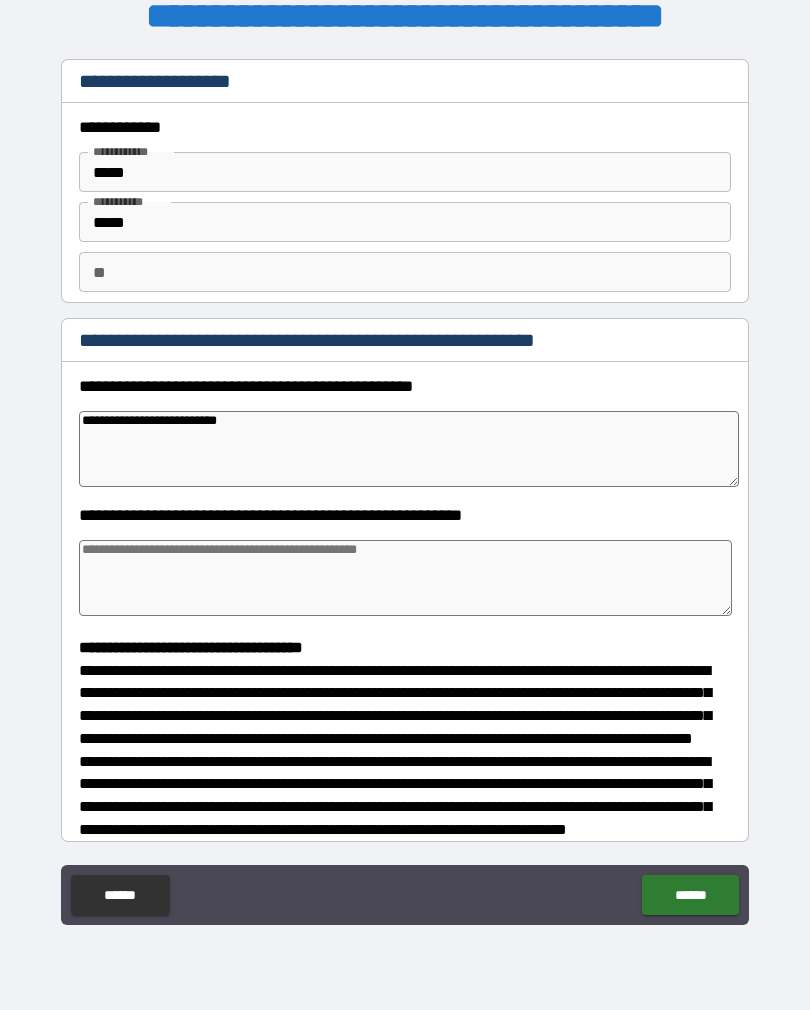 type on "*" 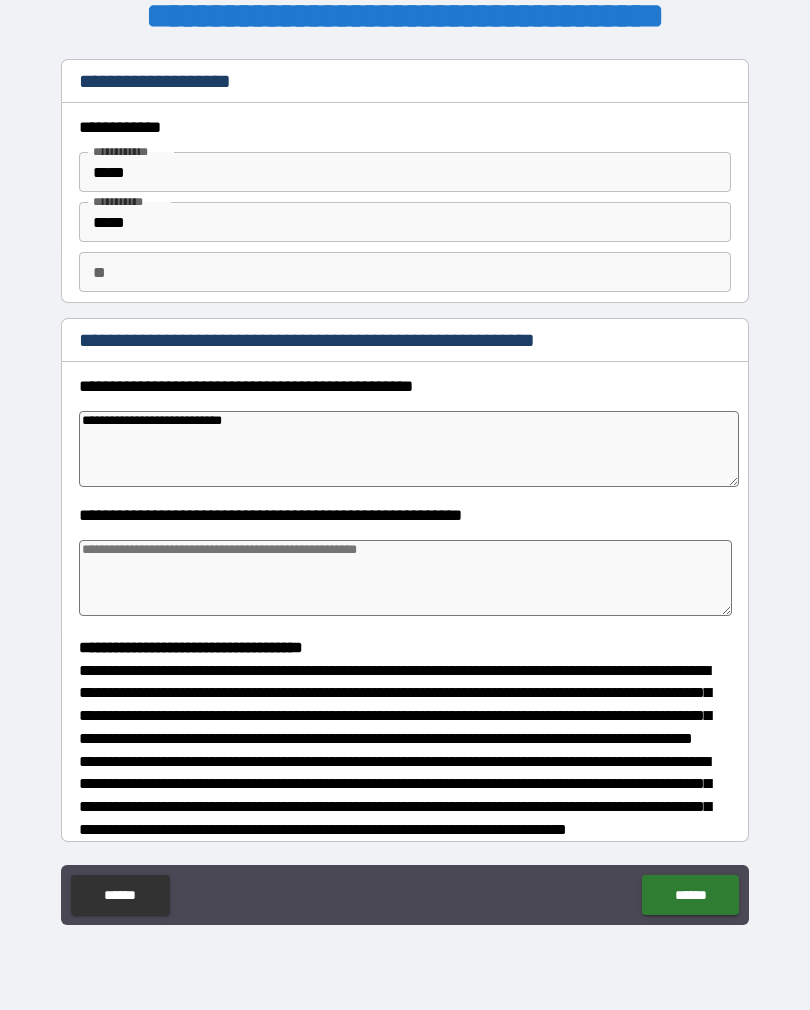 type on "*" 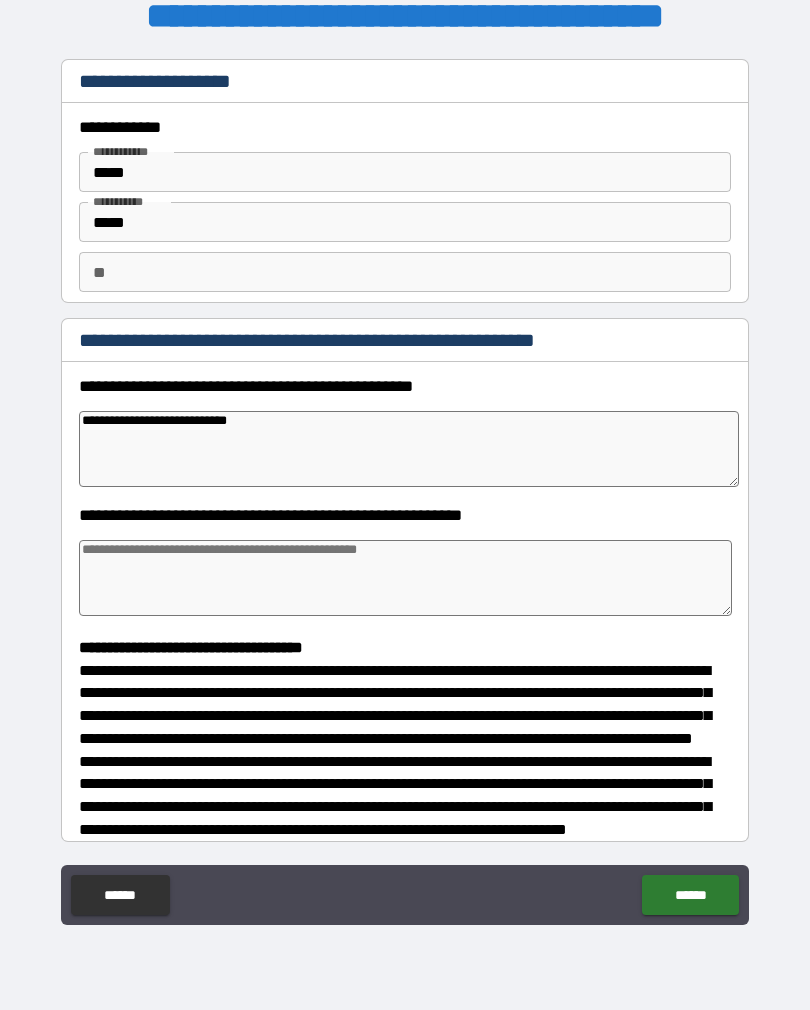 type on "*" 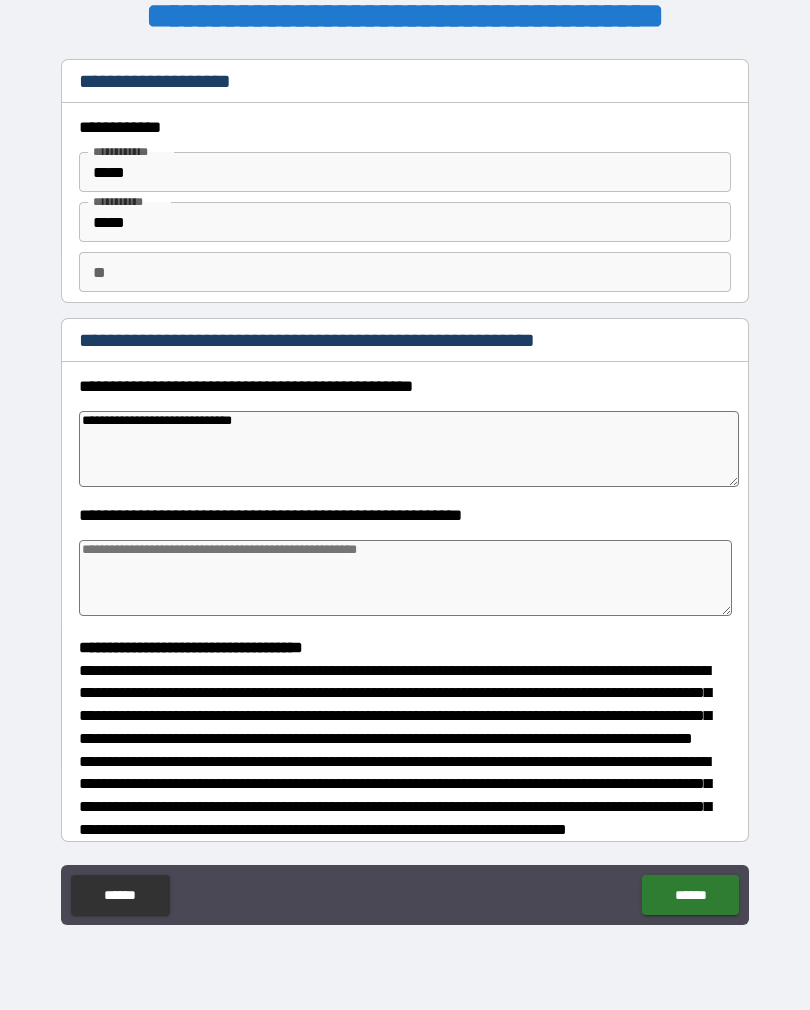 type on "*" 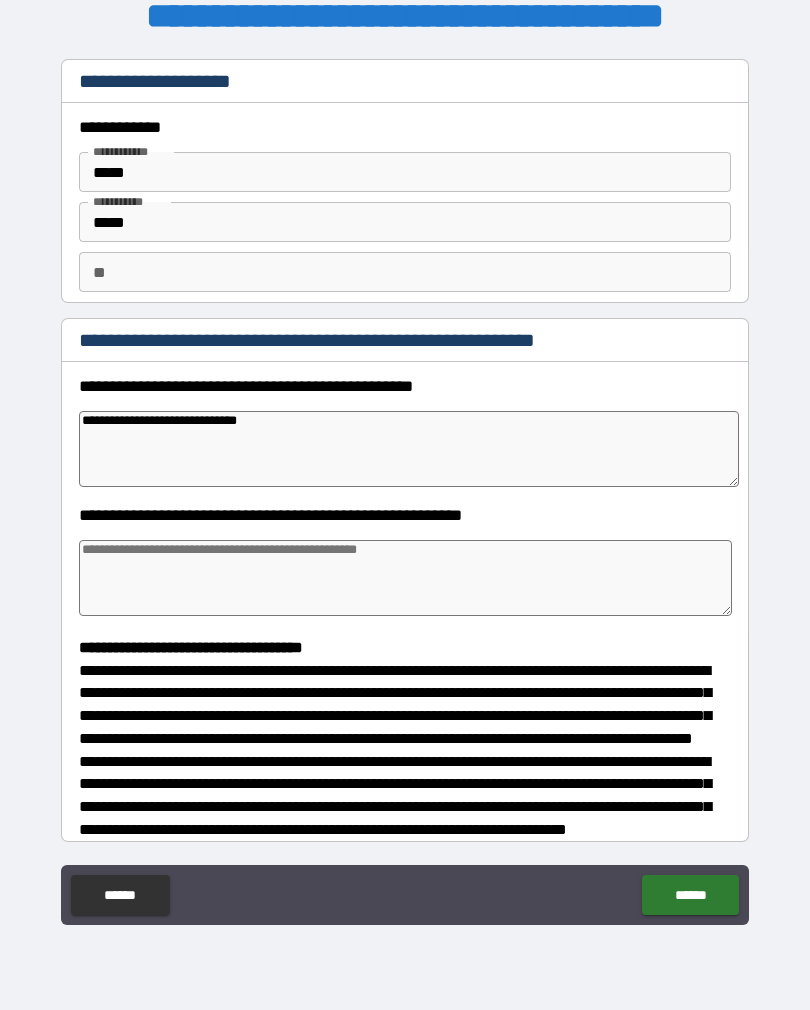 type on "*" 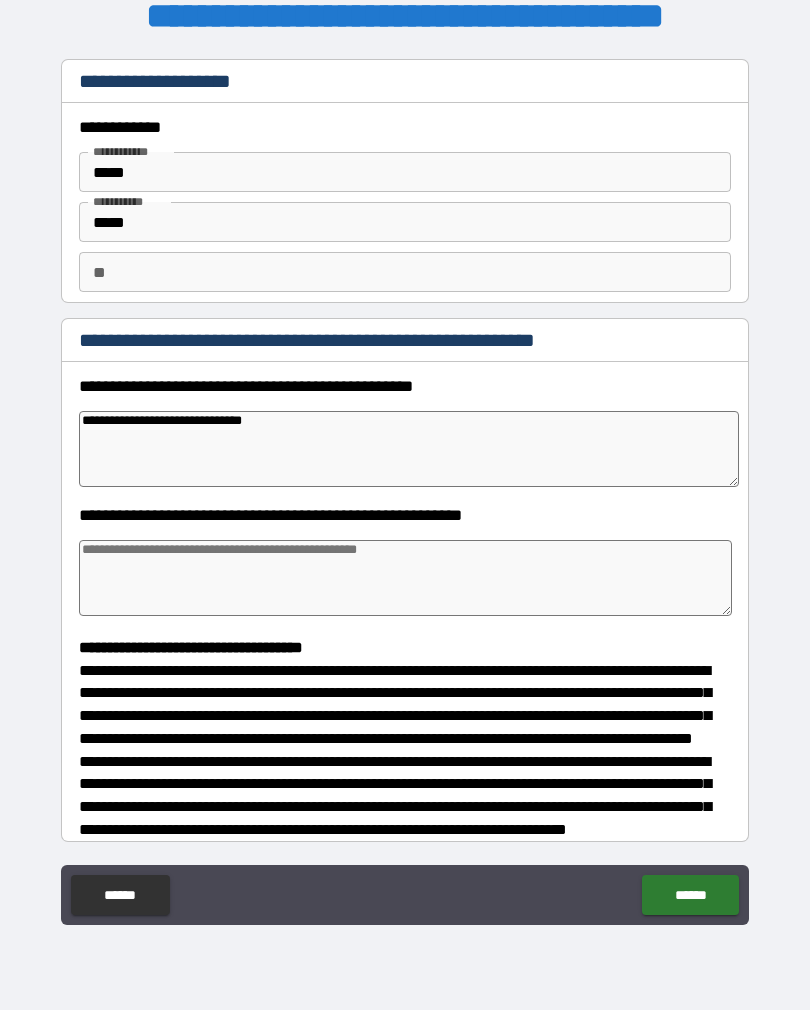 type on "*" 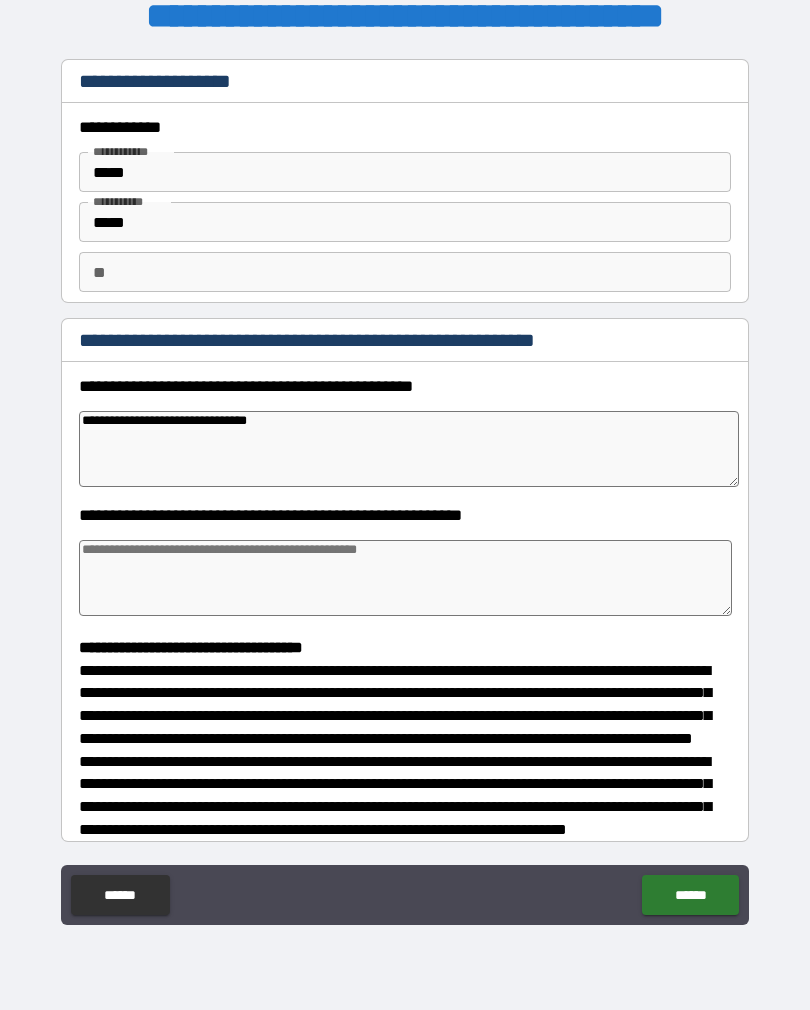 type on "*" 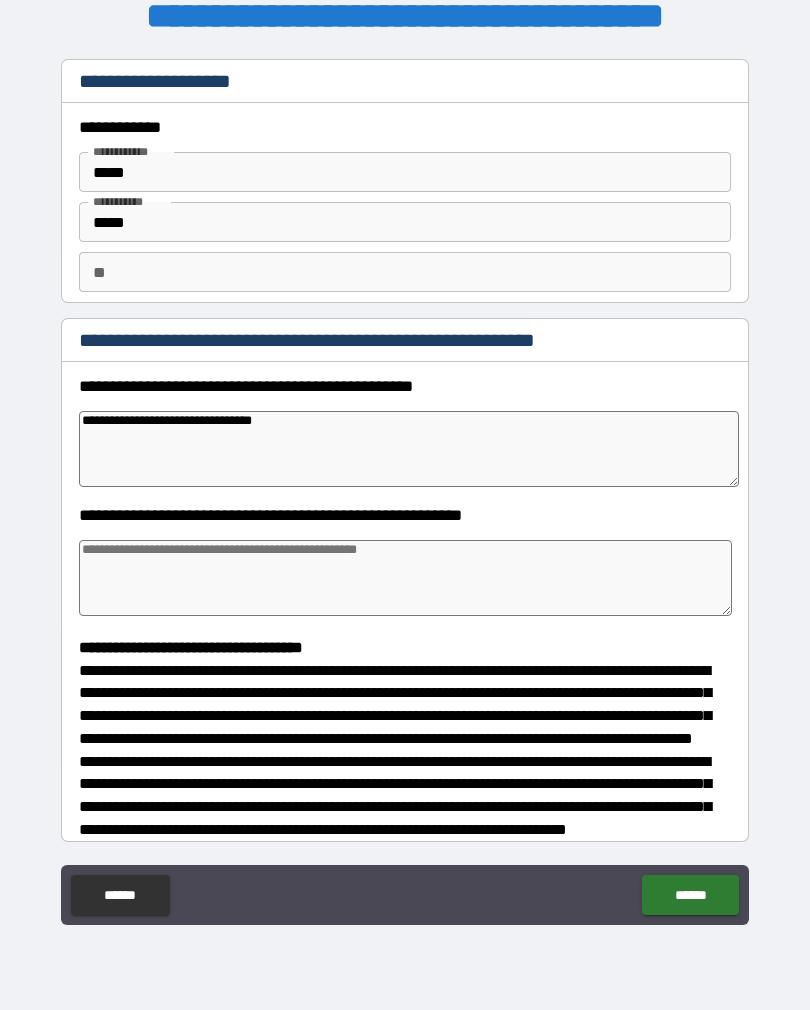 type on "*" 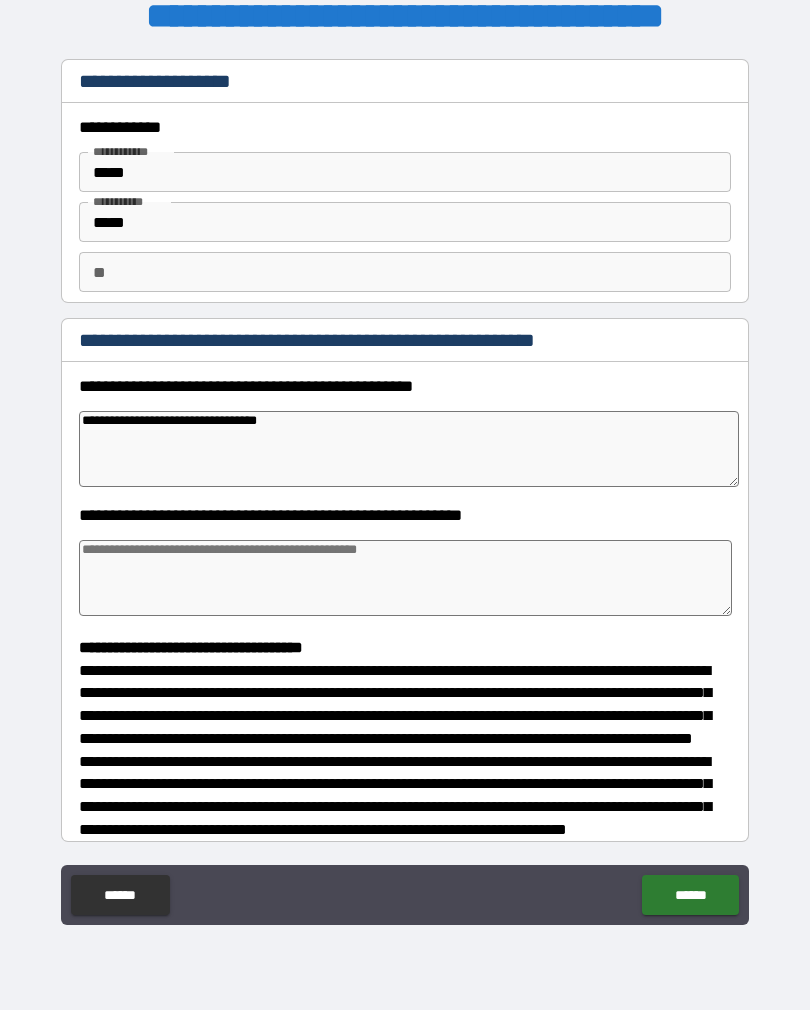 type on "*" 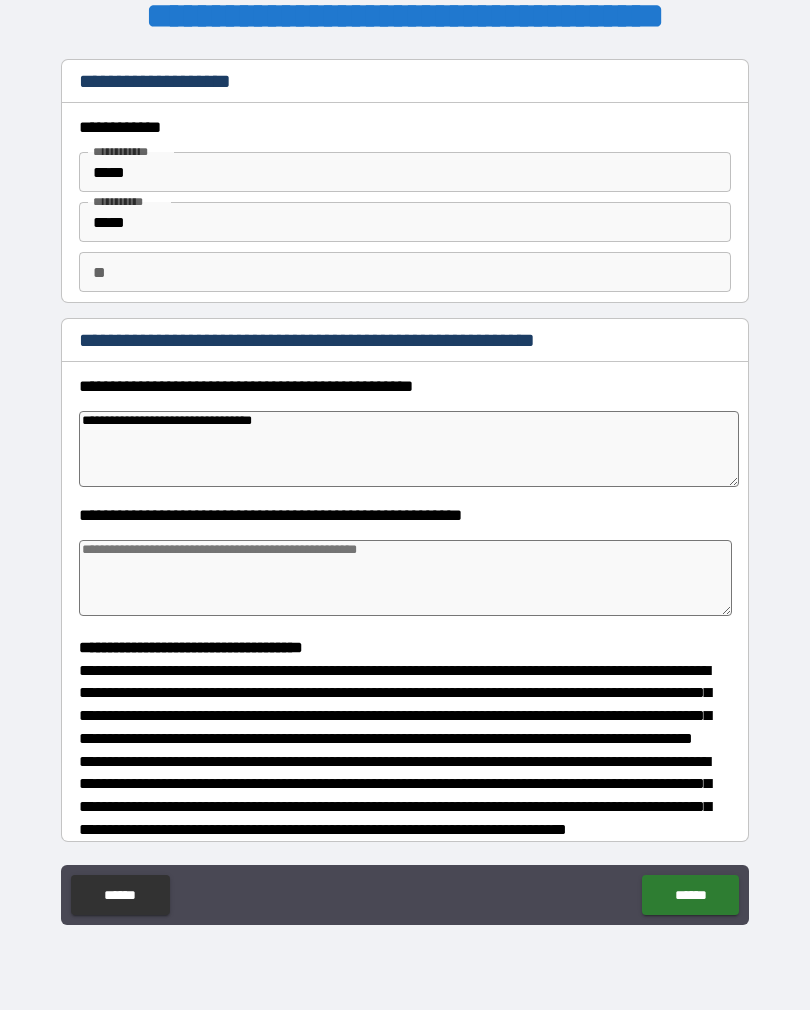 type on "*" 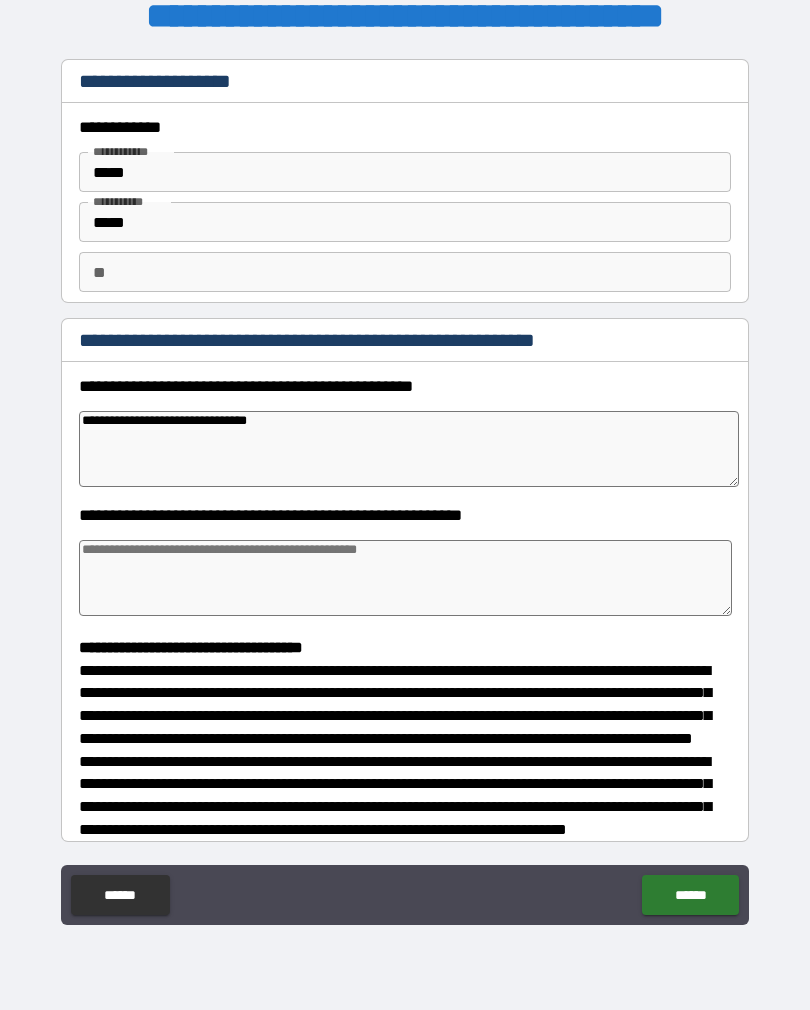 type on "*" 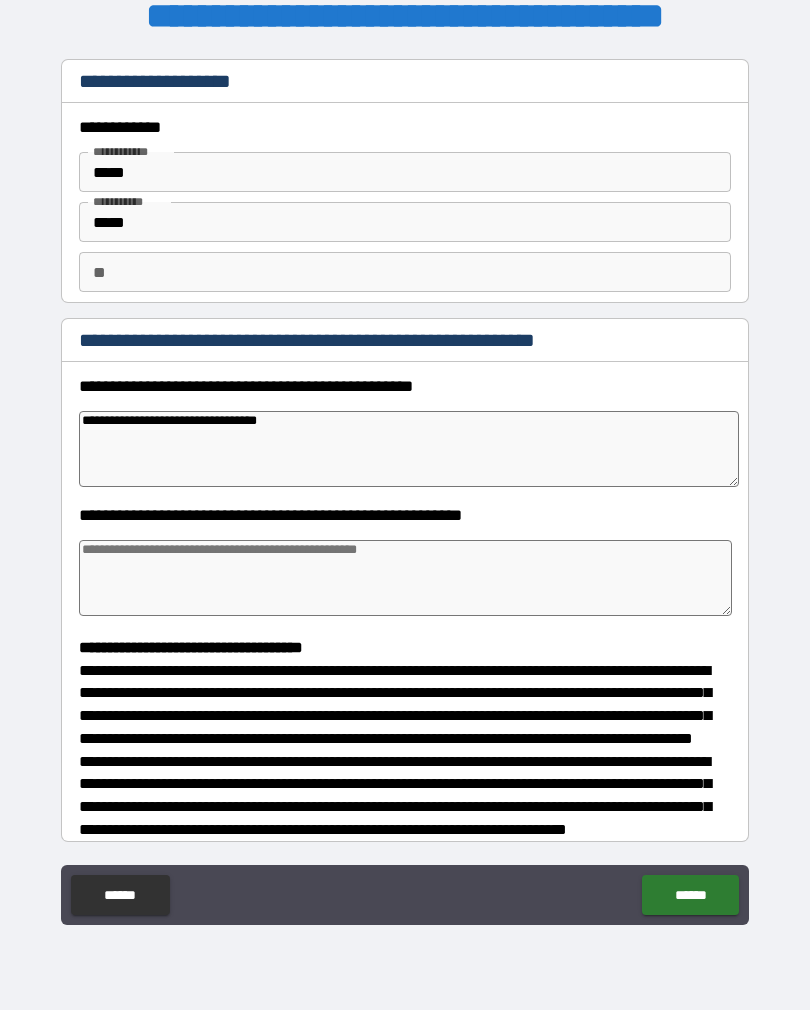 click at bounding box center (405, 578) 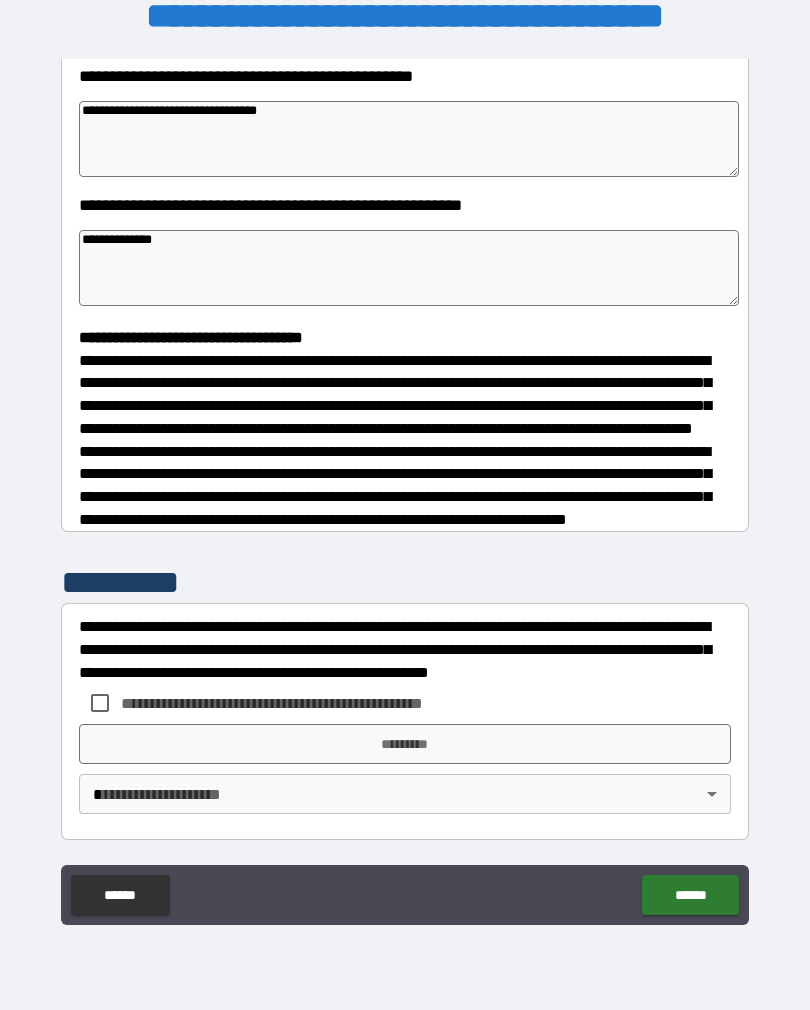 scroll, scrollTop: 348, scrollLeft: 0, axis: vertical 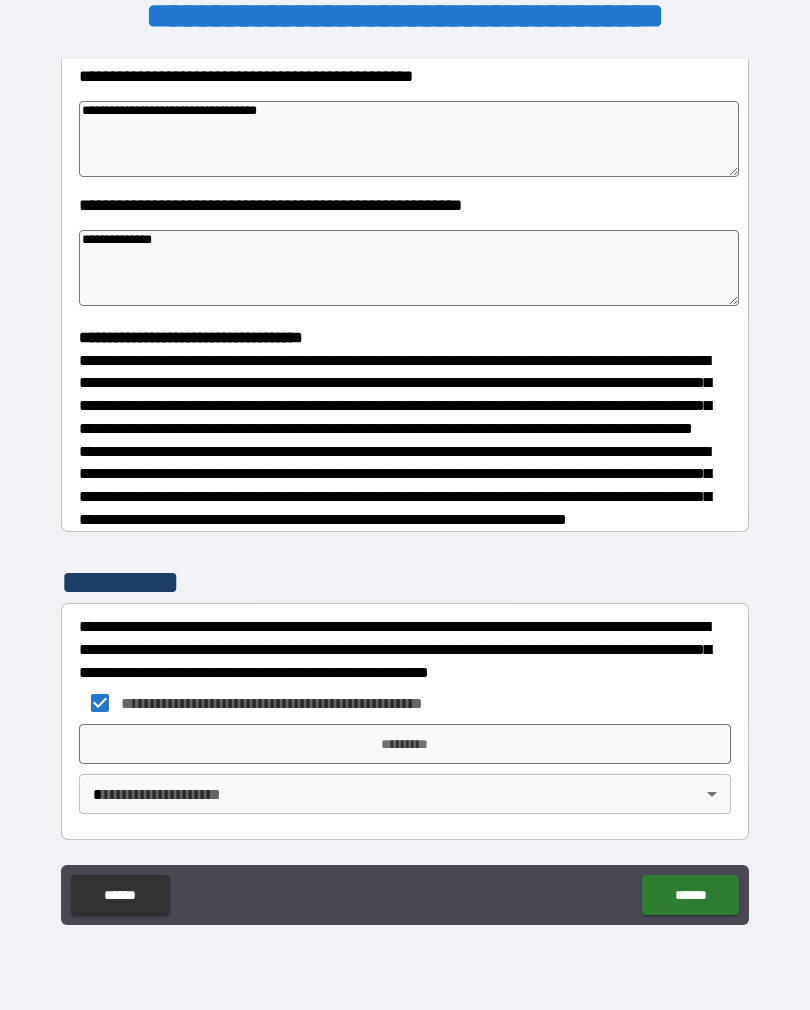 click on "*********" at bounding box center (405, 744) 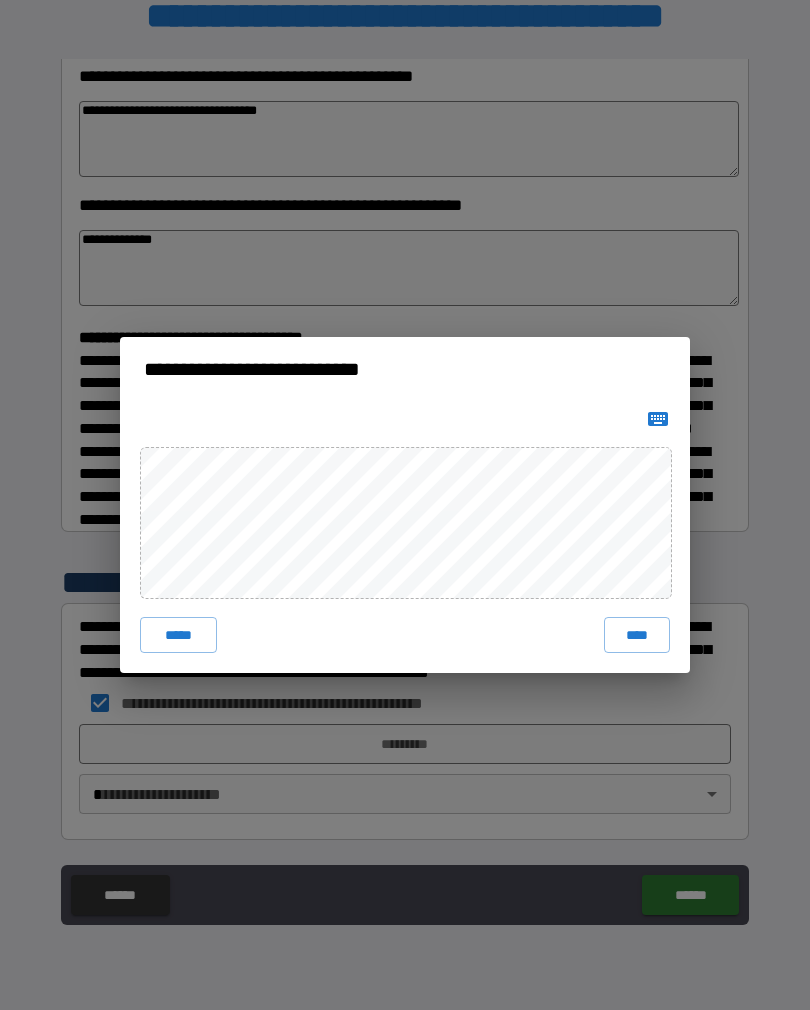 click on "****" at bounding box center (637, 635) 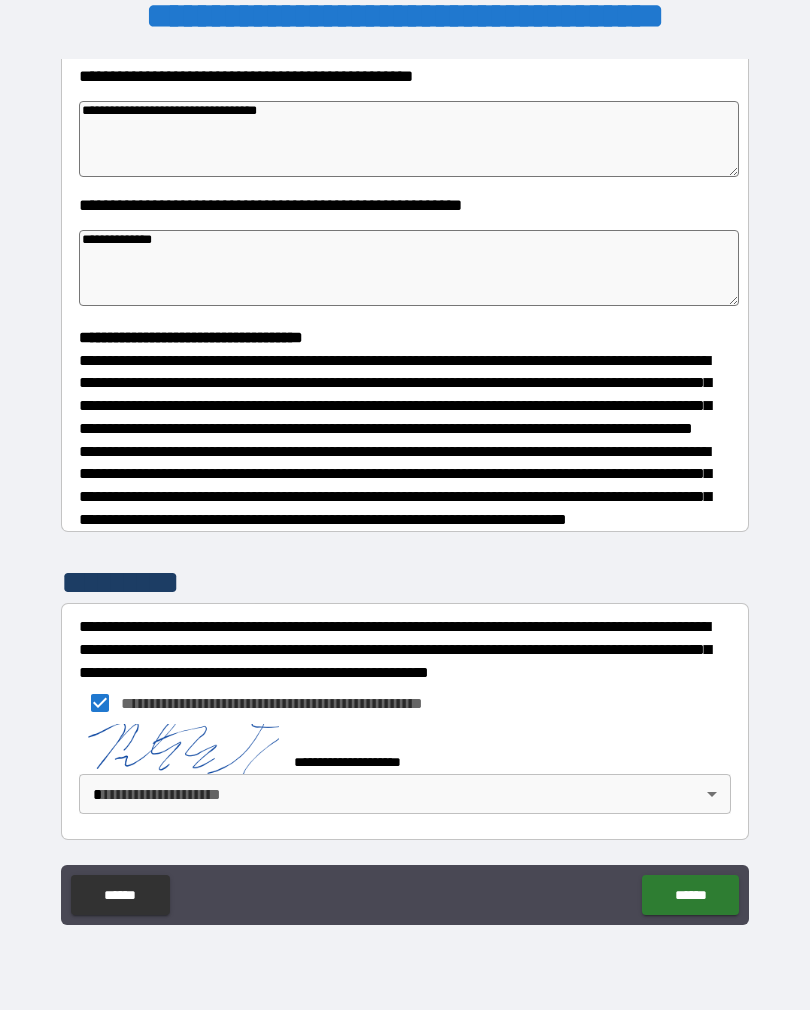 scroll, scrollTop: 338, scrollLeft: 0, axis: vertical 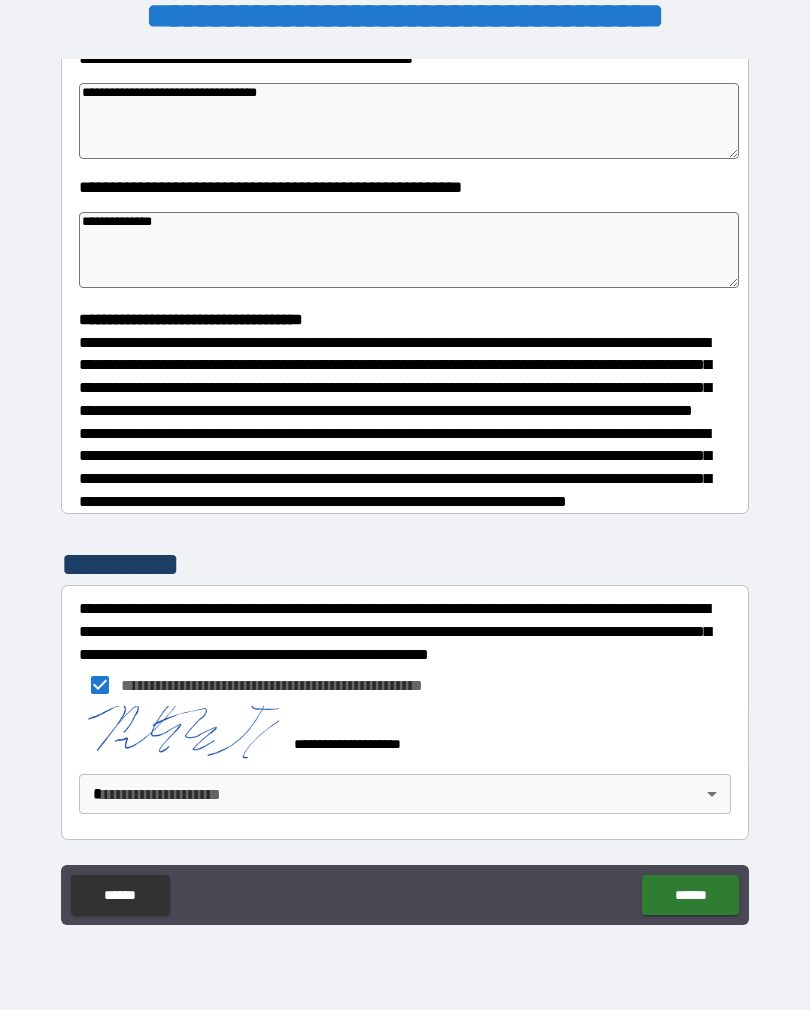 click on "**********" at bounding box center (405, 489) 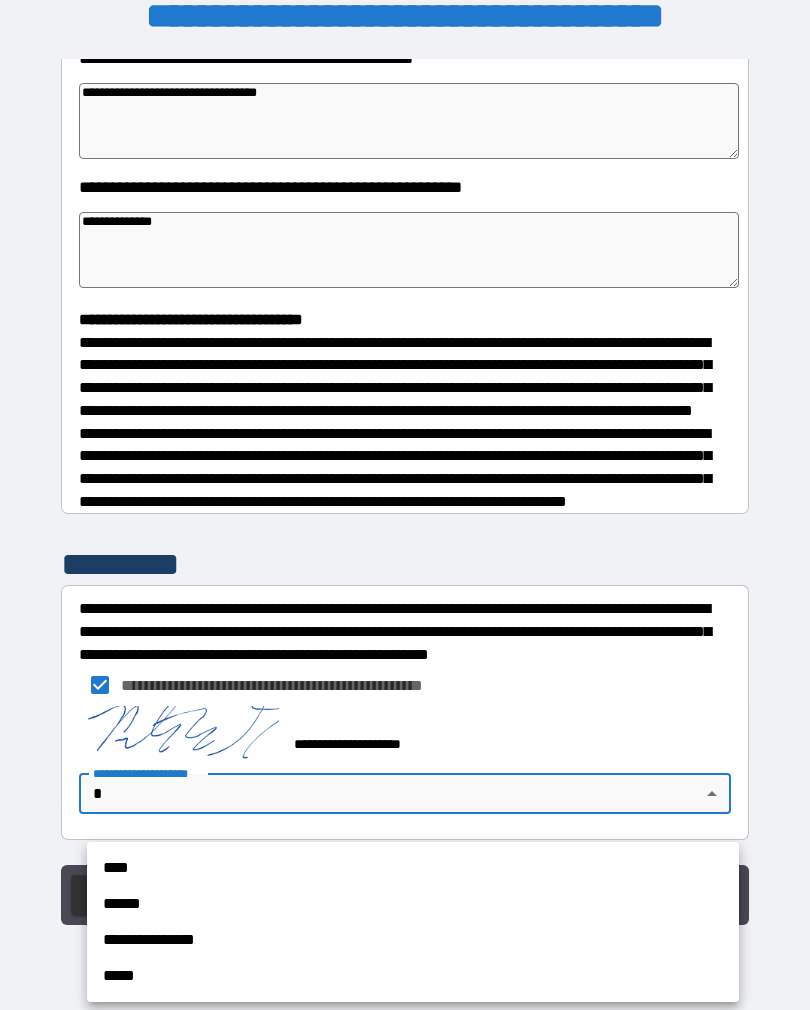 click on "****" at bounding box center [413, 868] 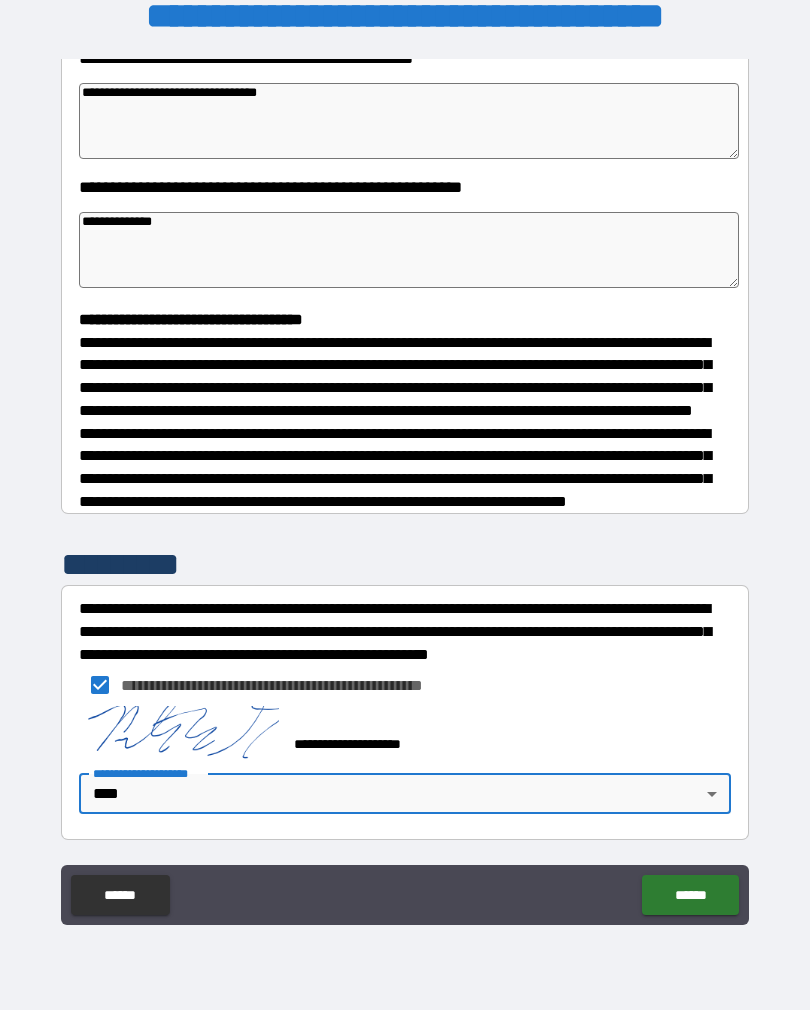 click on "******" at bounding box center (690, 895) 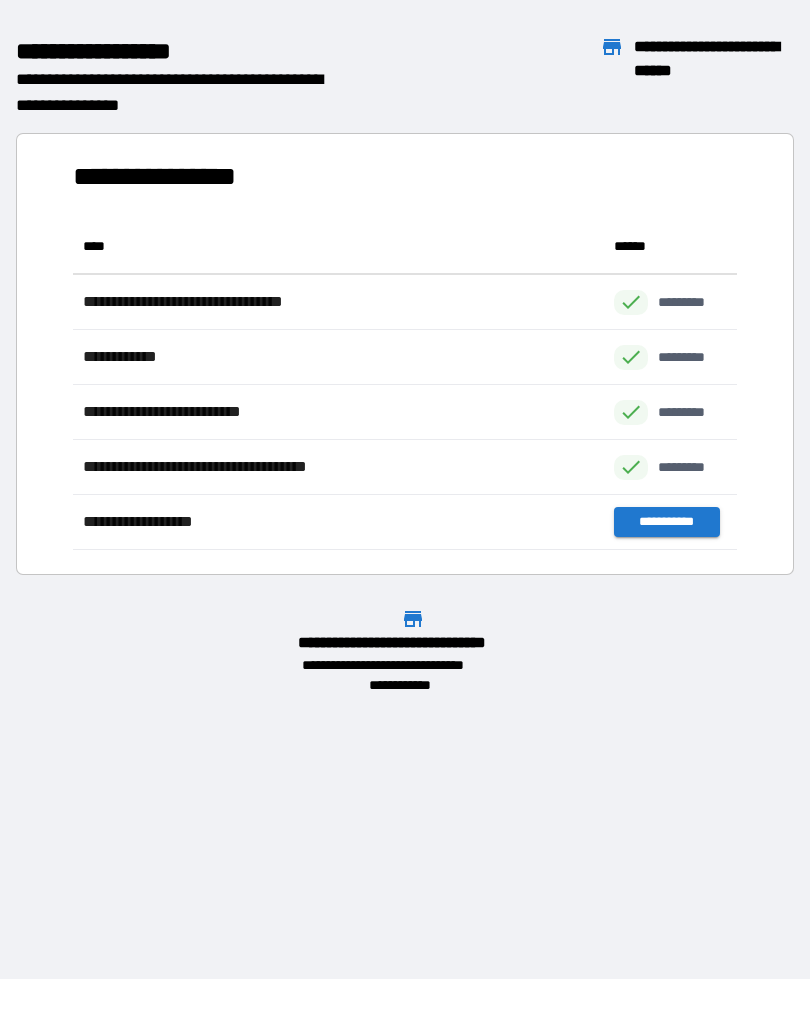scroll, scrollTop: 1, scrollLeft: 1, axis: both 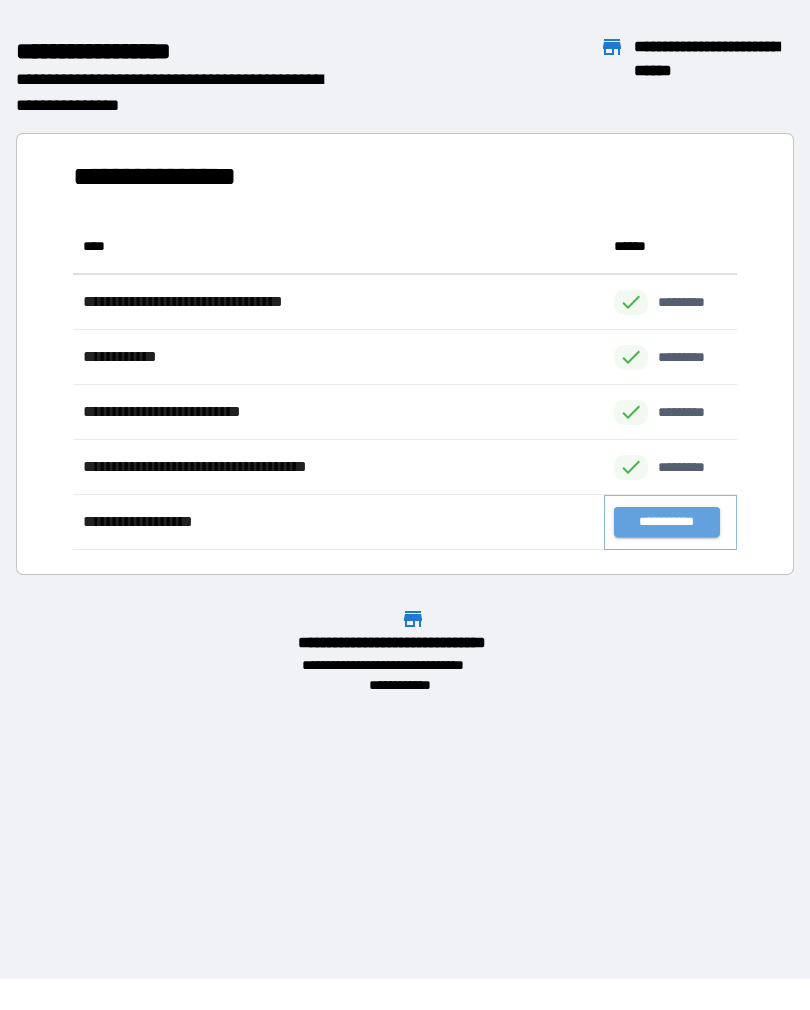 click on "**********" at bounding box center (666, 522) 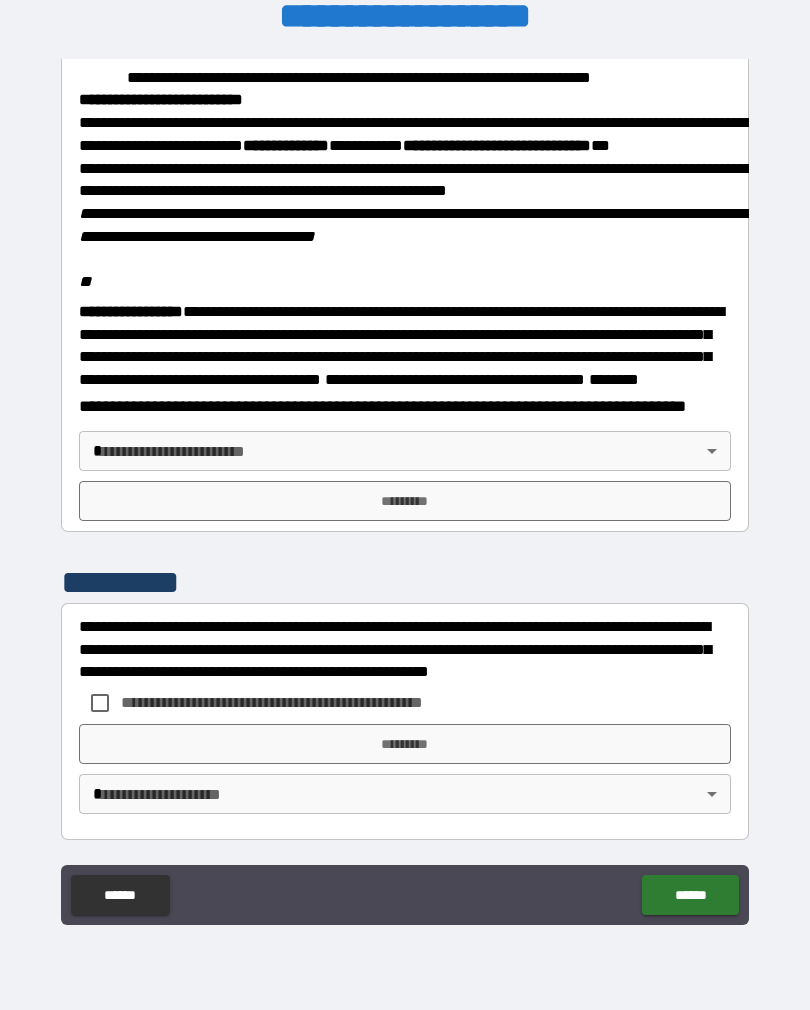 scroll, scrollTop: 2320, scrollLeft: 0, axis: vertical 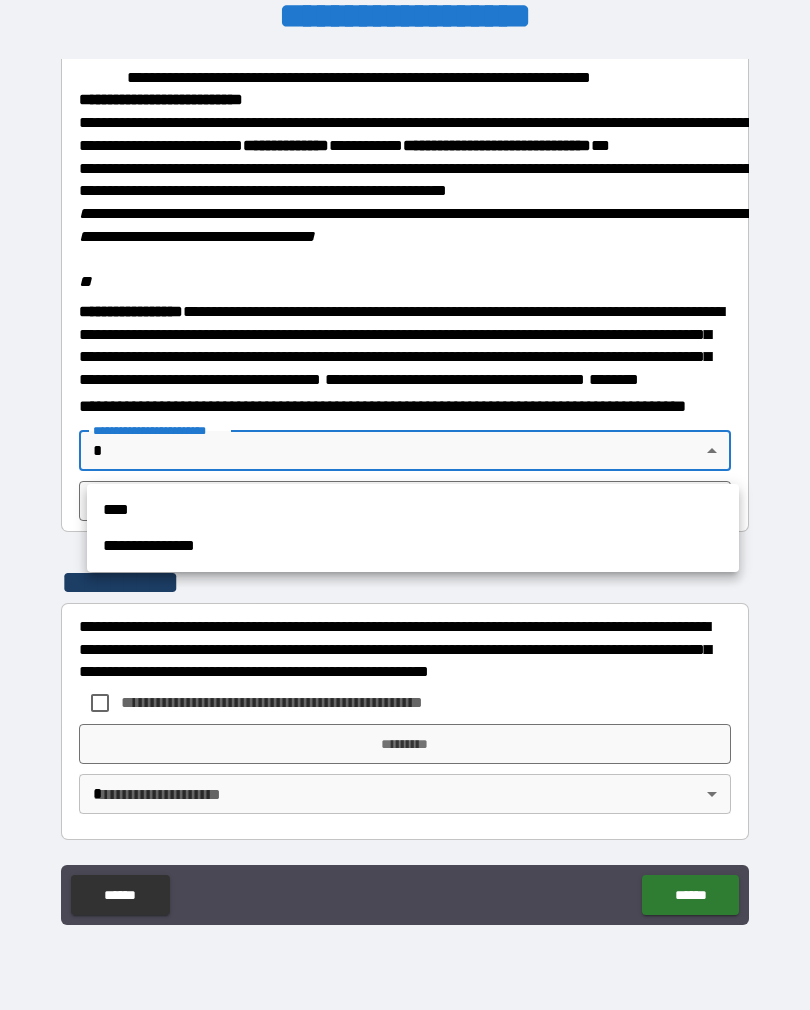 click on "****" at bounding box center [413, 510] 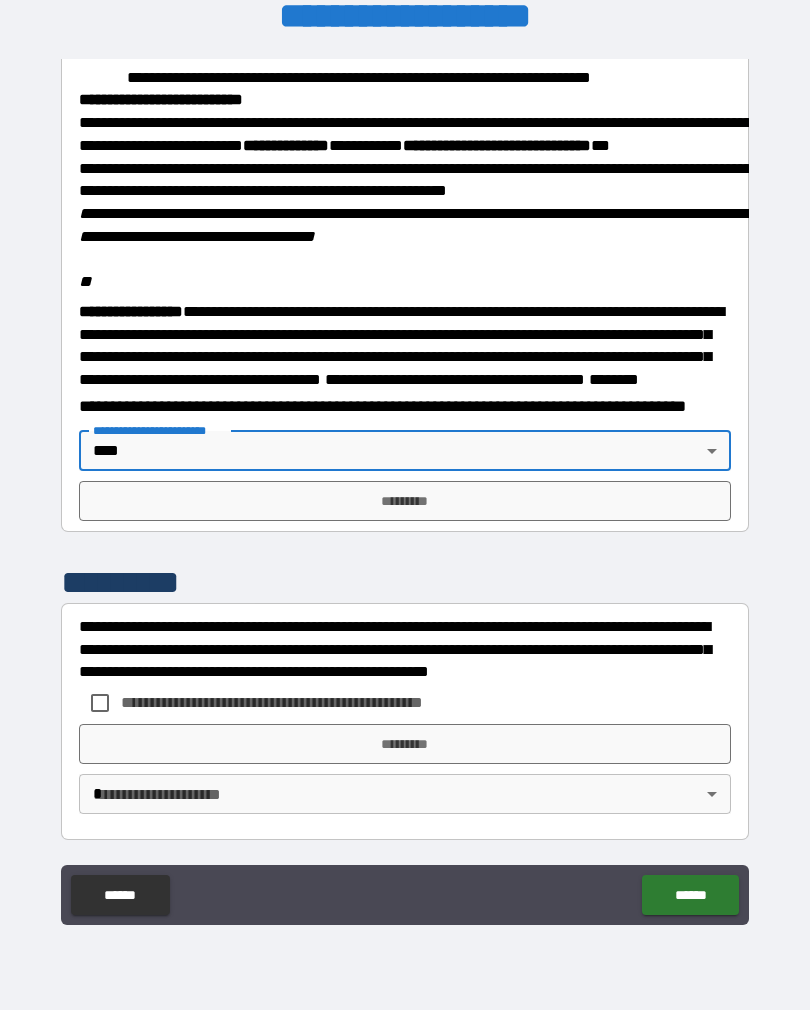 click on "*********" at bounding box center (405, 501) 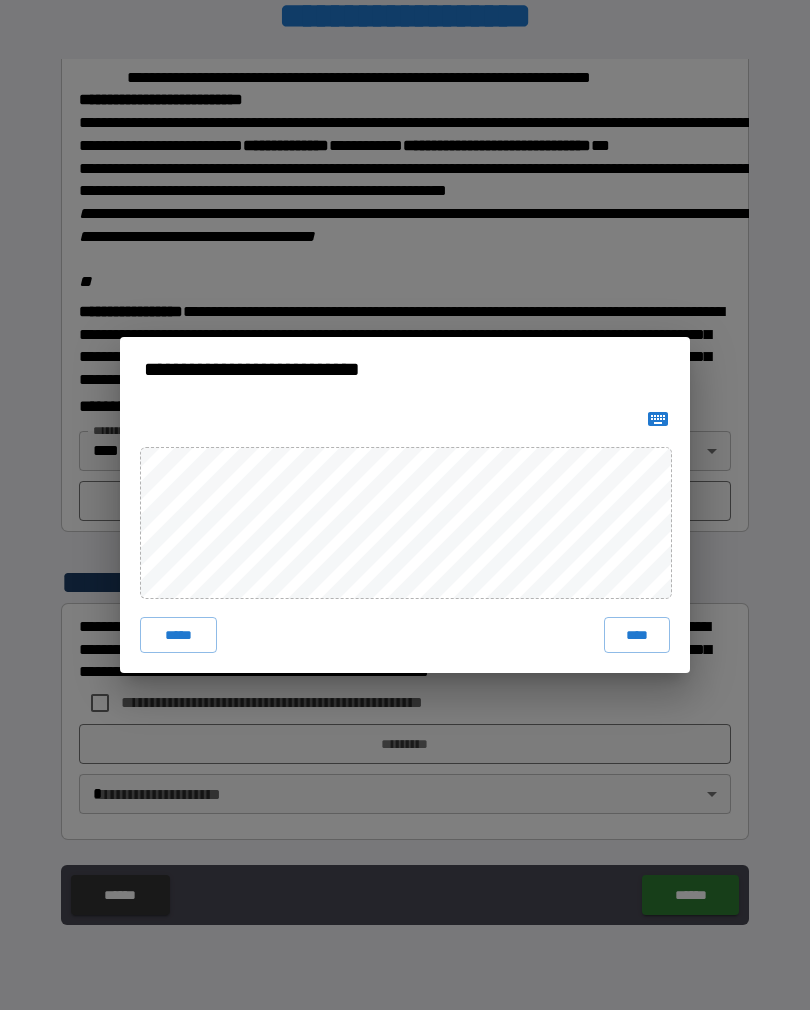 click on "****" at bounding box center (637, 635) 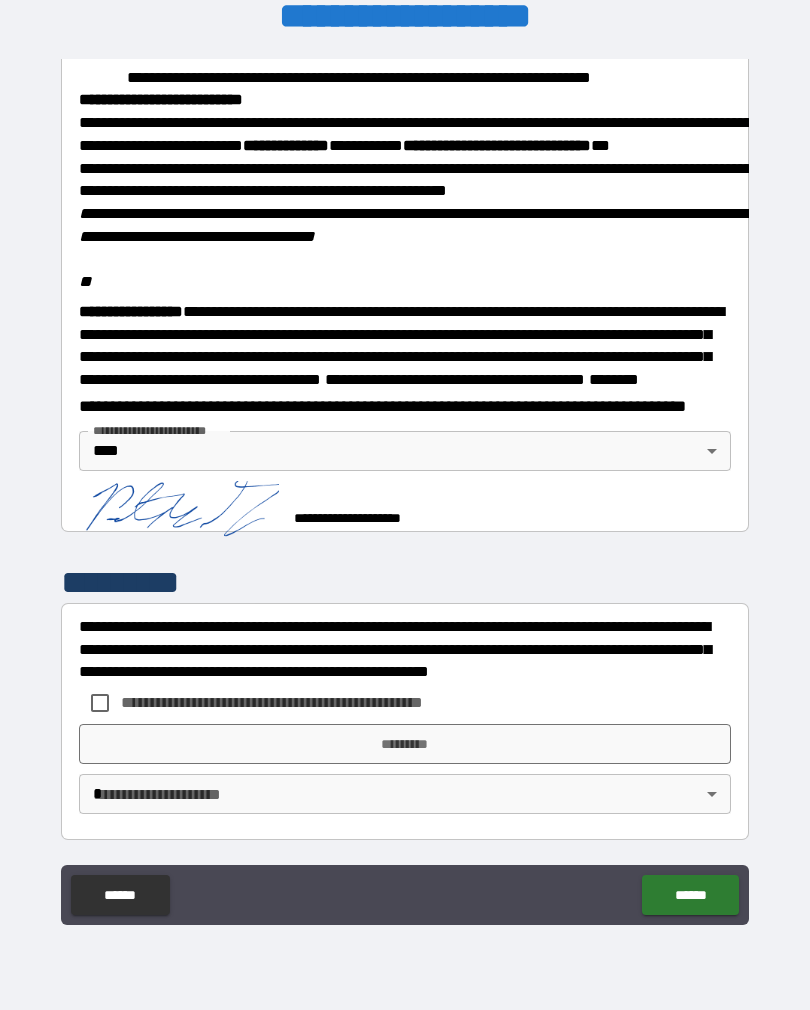 scroll, scrollTop: 2313, scrollLeft: 0, axis: vertical 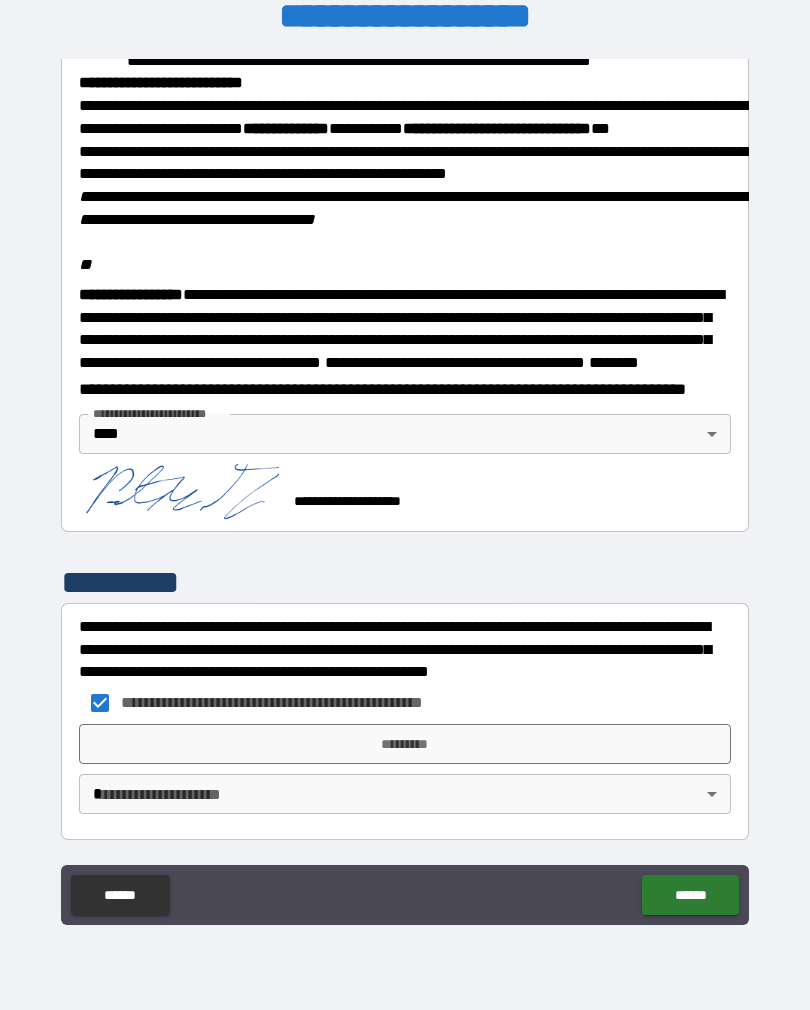 click on "*********" at bounding box center (405, 744) 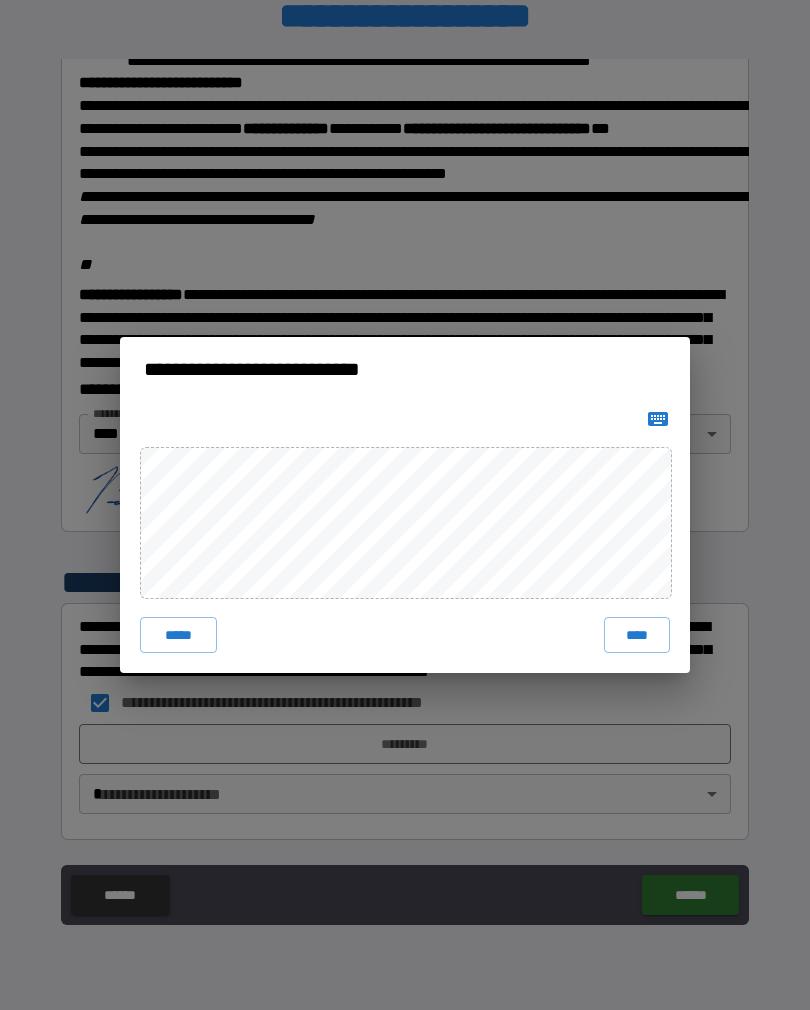 click on "****" at bounding box center [637, 635] 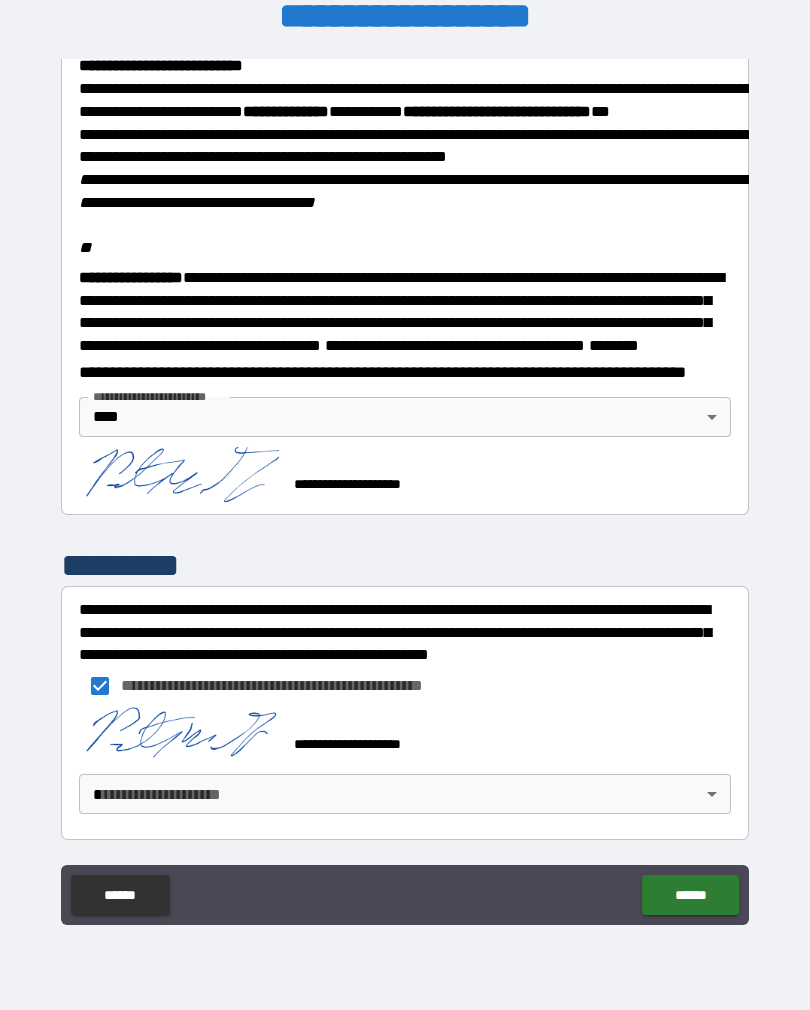 click on "**********" at bounding box center (405, 489) 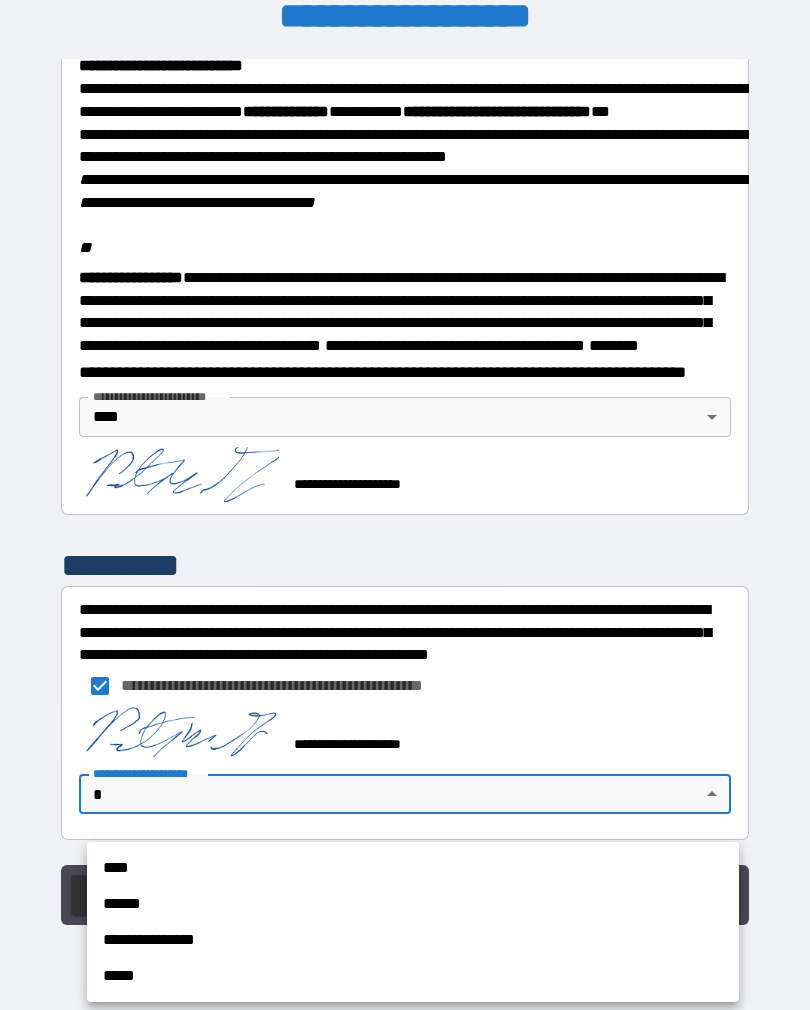 click on "****" at bounding box center (413, 868) 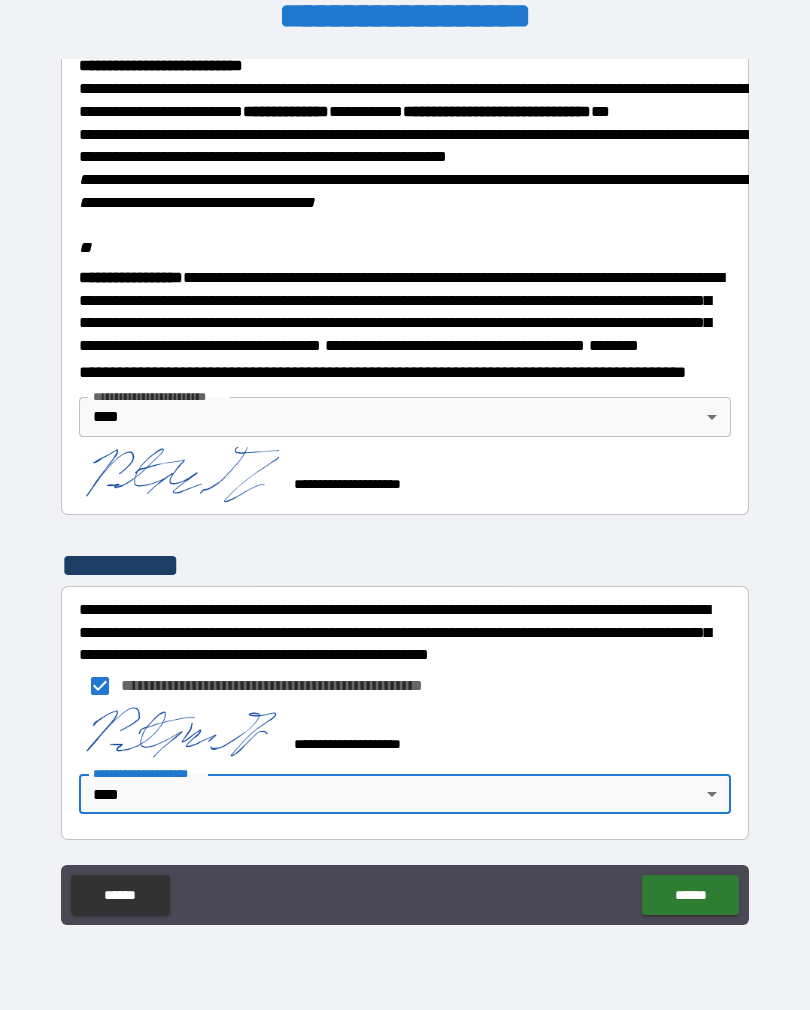 scroll, scrollTop: 2326, scrollLeft: 0, axis: vertical 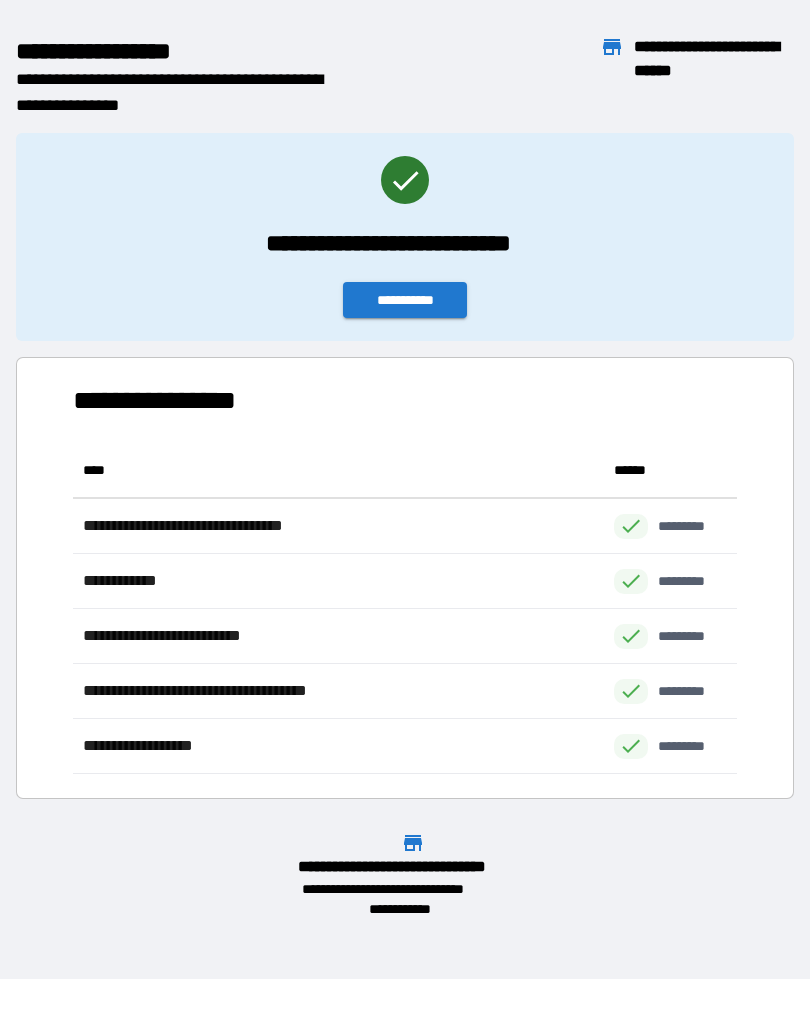 click on "**********" at bounding box center (405, 300) 